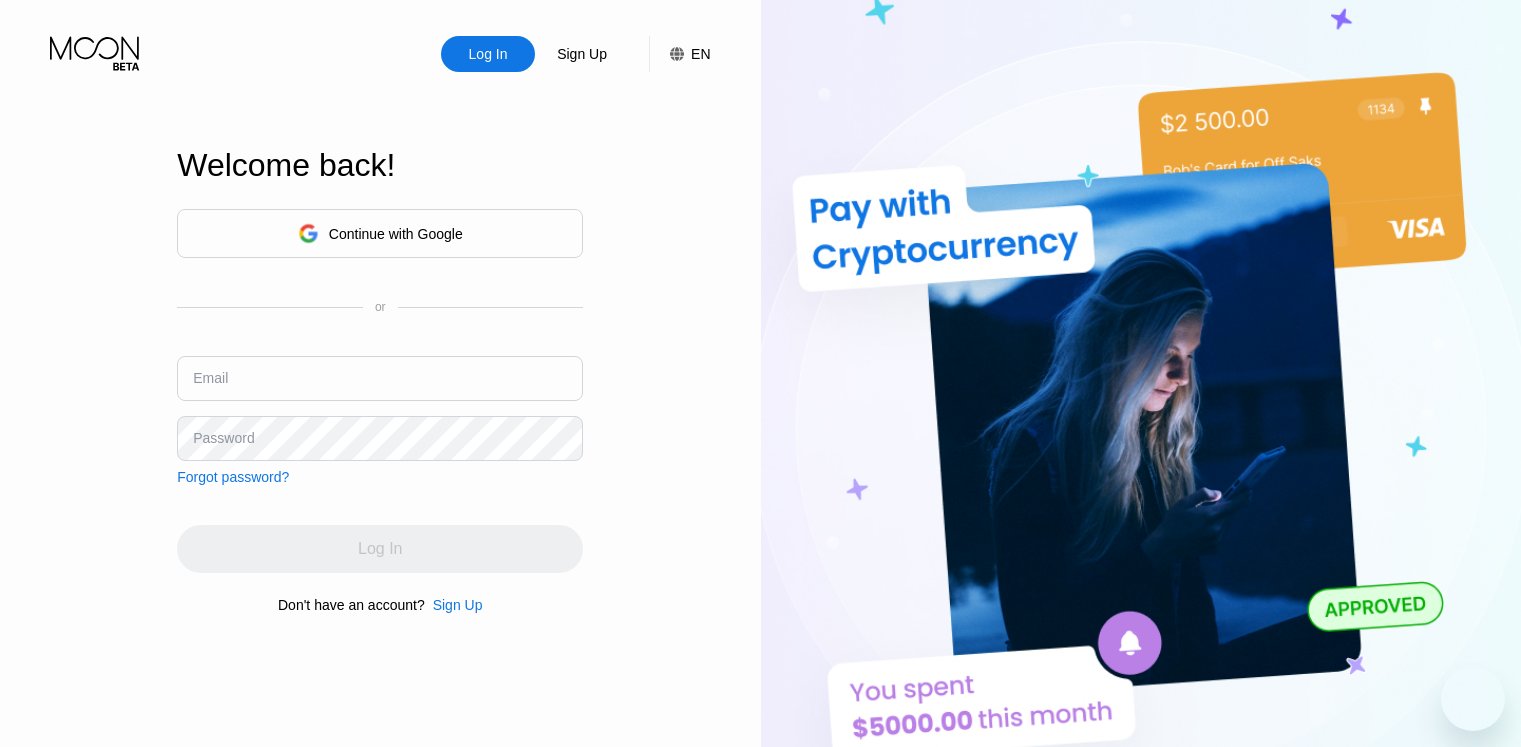 scroll, scrollTop: 0, scrollLeft: 0, axis: both 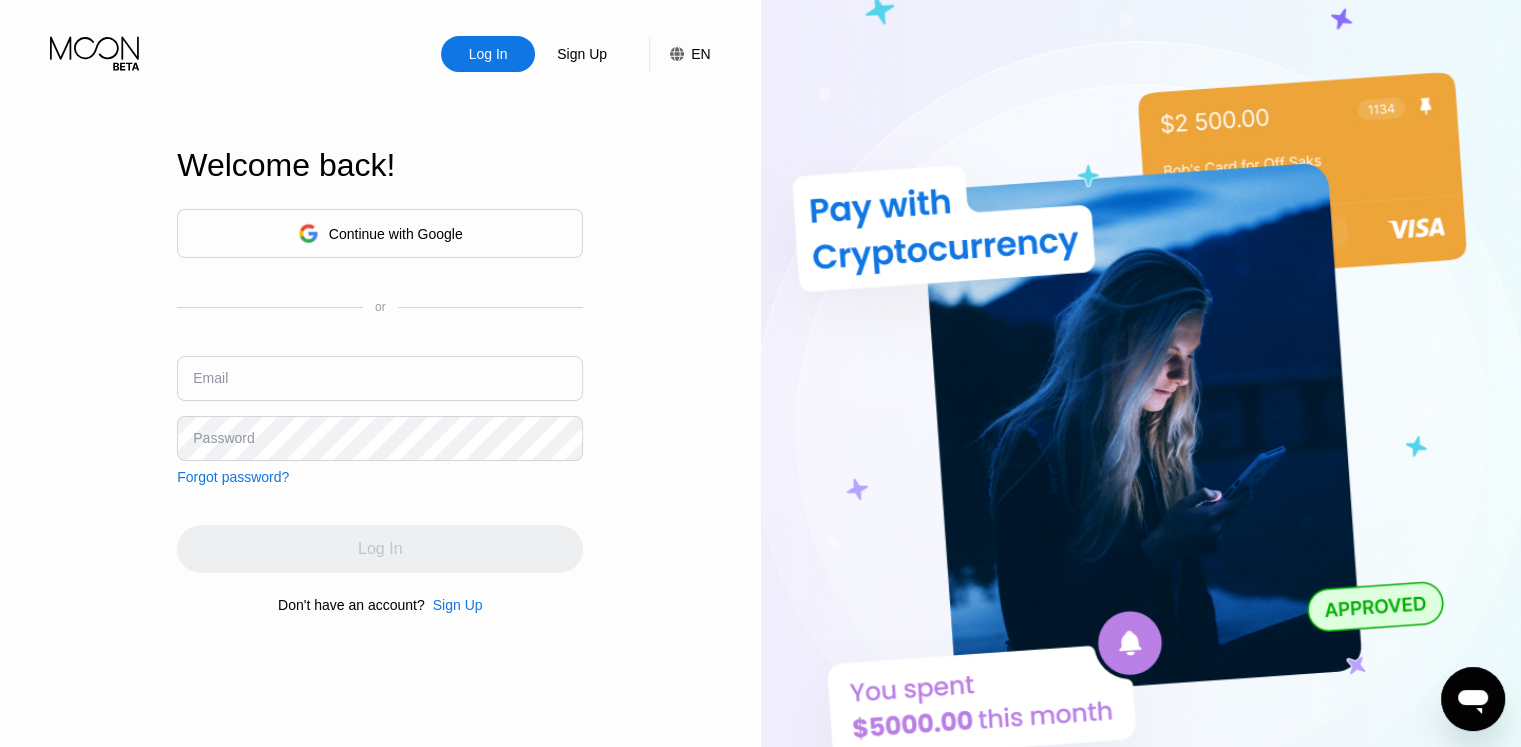 click at bounding box center [380, 378] 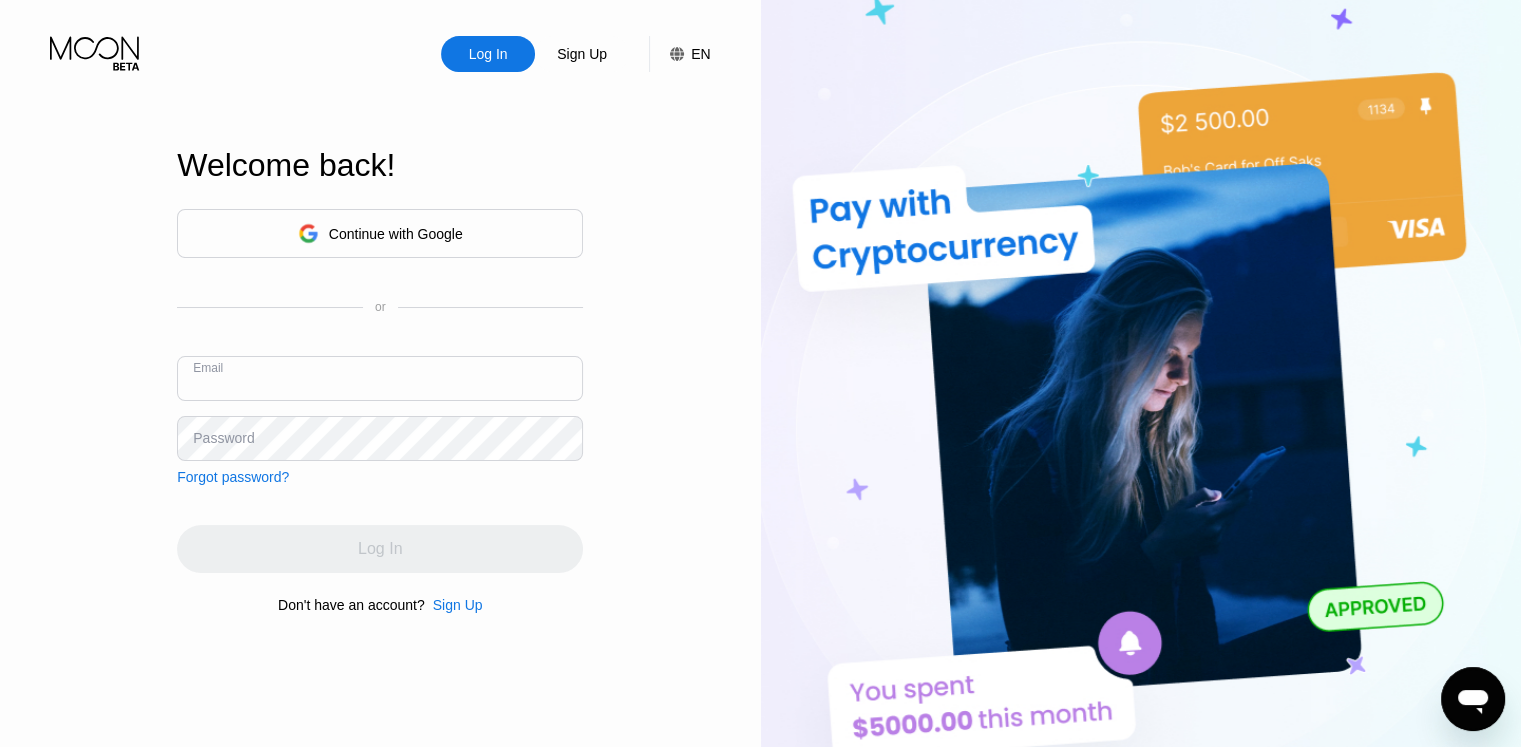 click at bounding box center (380, 378) 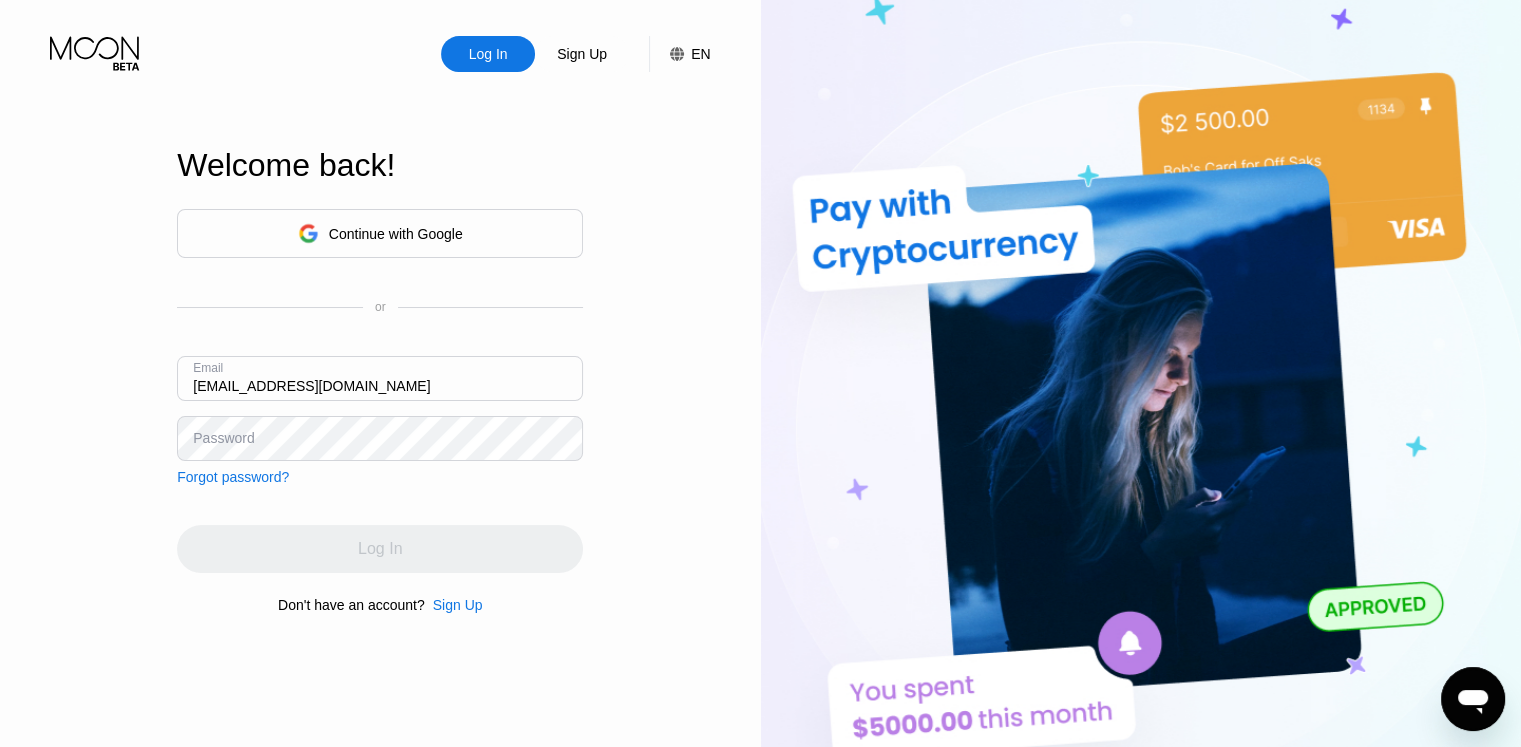 type on "[EMAIL_ADDRESS][DOMAIN_NAME]" 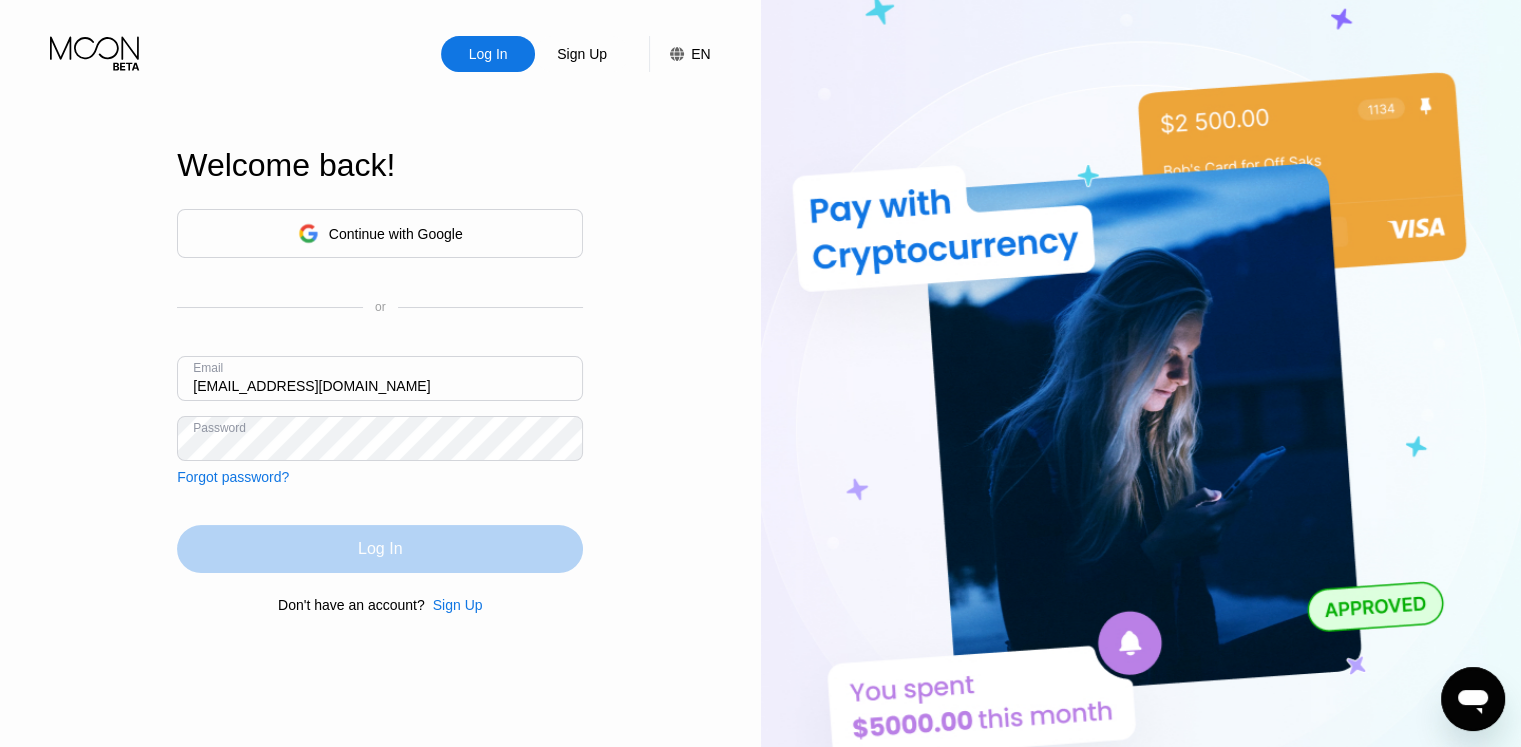 click on "Log In" at bounding box center [380, 549] 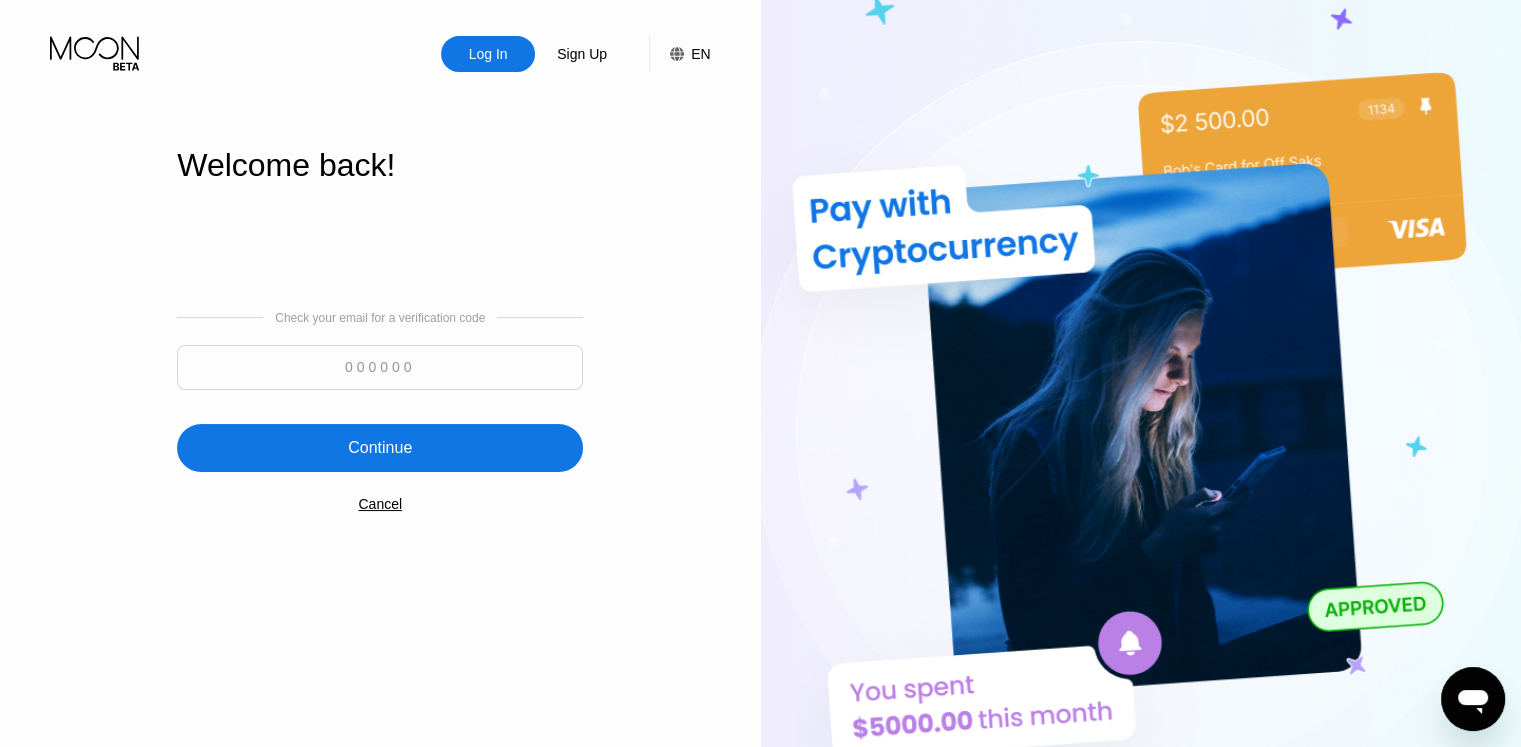 click at bounding box center [380, 367] 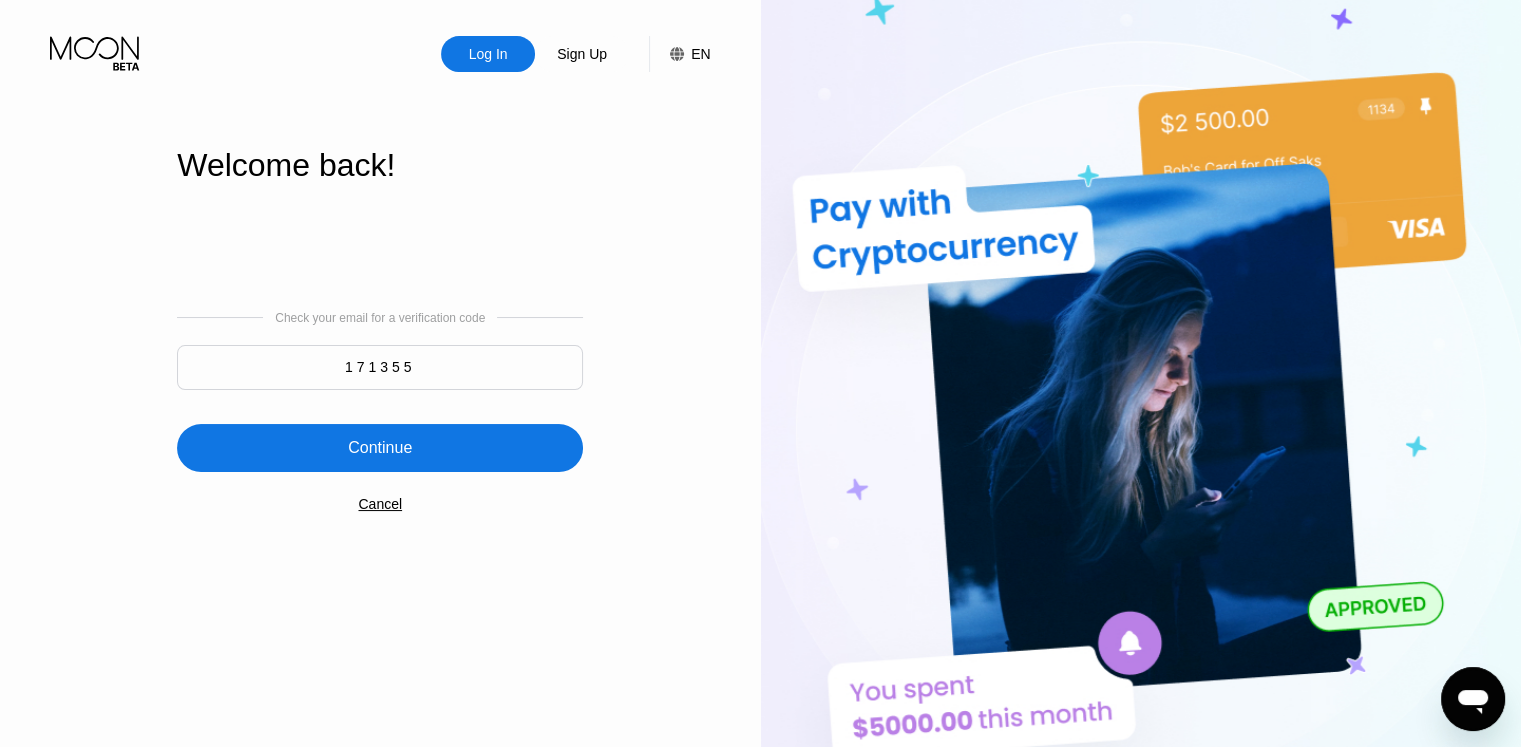 type on "171355" 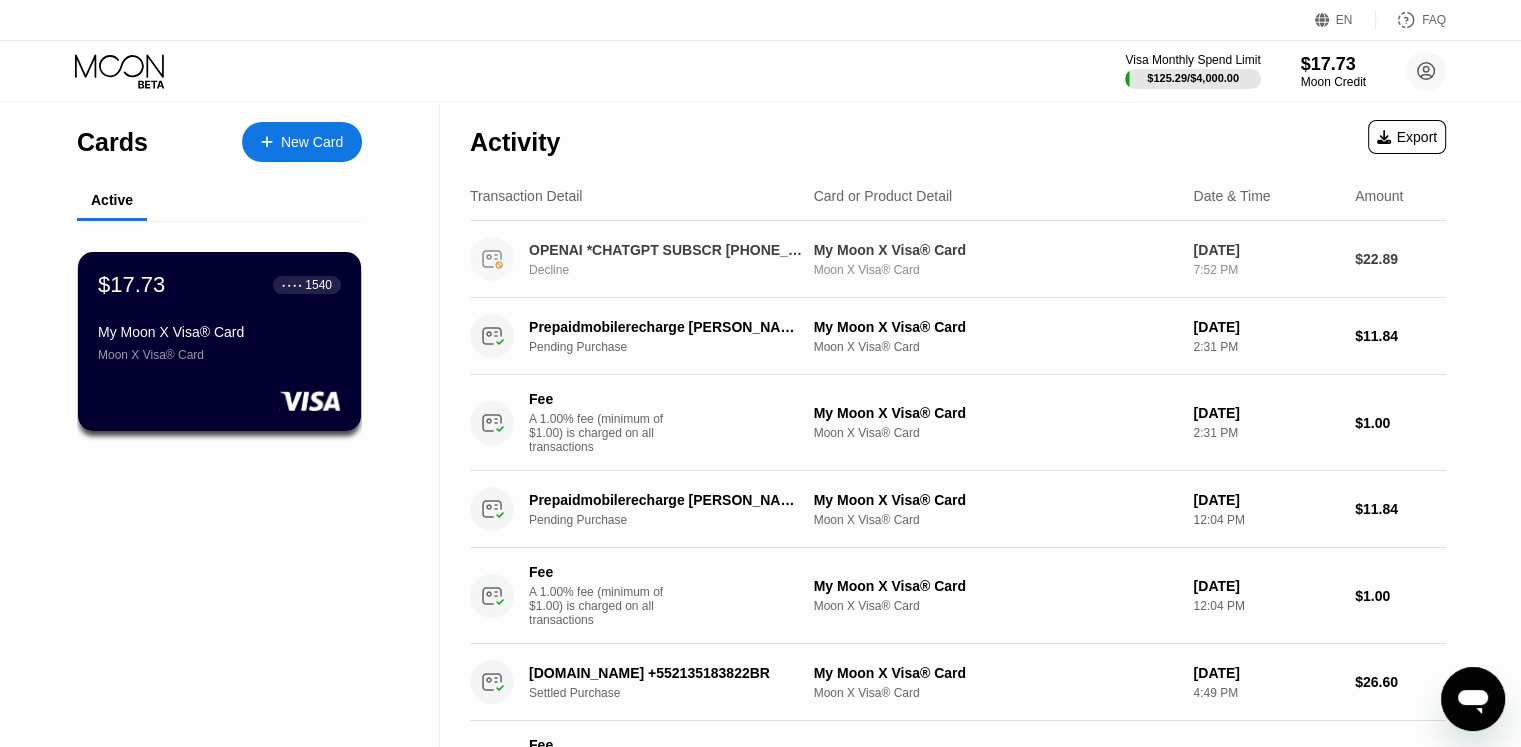 click on "Decline" at bounding box center (676, 270) 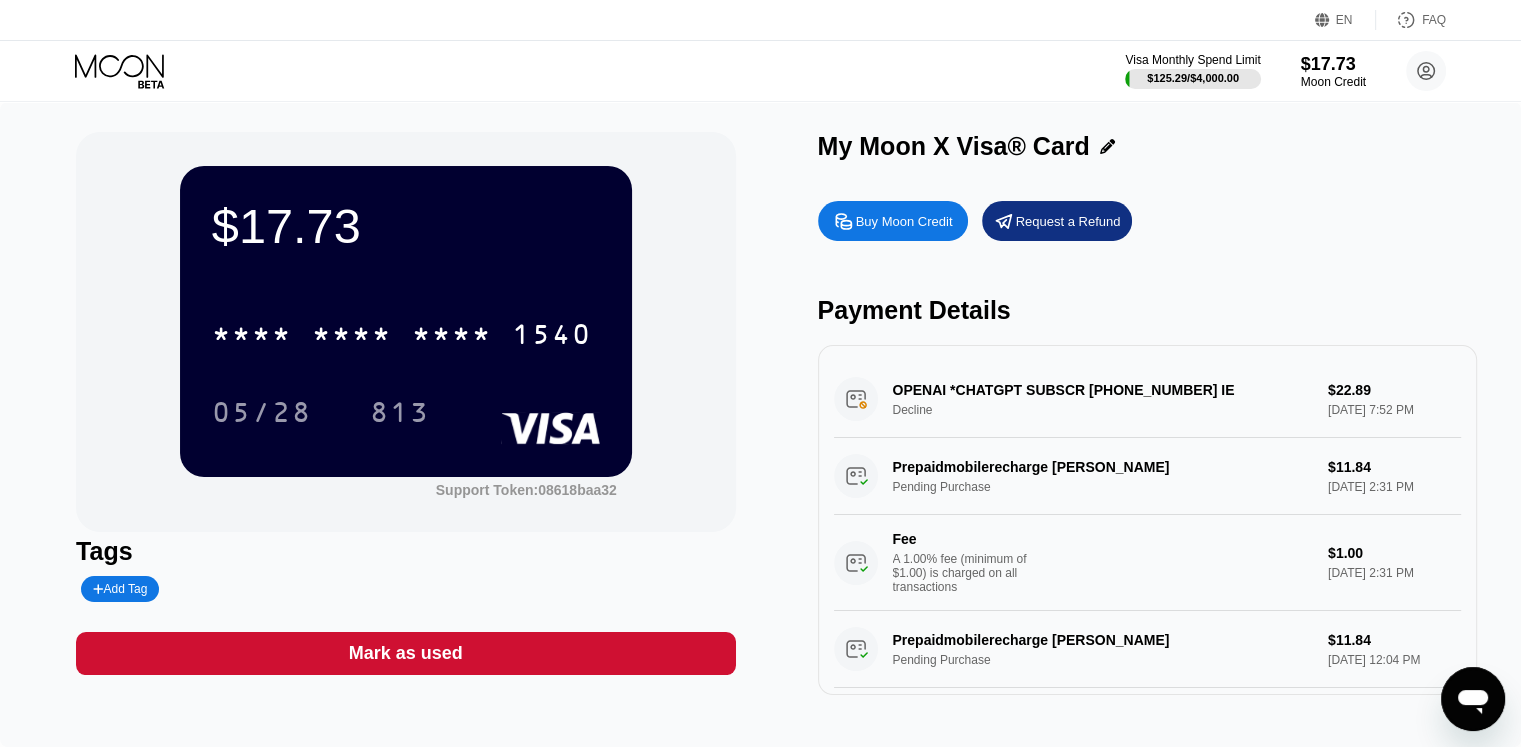 click on "OPENAI *CHATGPT SUBSCR   +14158799686 IE Decline $22.89 Jul 09, 2025 7:52 PM" at bounding box center (1147, 399) 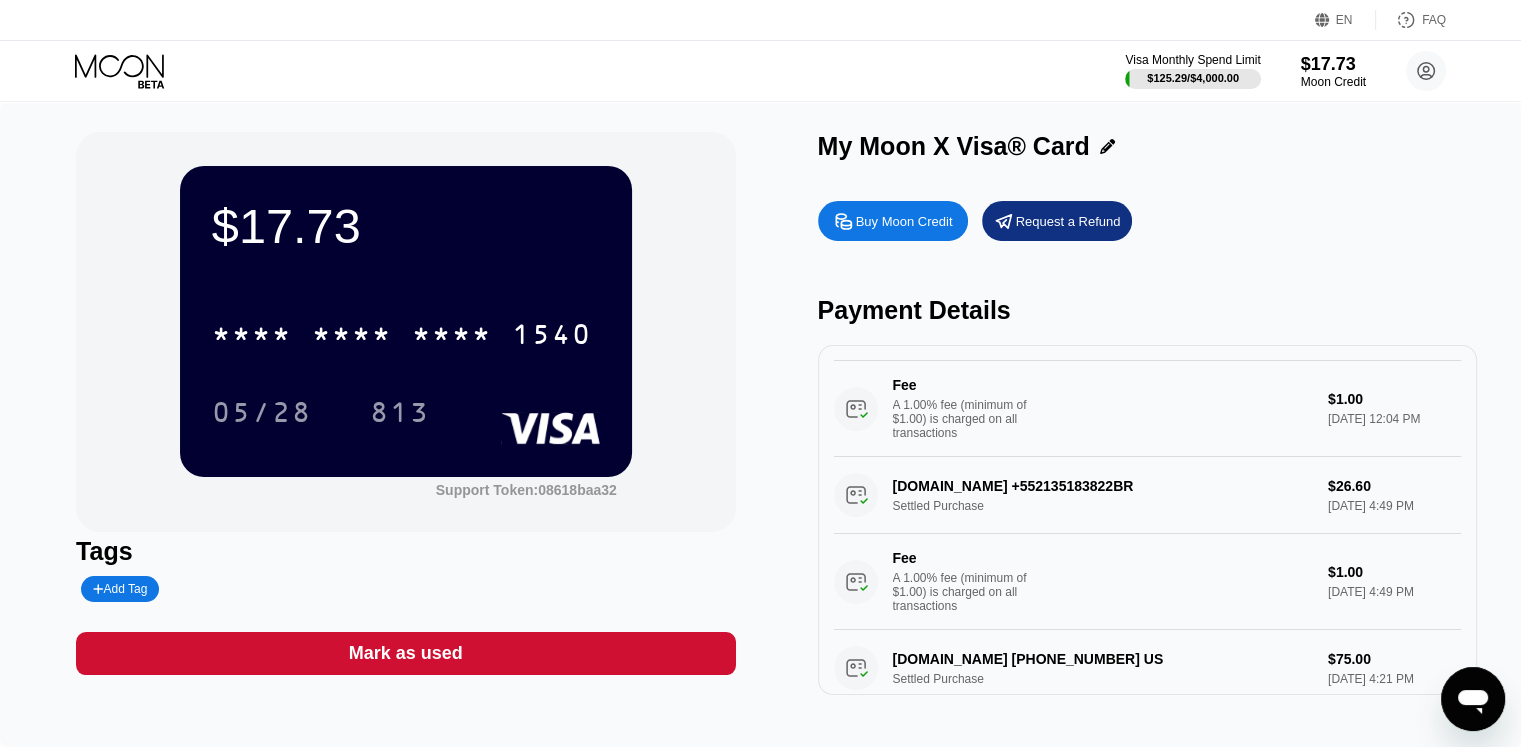 scroll, scrollTop: 0, scrollLeft: 0, axis: both 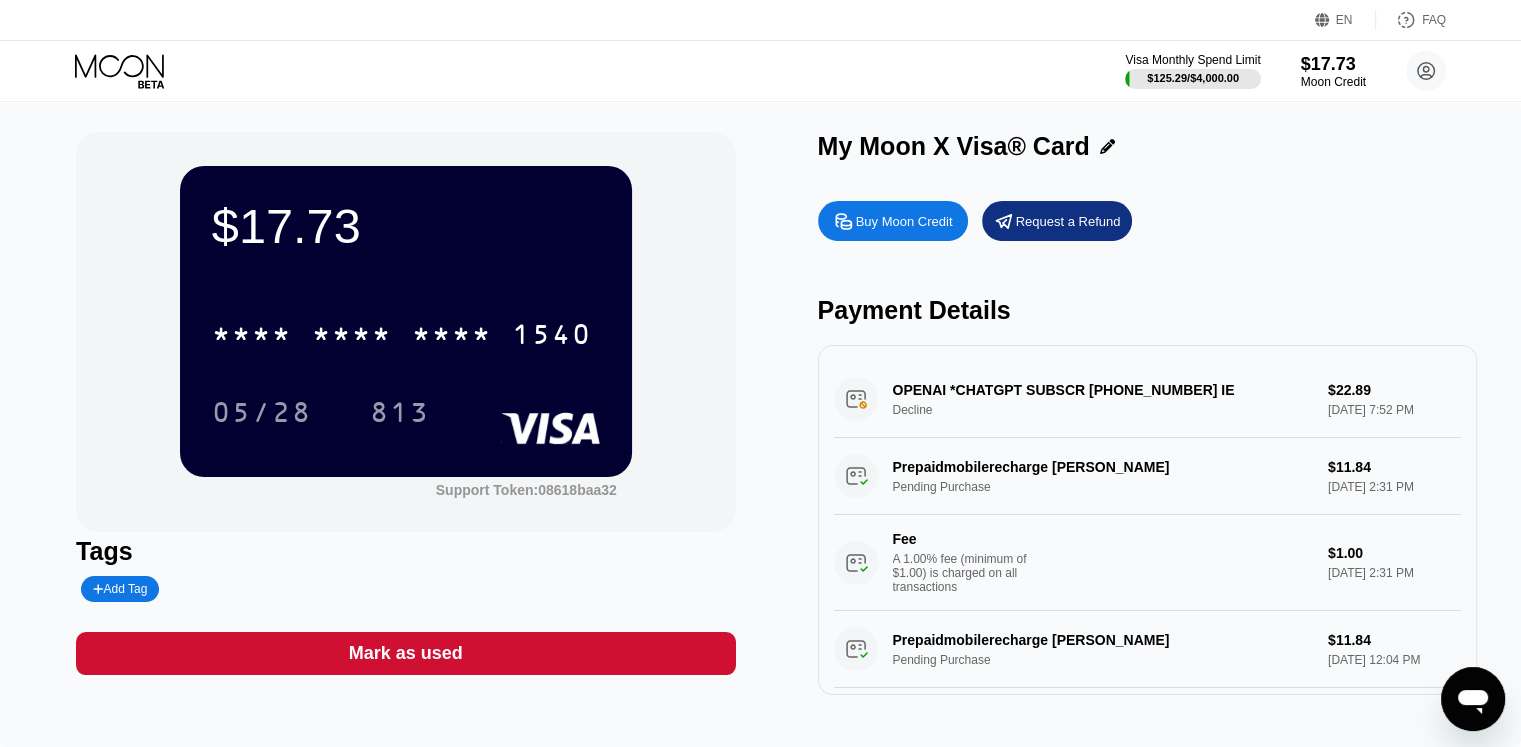 click 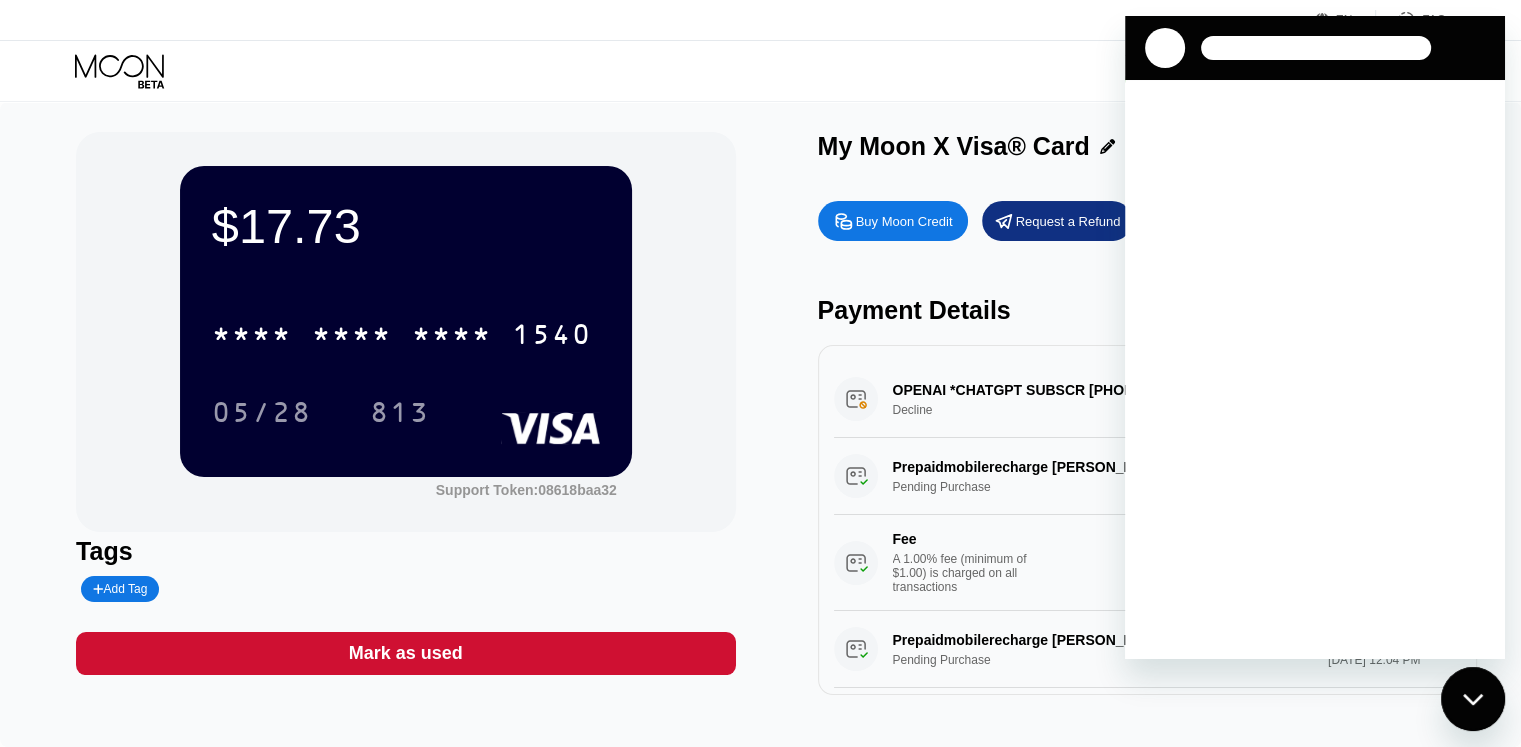 scroll, scrollTop: 0, scrollLeft: 0, axis: both 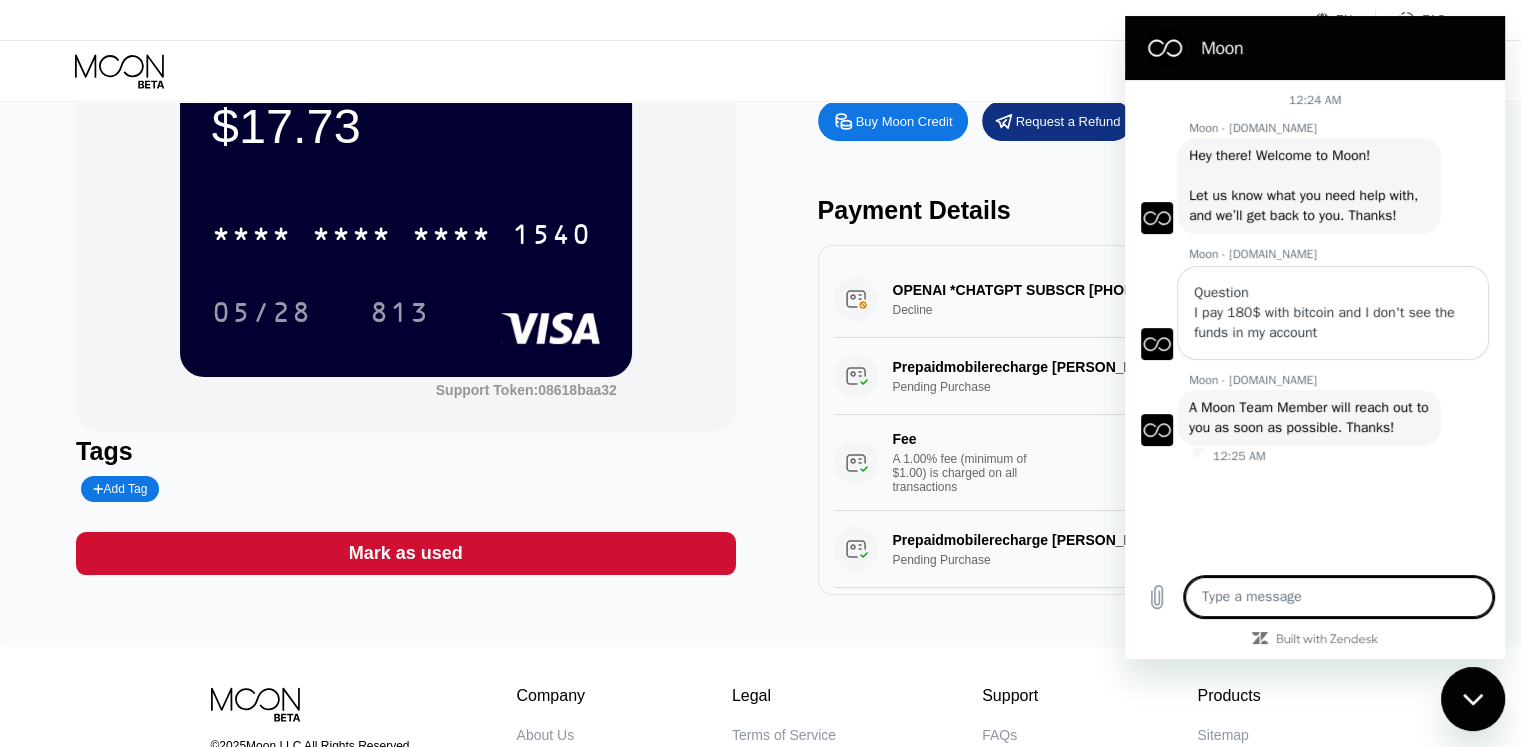 click at bounding box center (1339, 597) 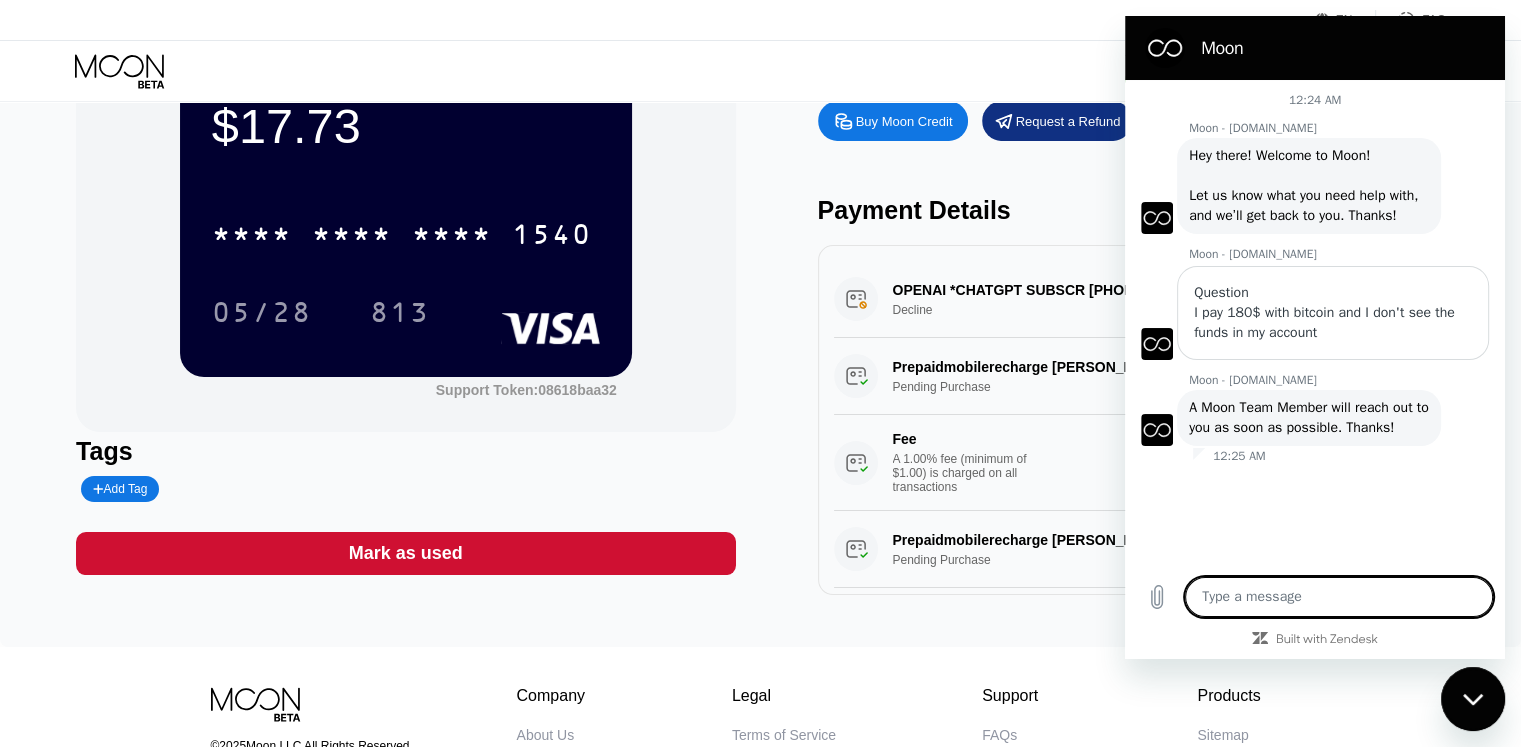 type on "O" 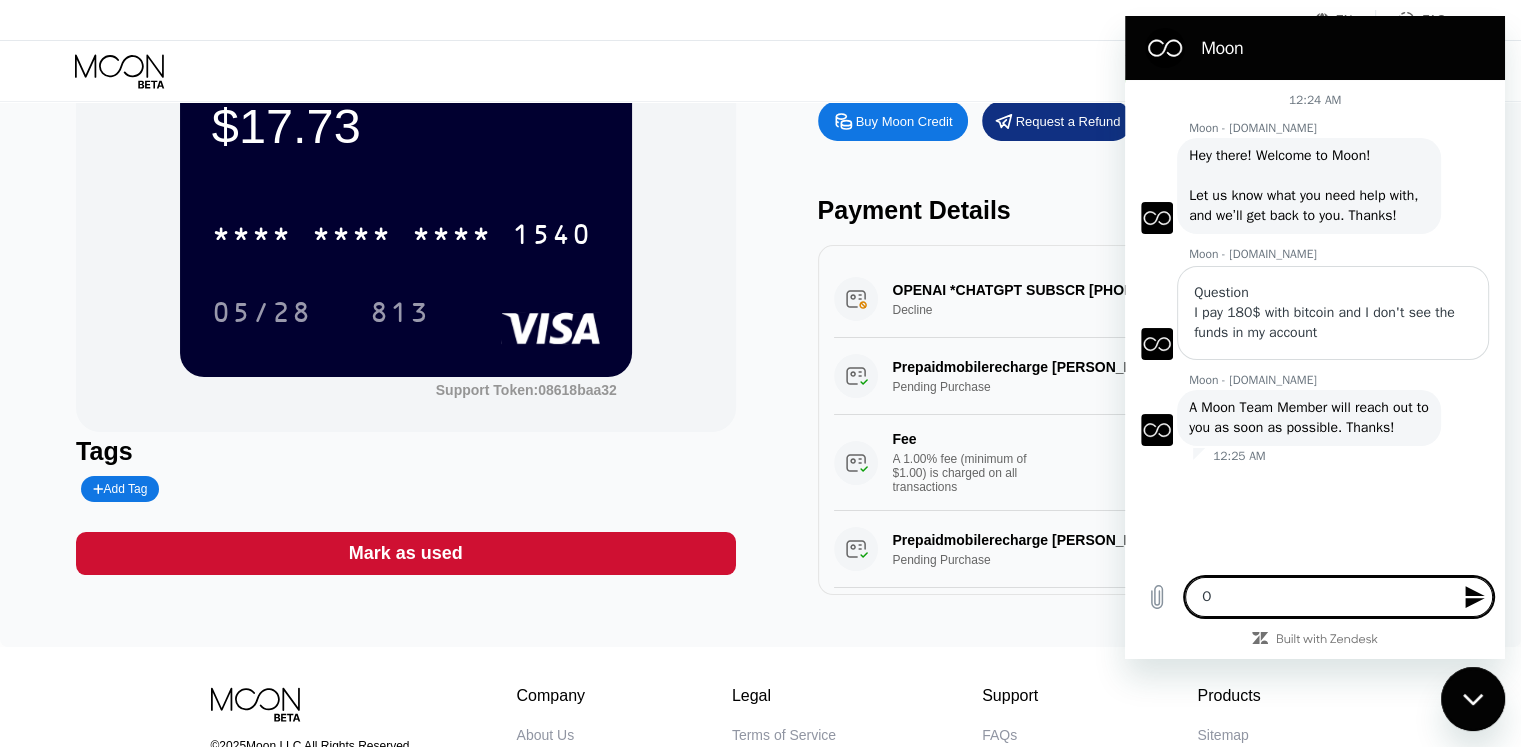 type on "Ok" 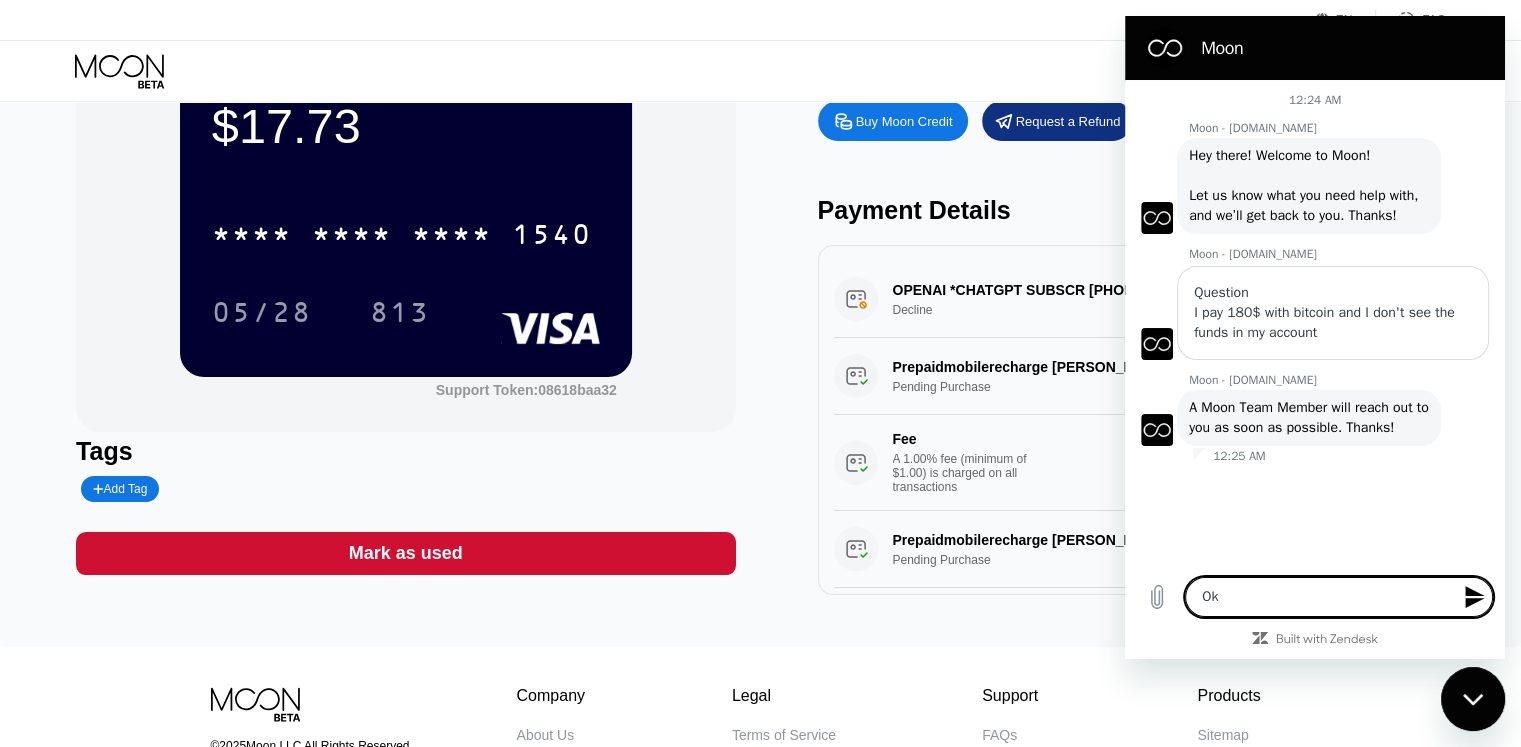 type on "Ok," 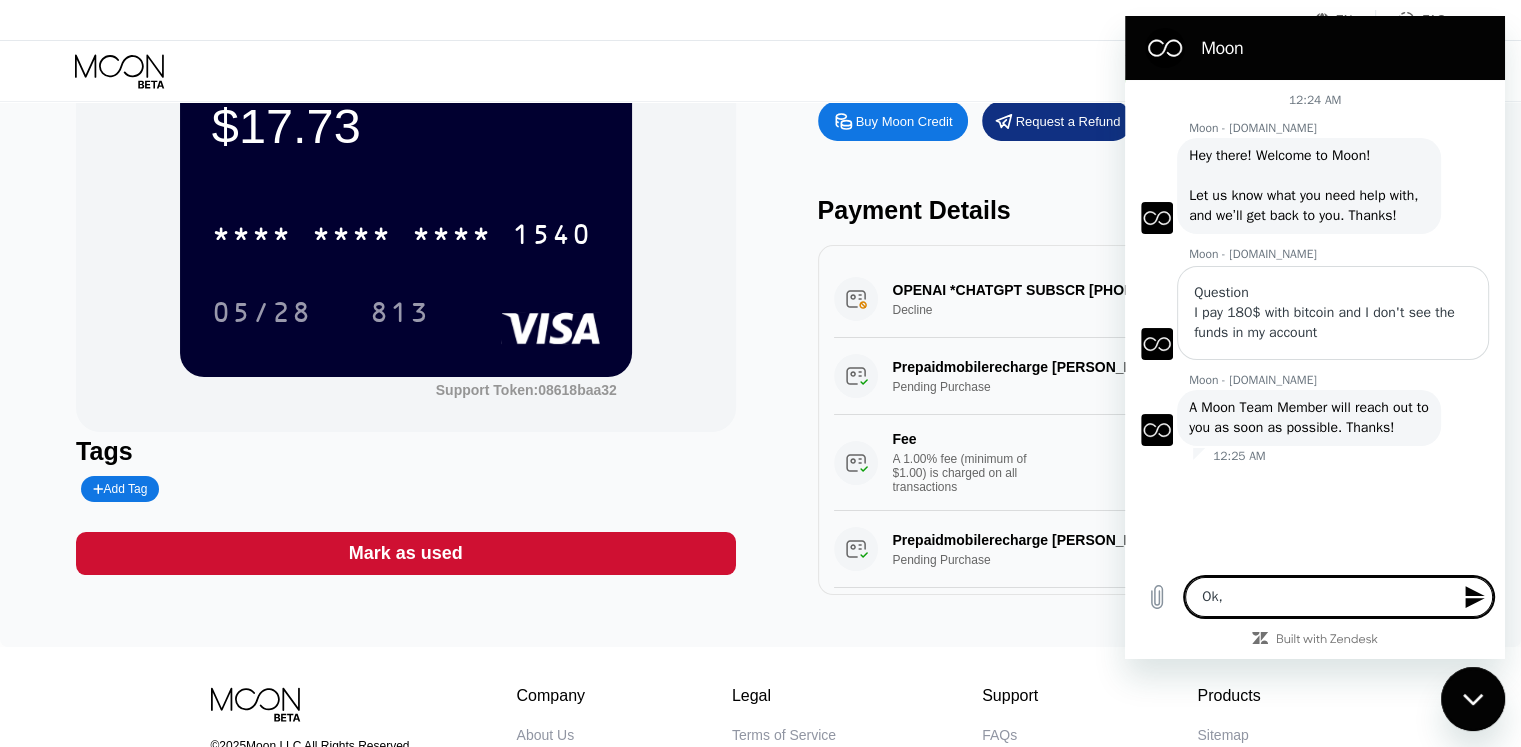 type on "Ok," 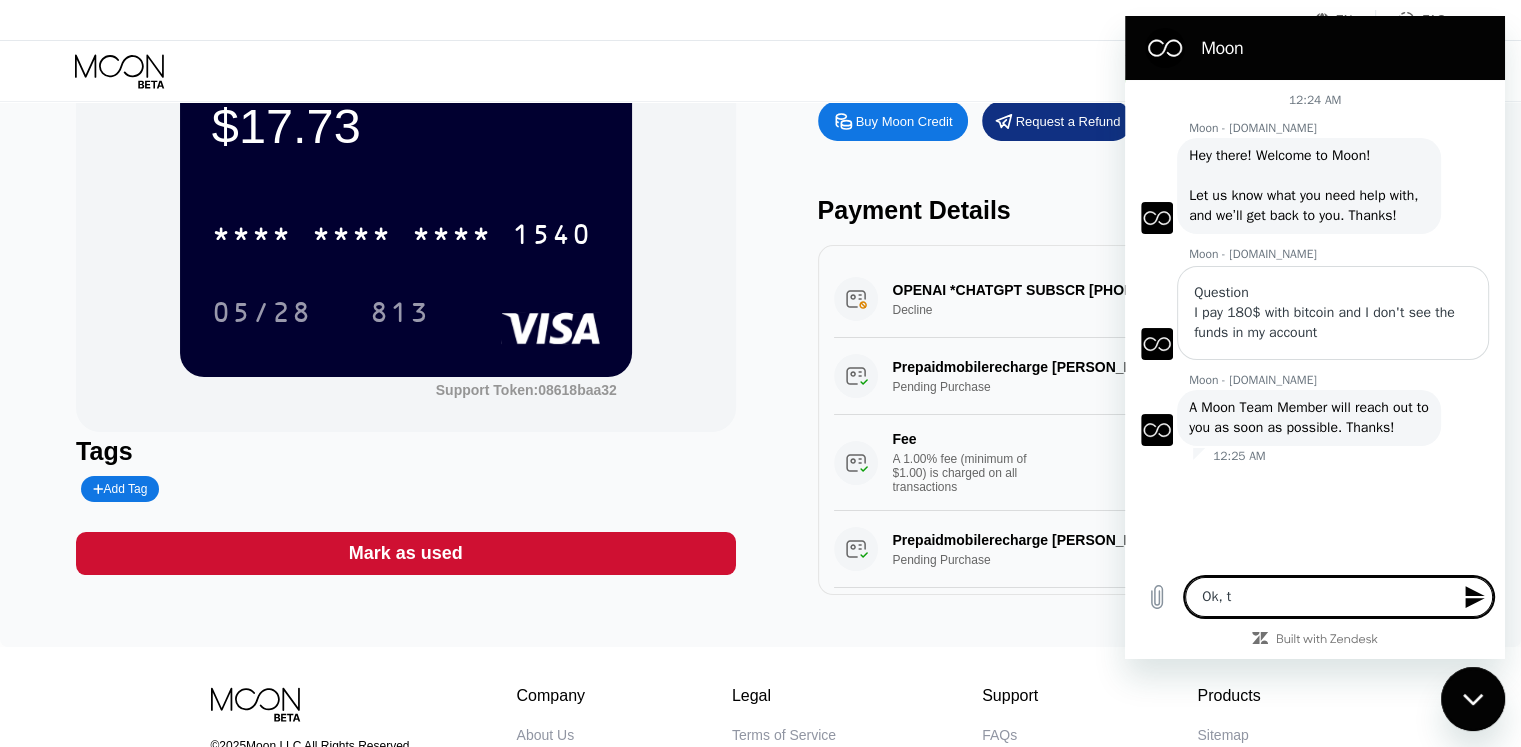 type on "Ok, th" 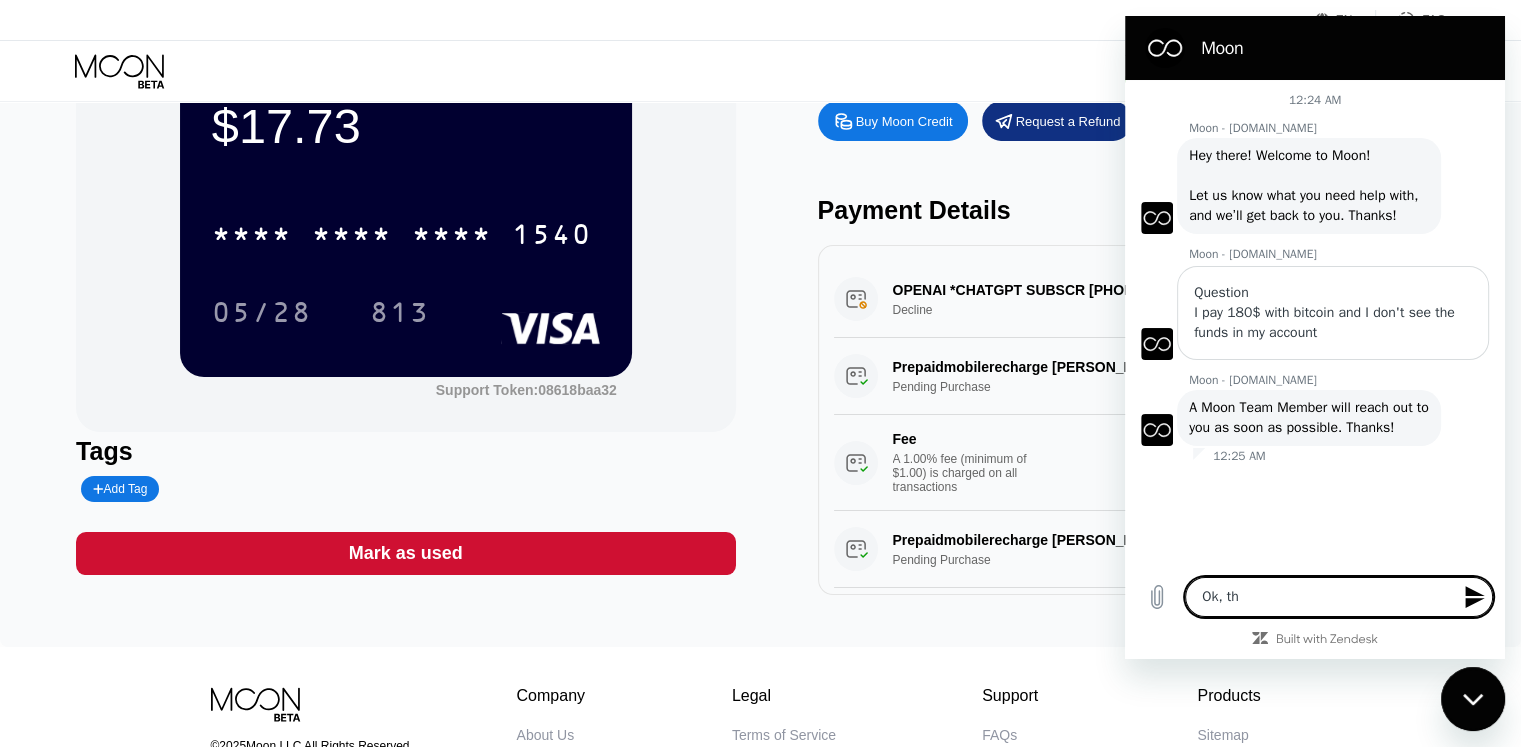 type on "Ok, tha" 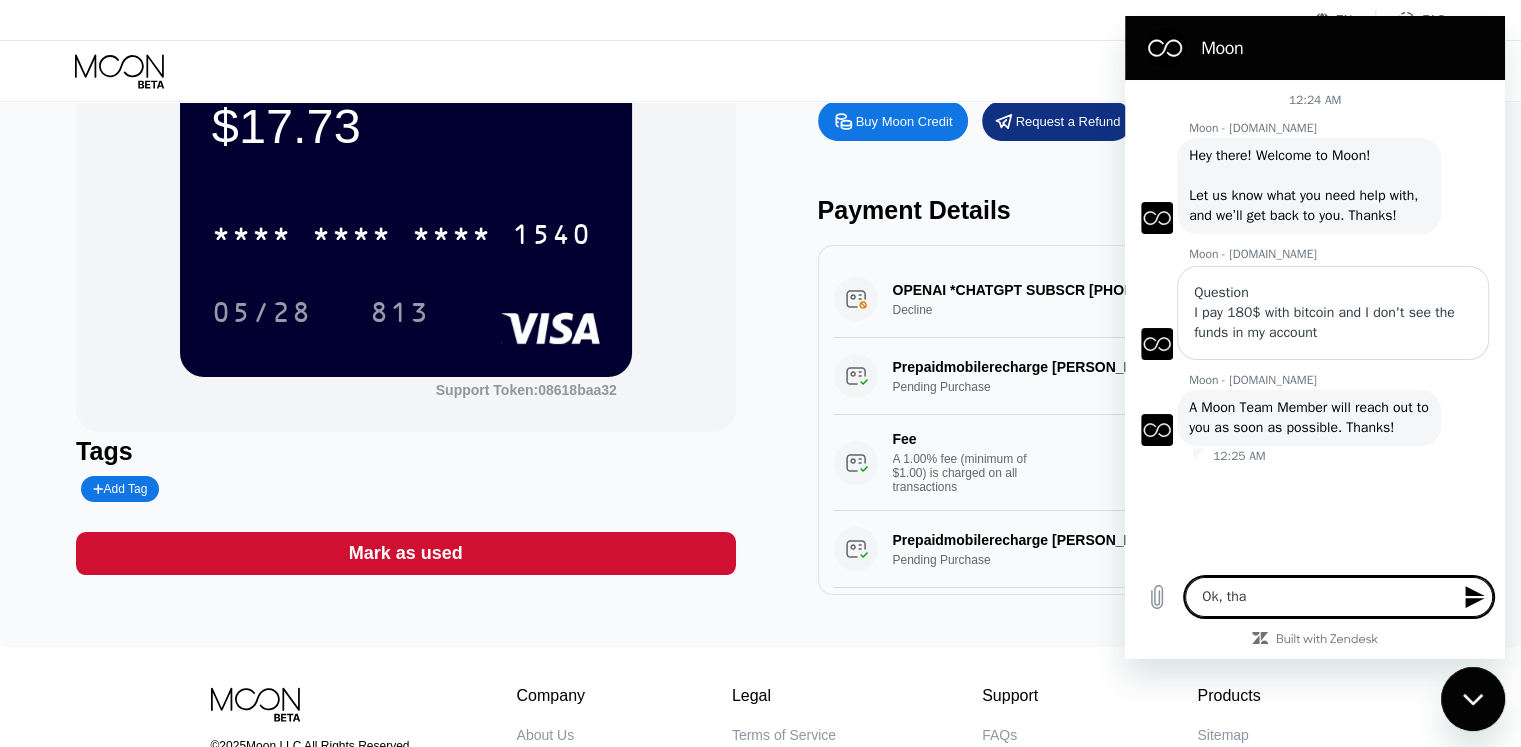 type on "Ok, than" 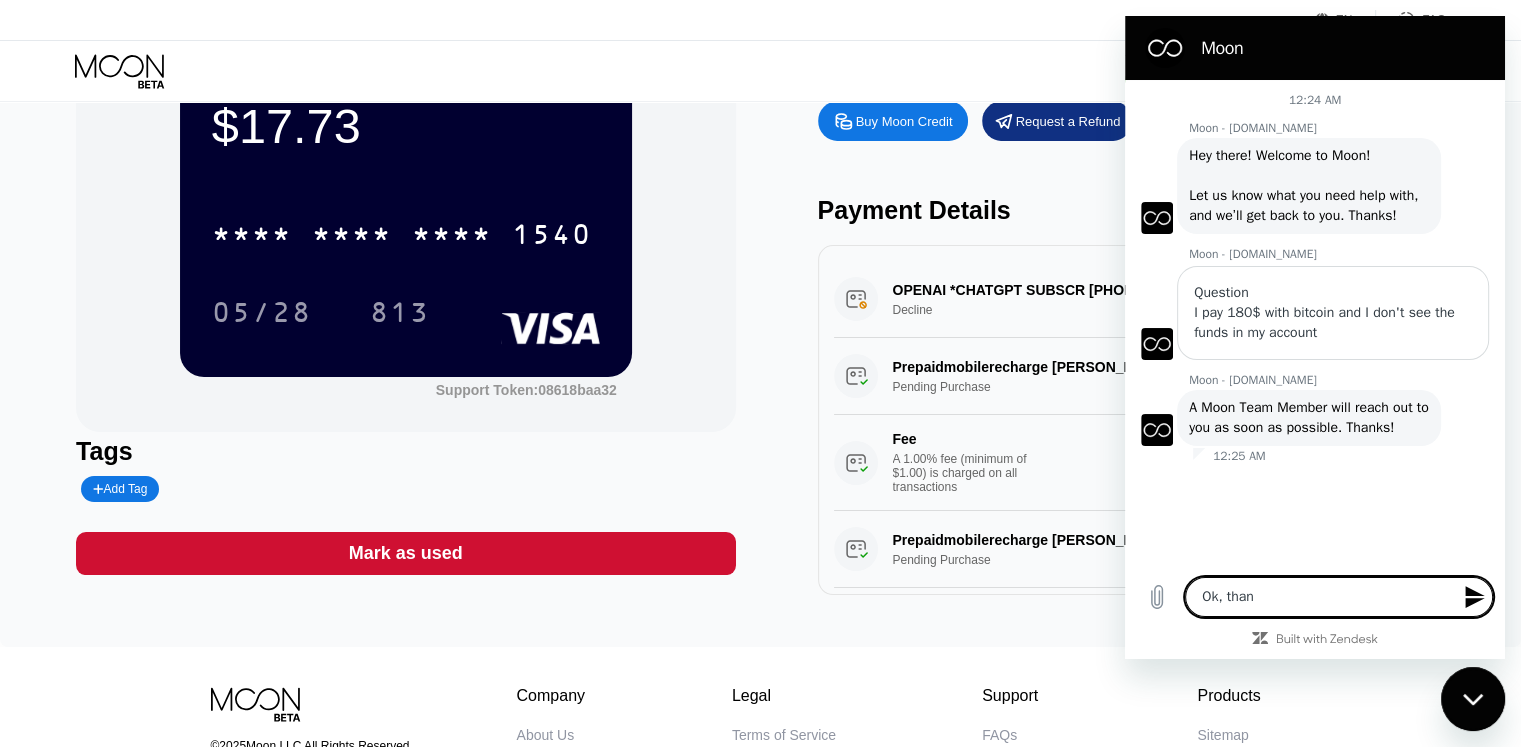 type on "x" 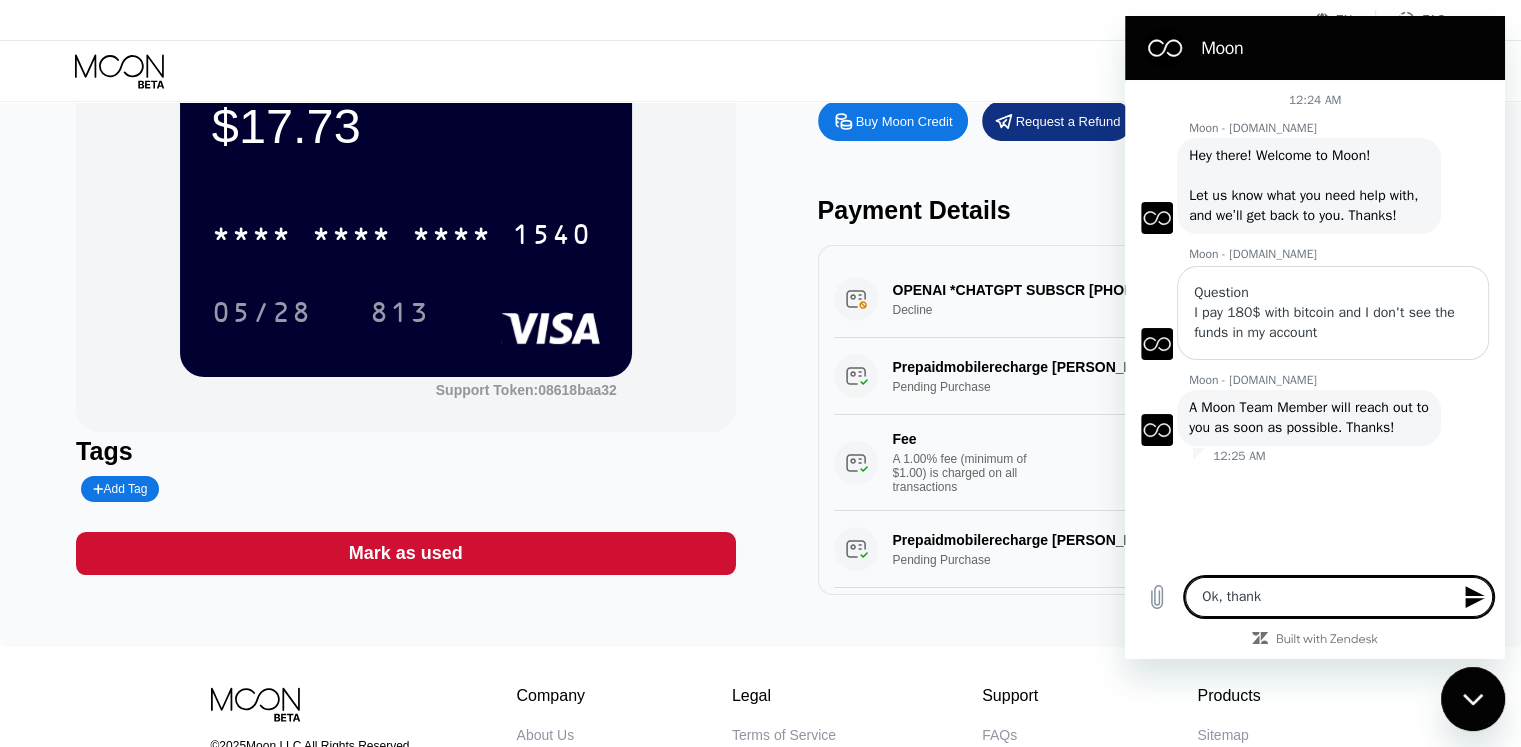 type on "Ok, thank" 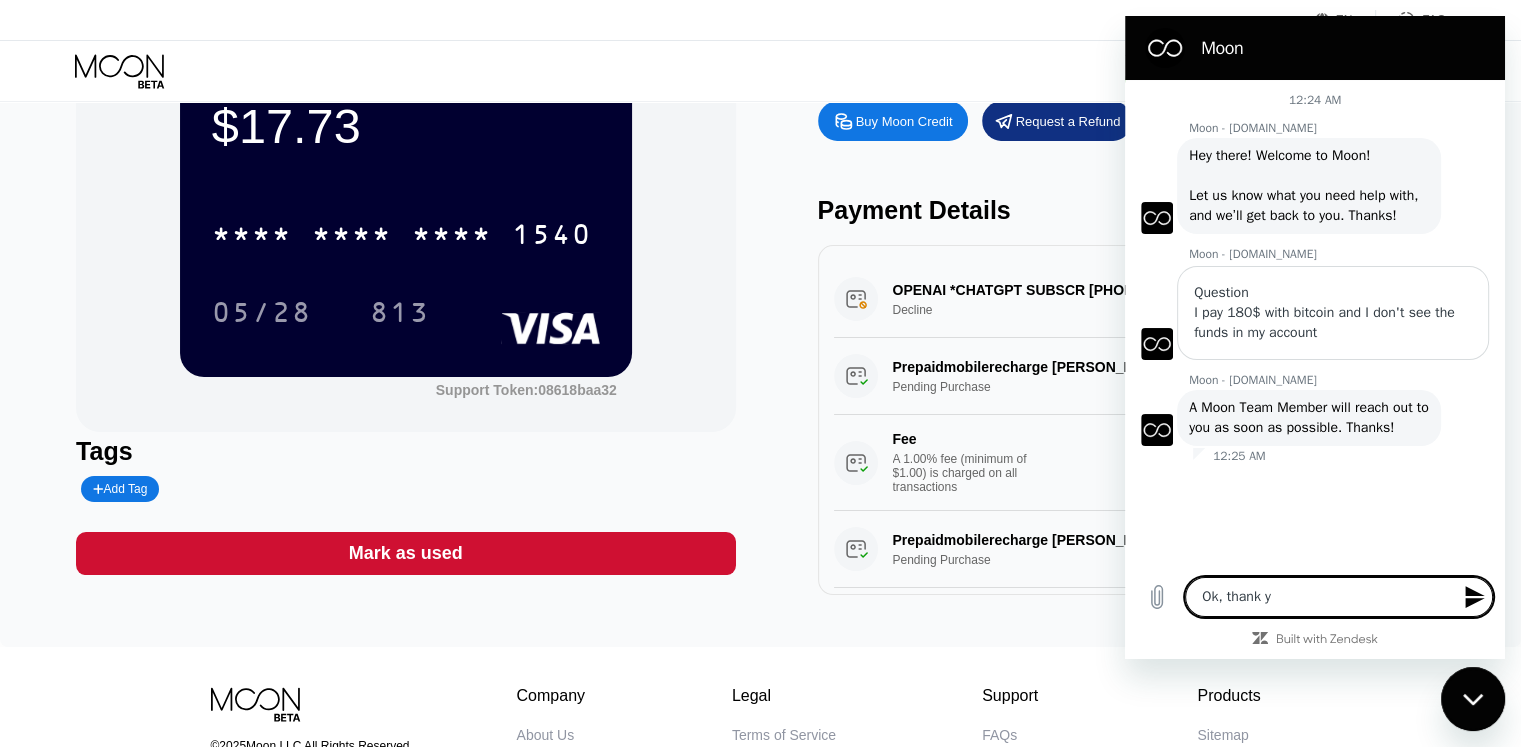 type on "Ok, thank yu" 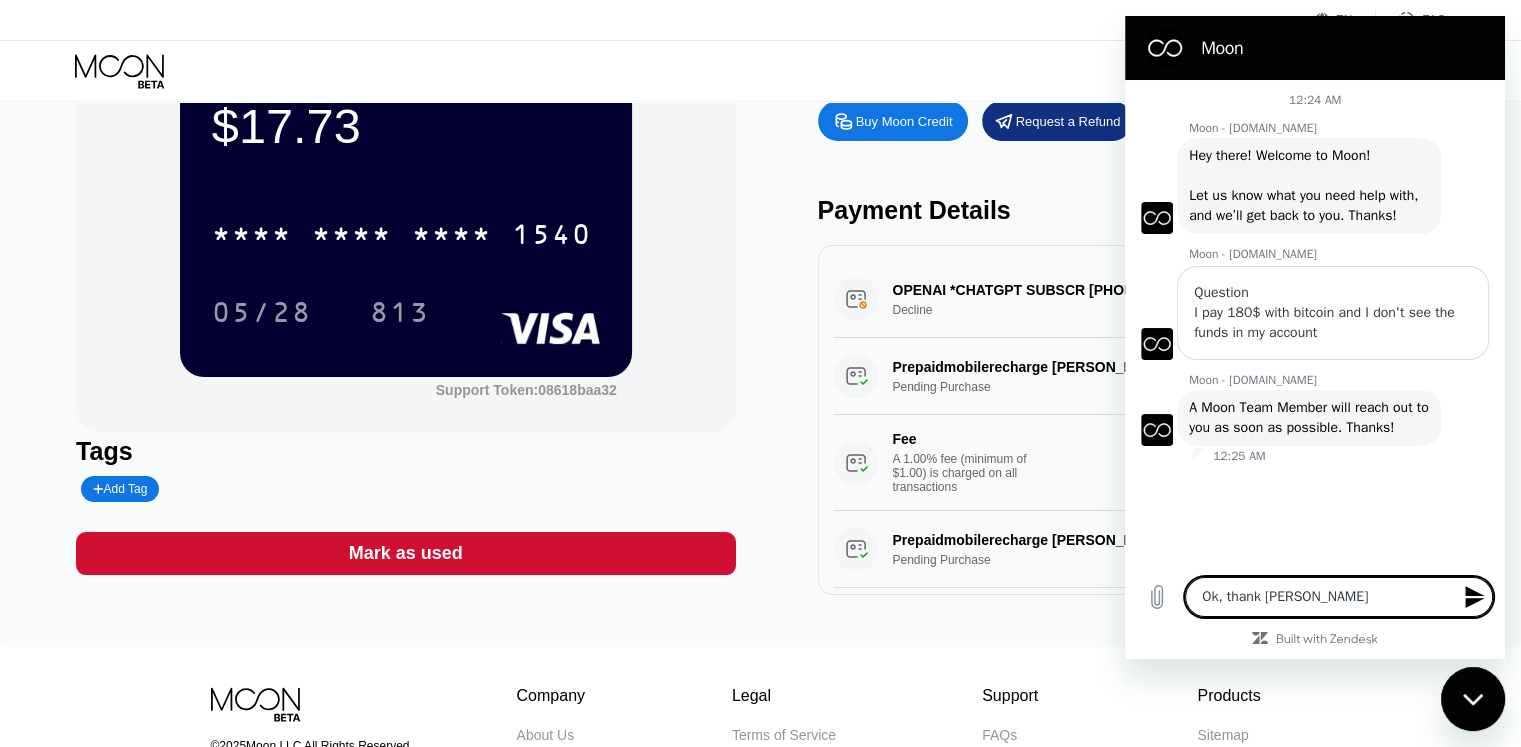 type on "Ok, thank y" 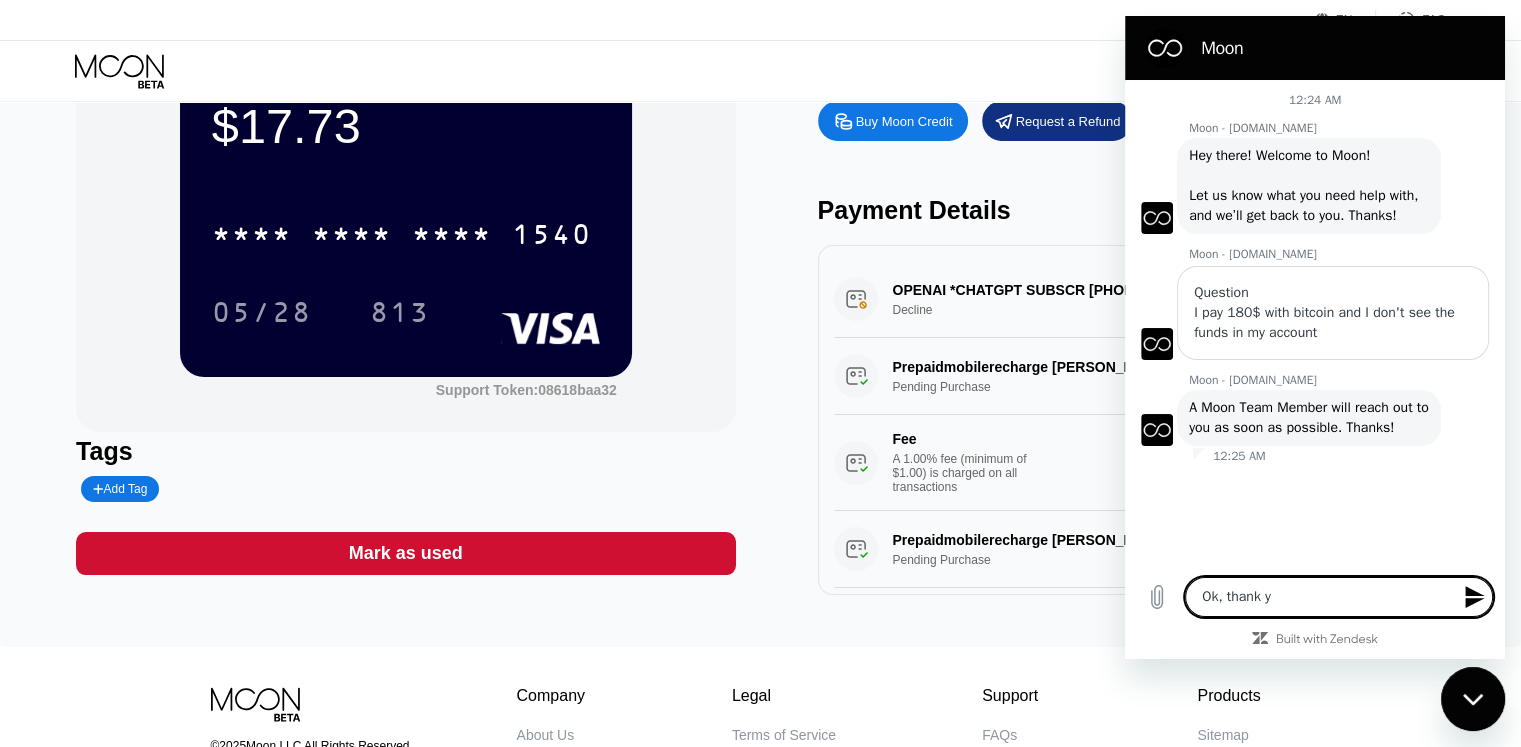 type on "Ok, thank yo" 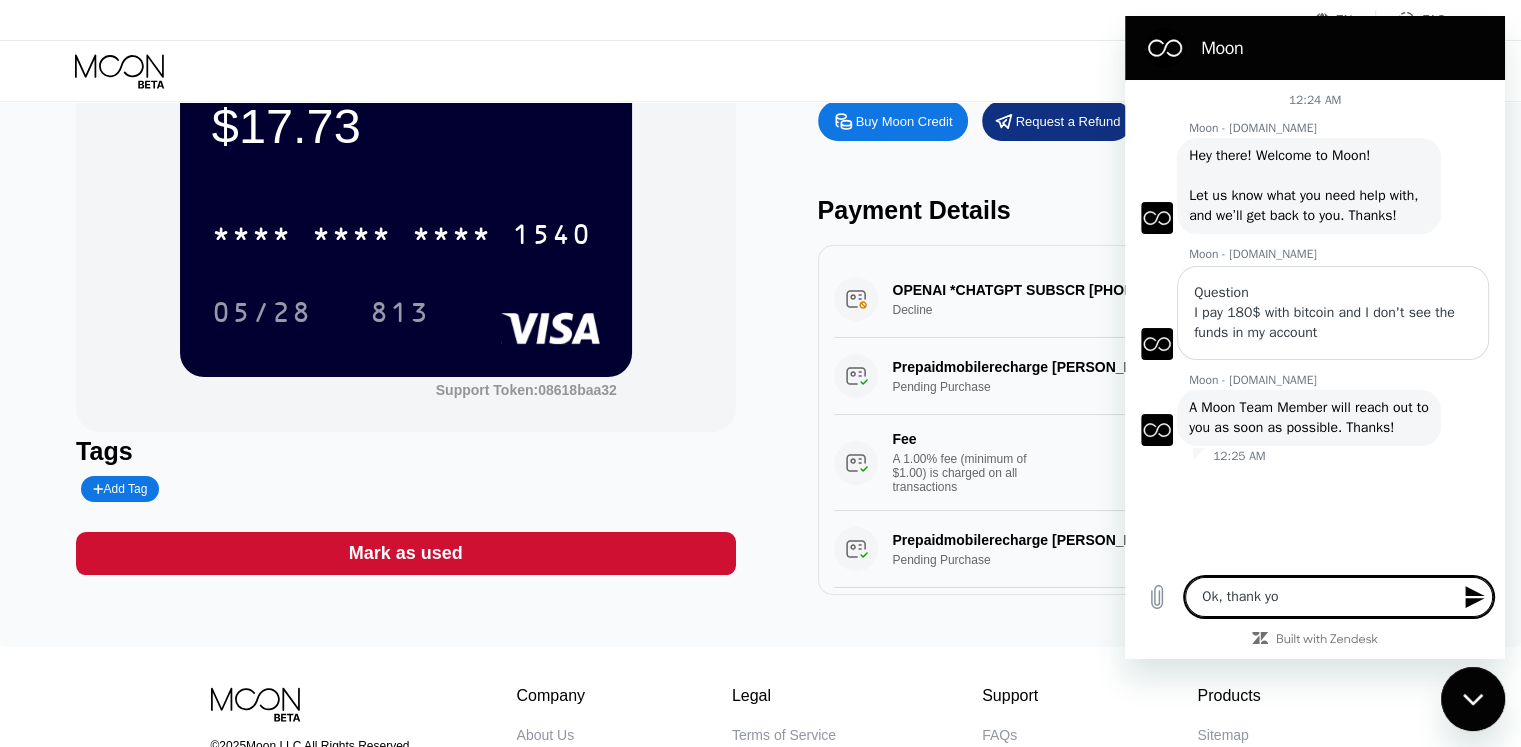 type on "Ok, thank you" 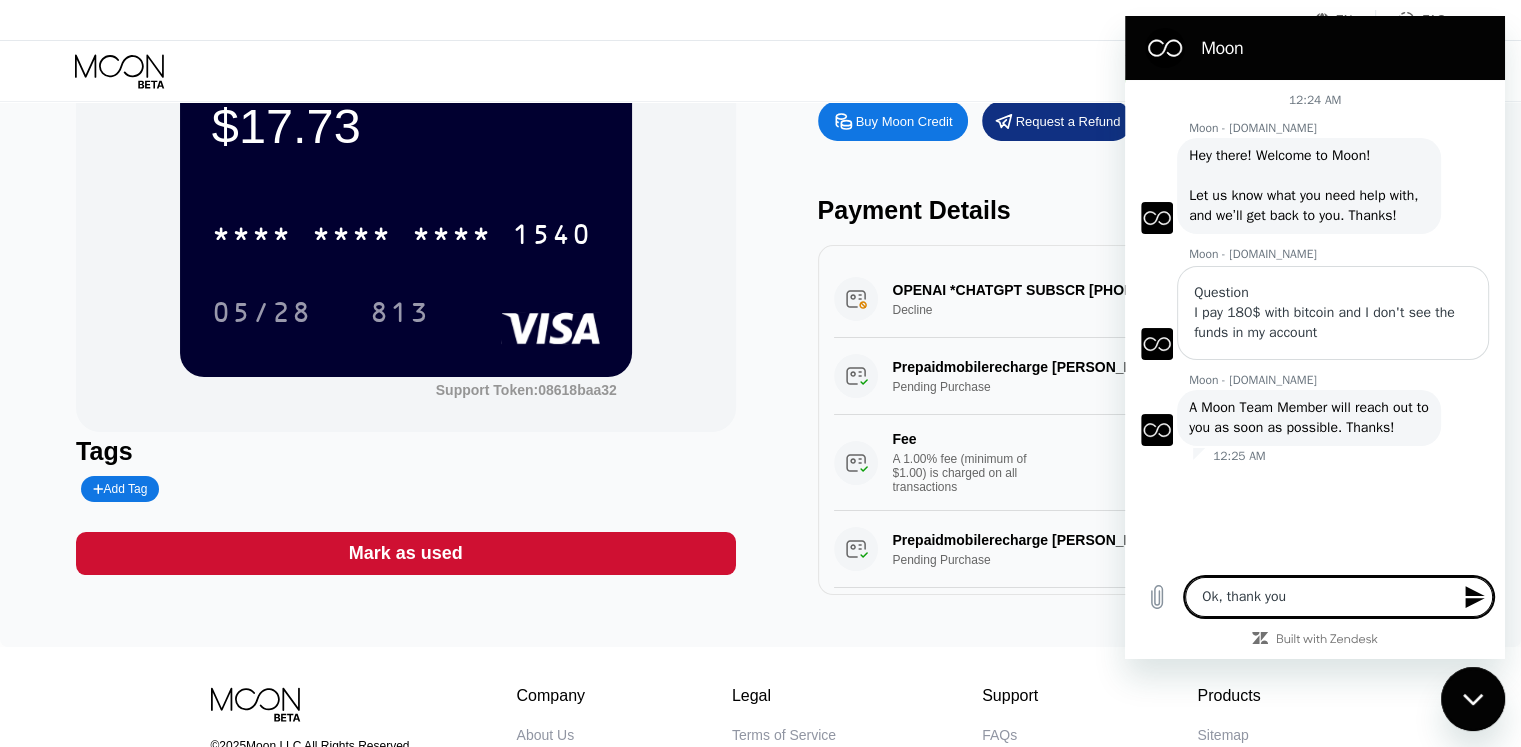 type 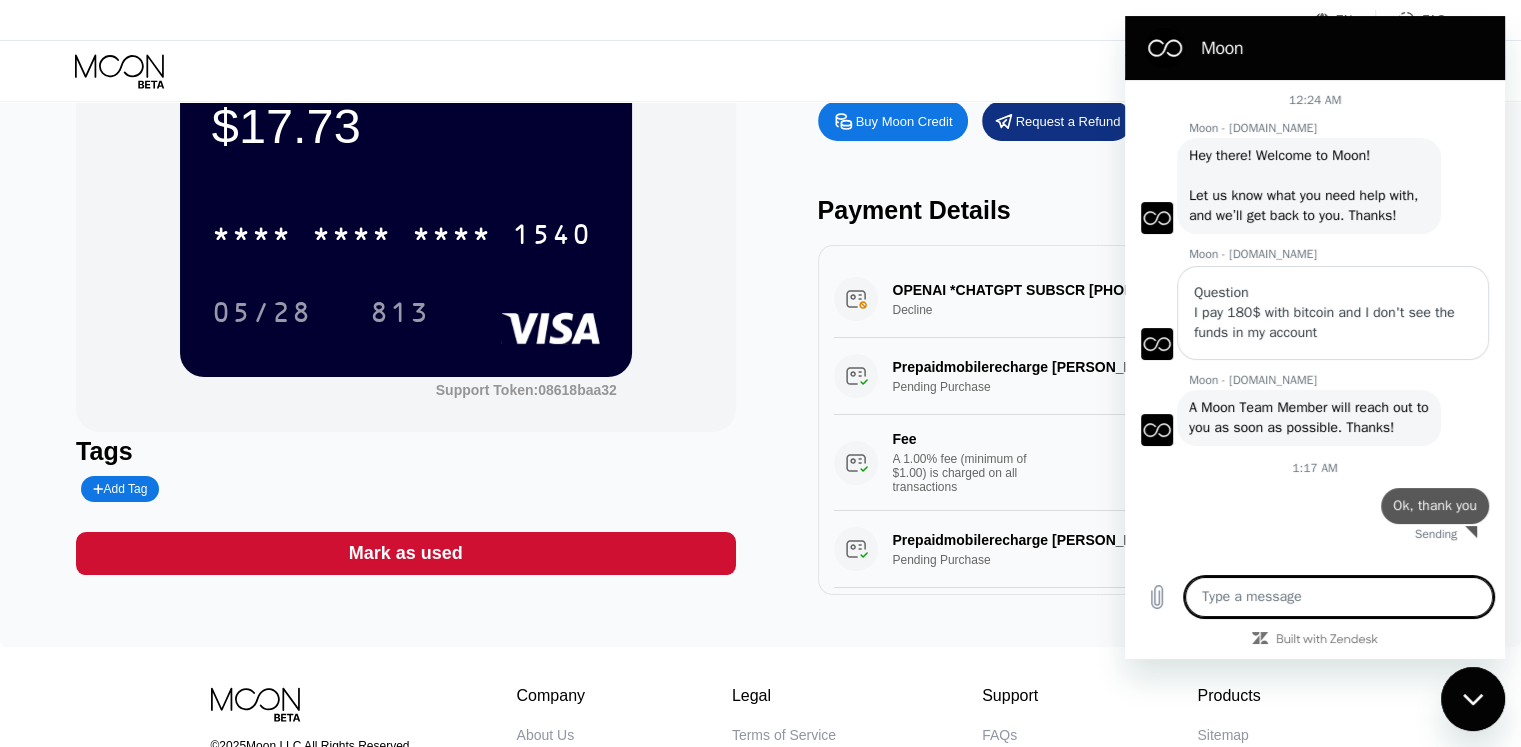 type on "x" 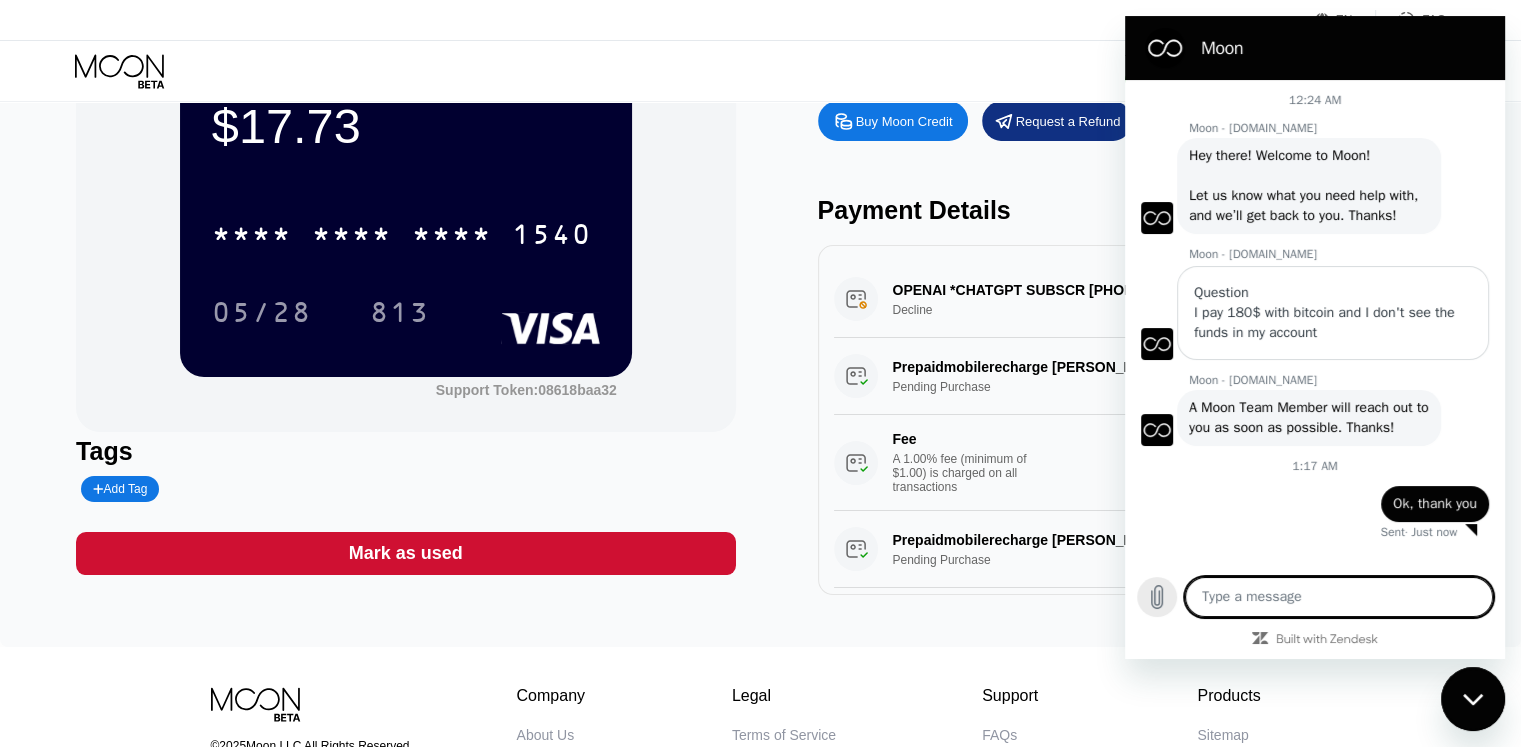 click 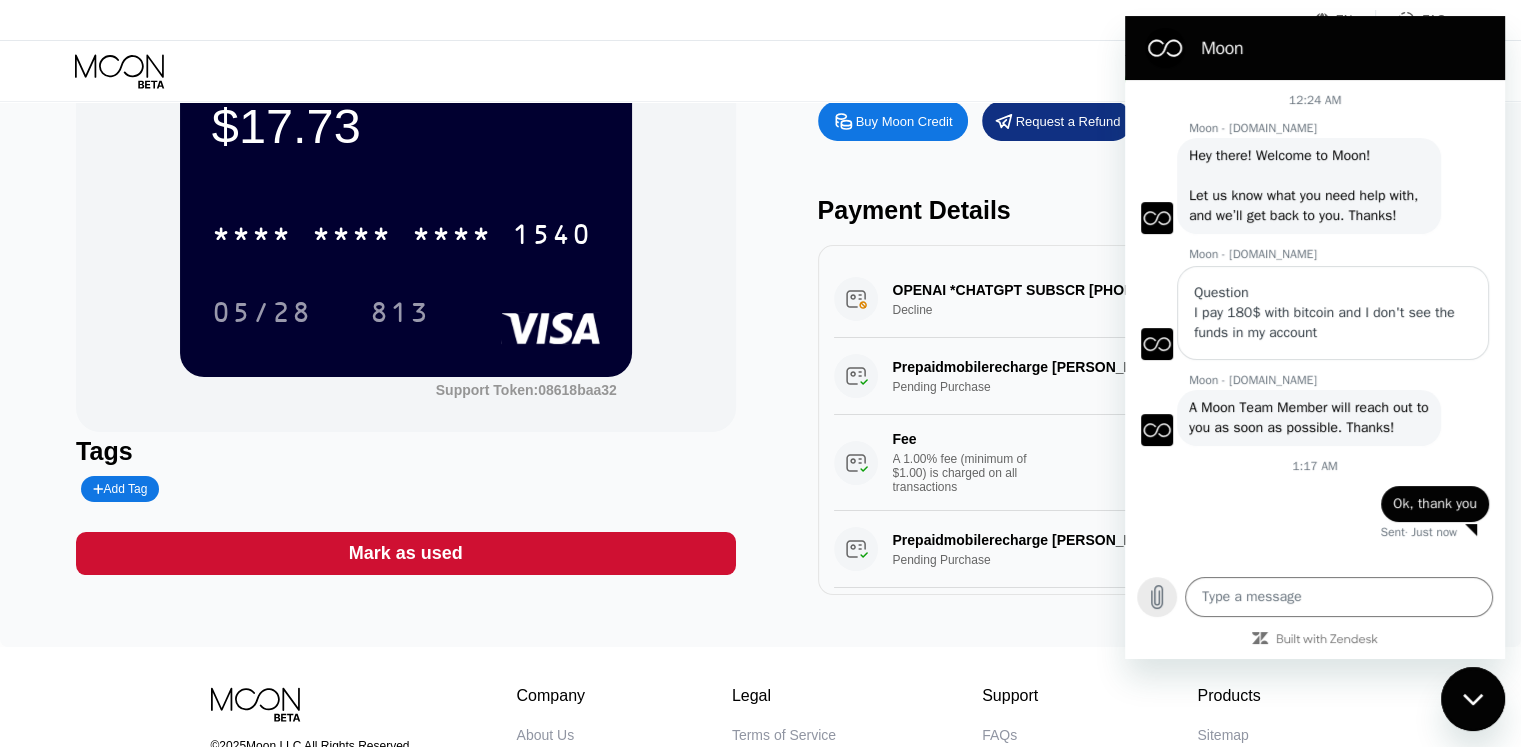 type 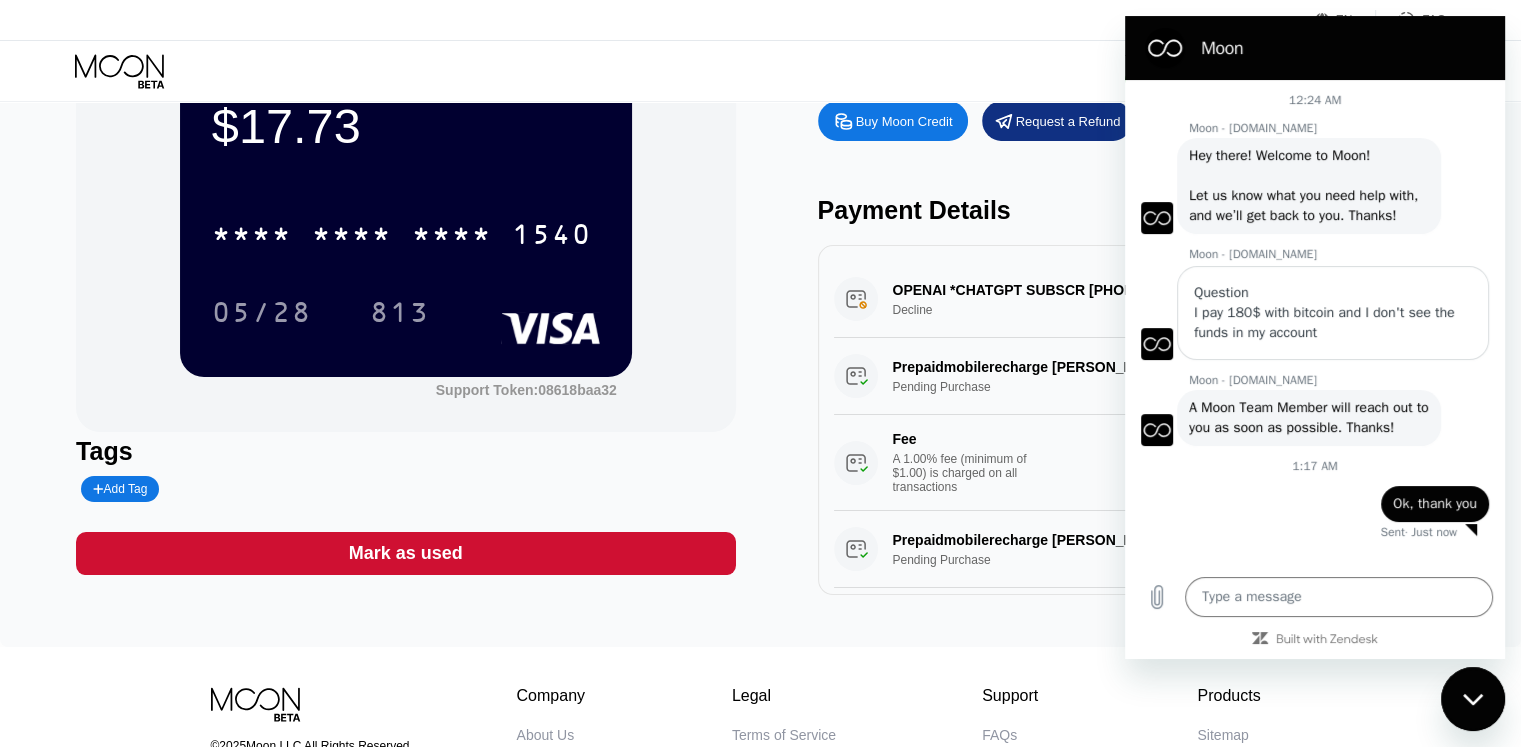 click 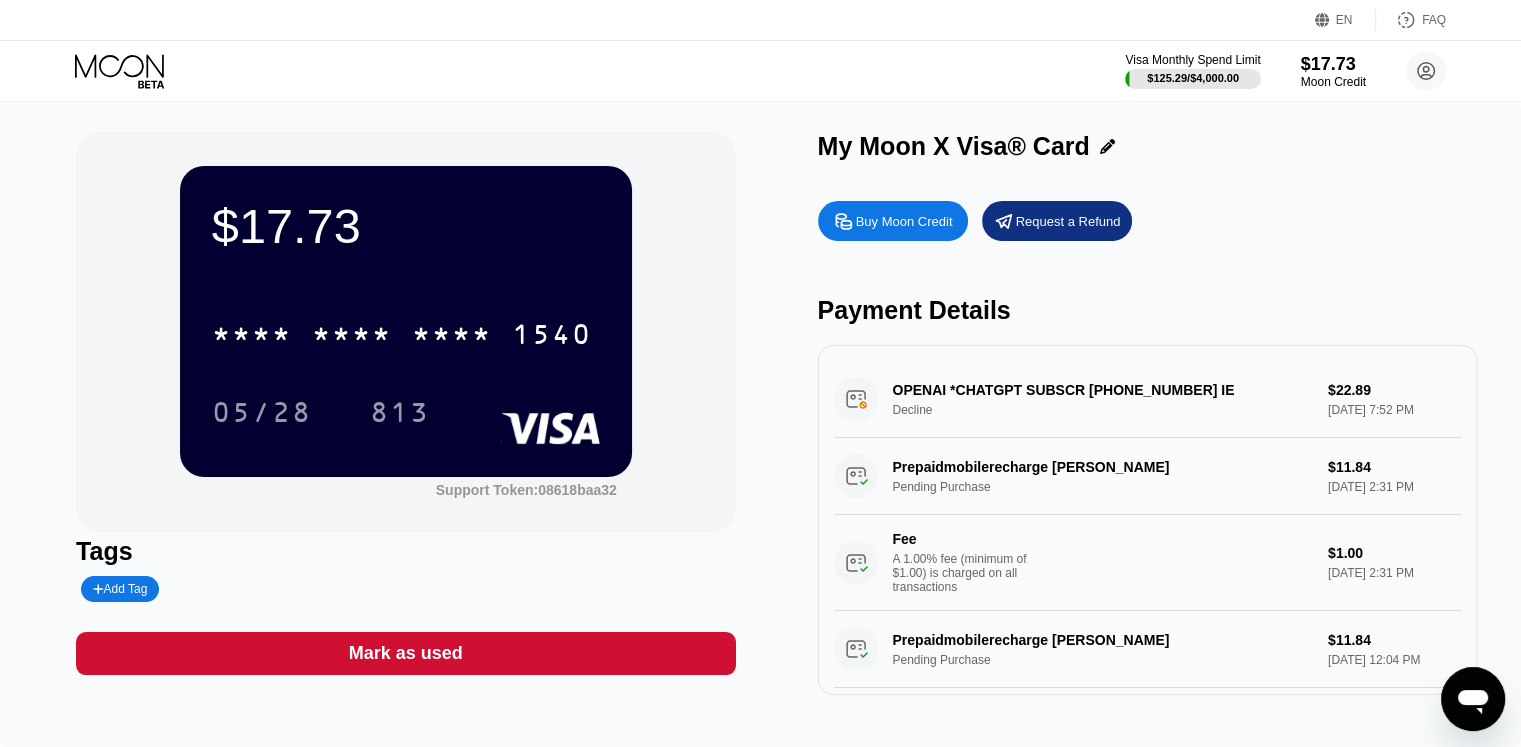 scroll, scrollTop: 0, scrollLeft: 0, axis: both 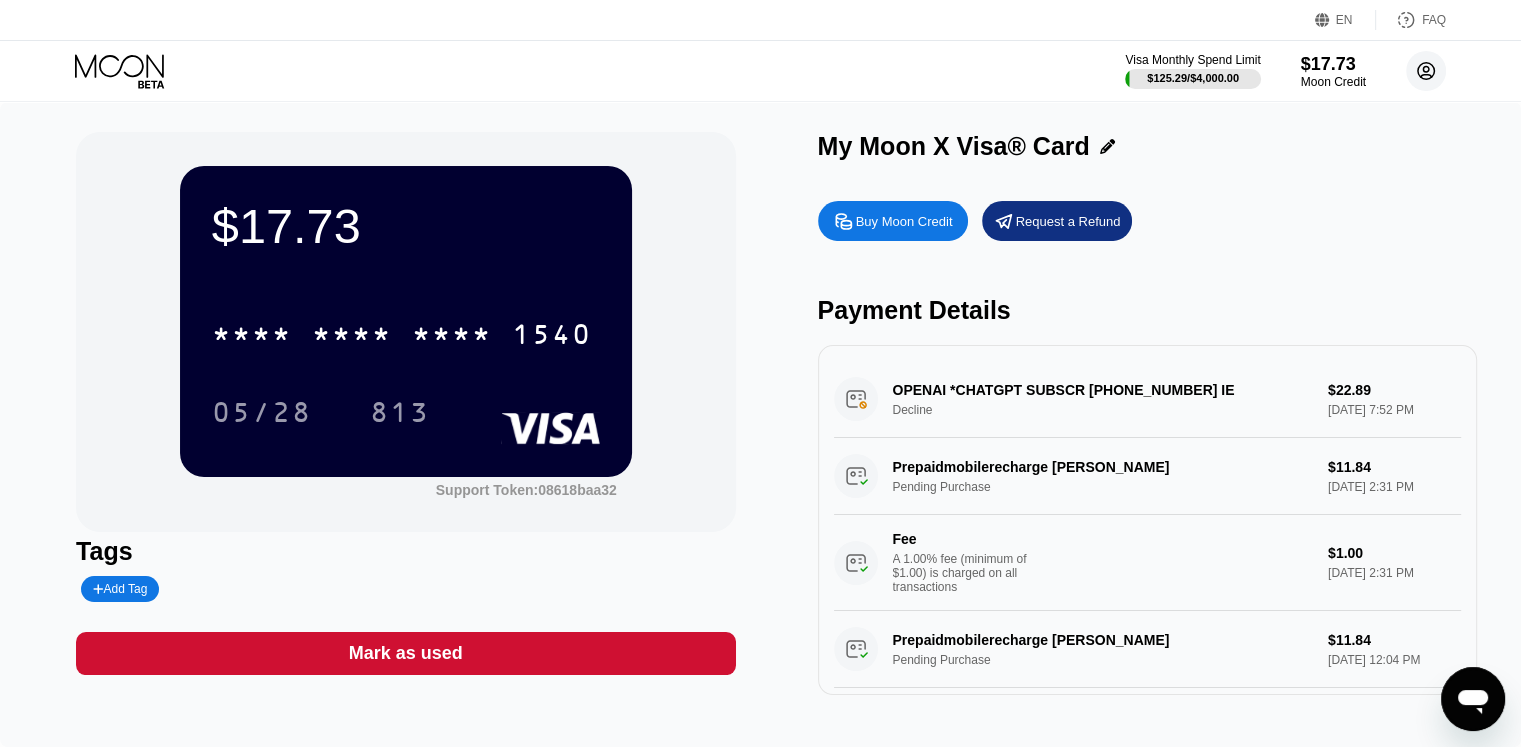 click 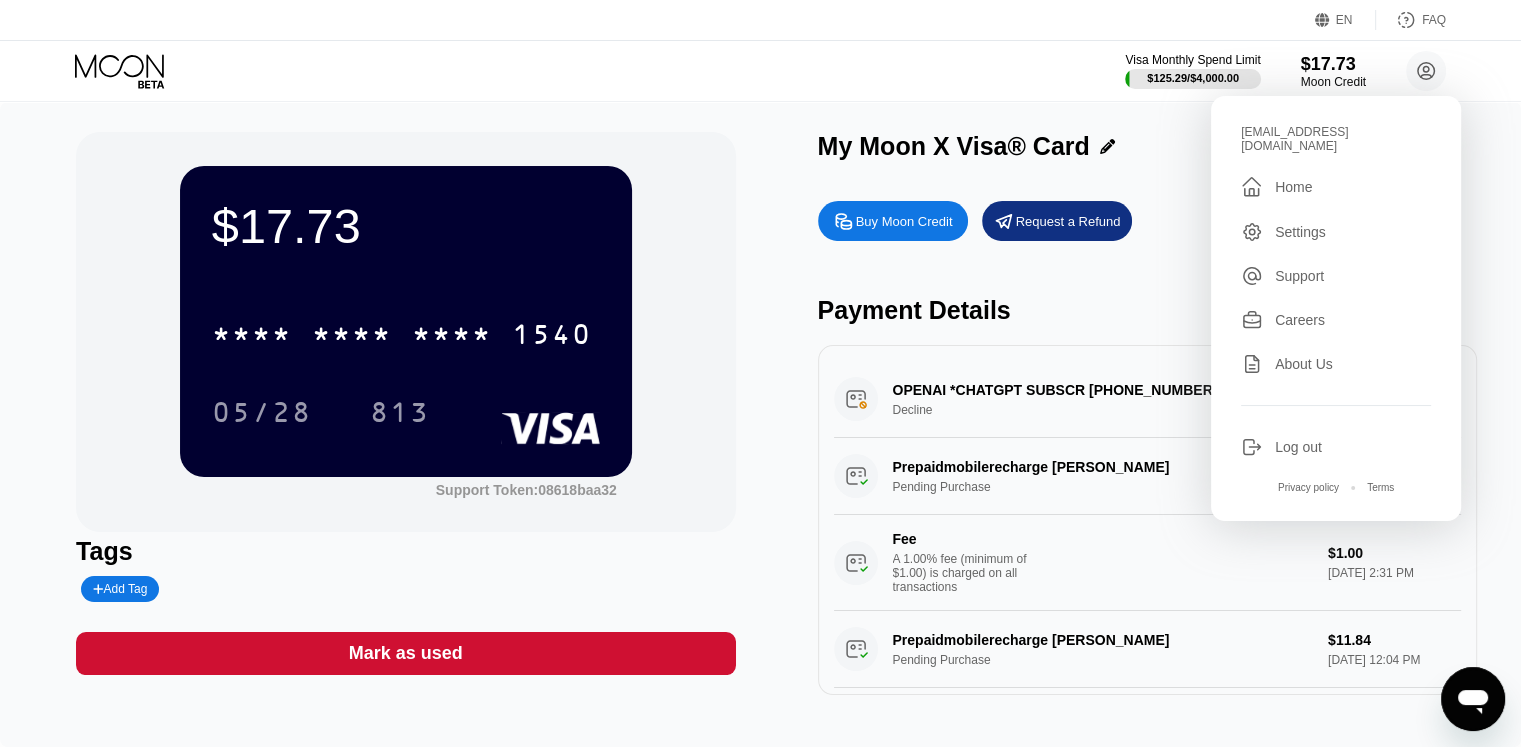 click on "Support" at bounding box center (1299, 276) 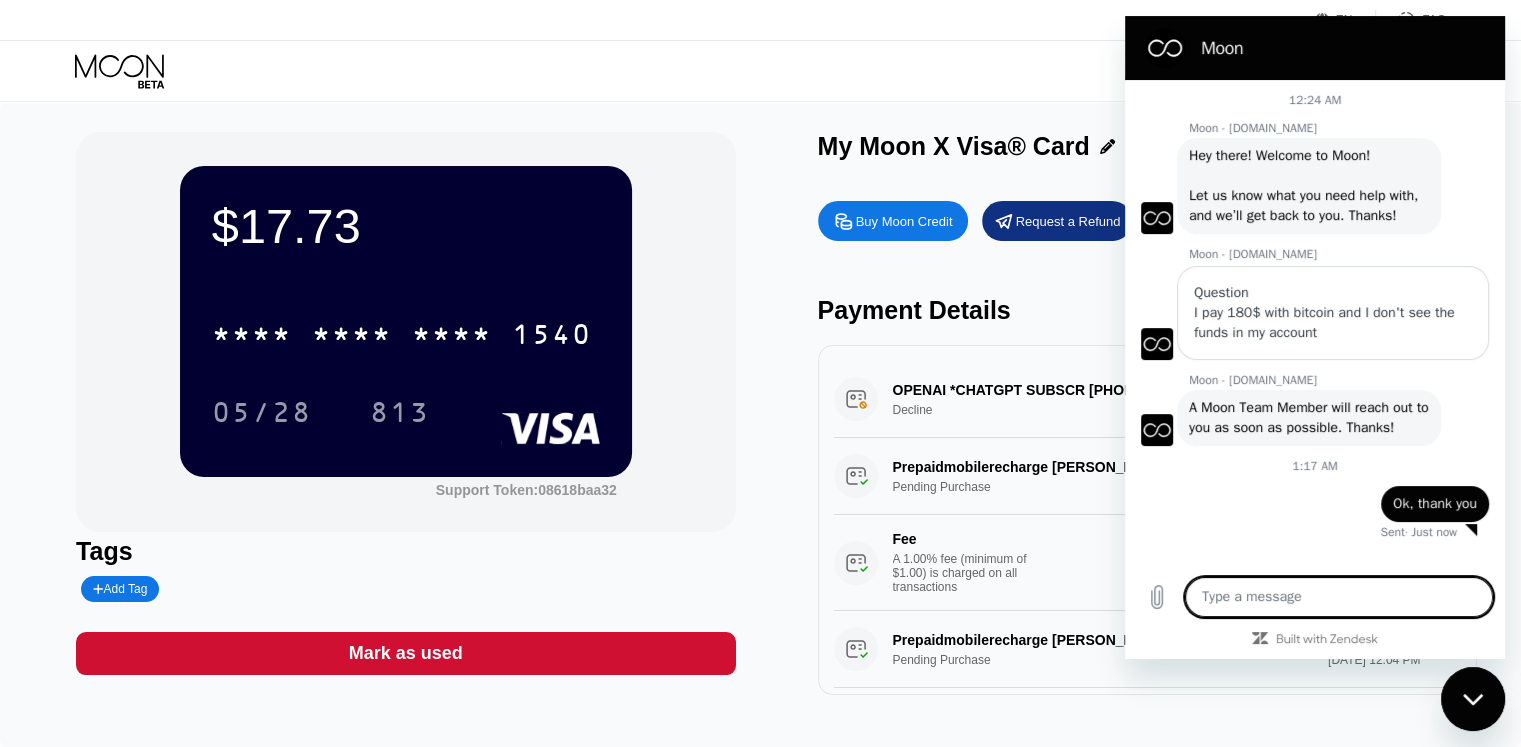 click on "Buy Moon Credit" at bounding box center [904, 221] 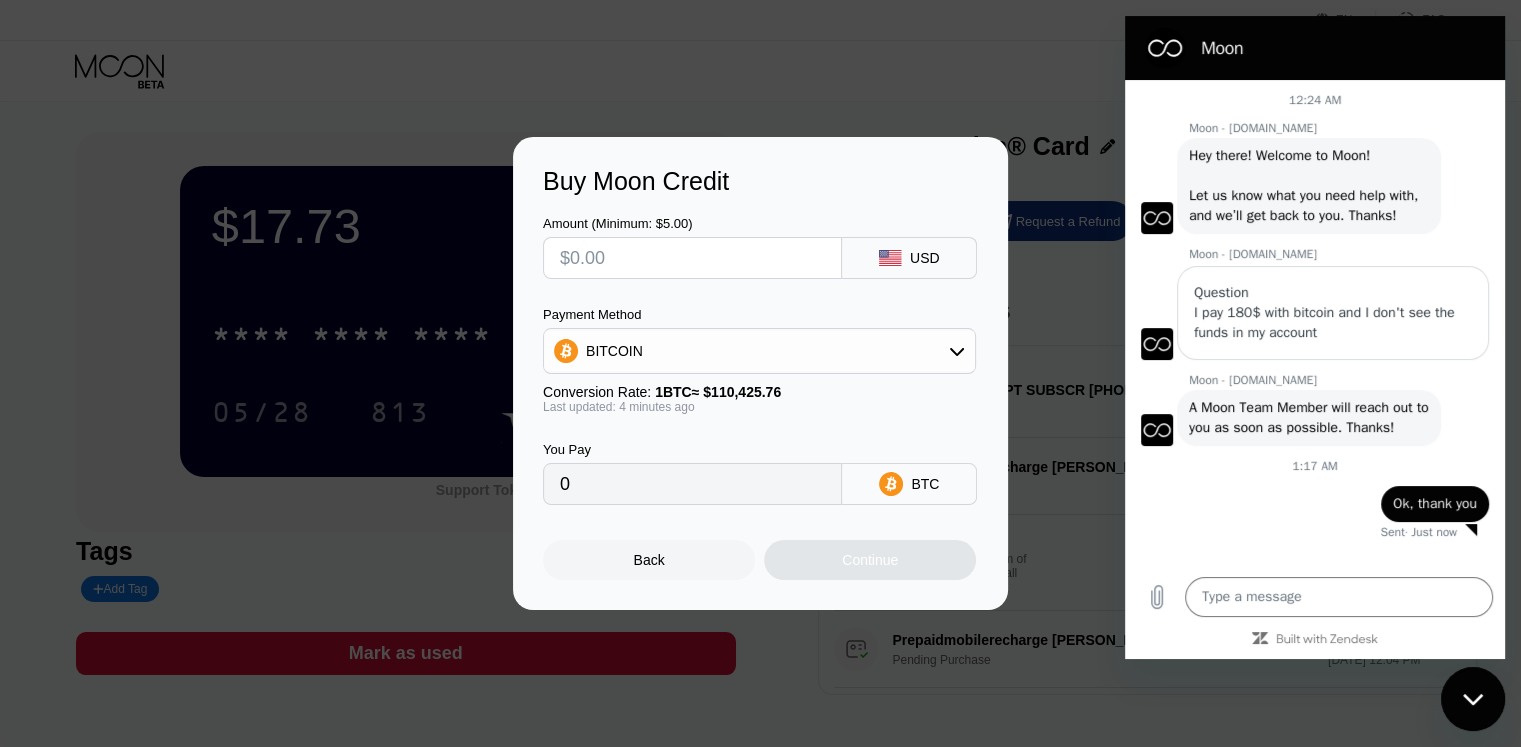 click on "BITCOIN" at bounding box center [759, 351] 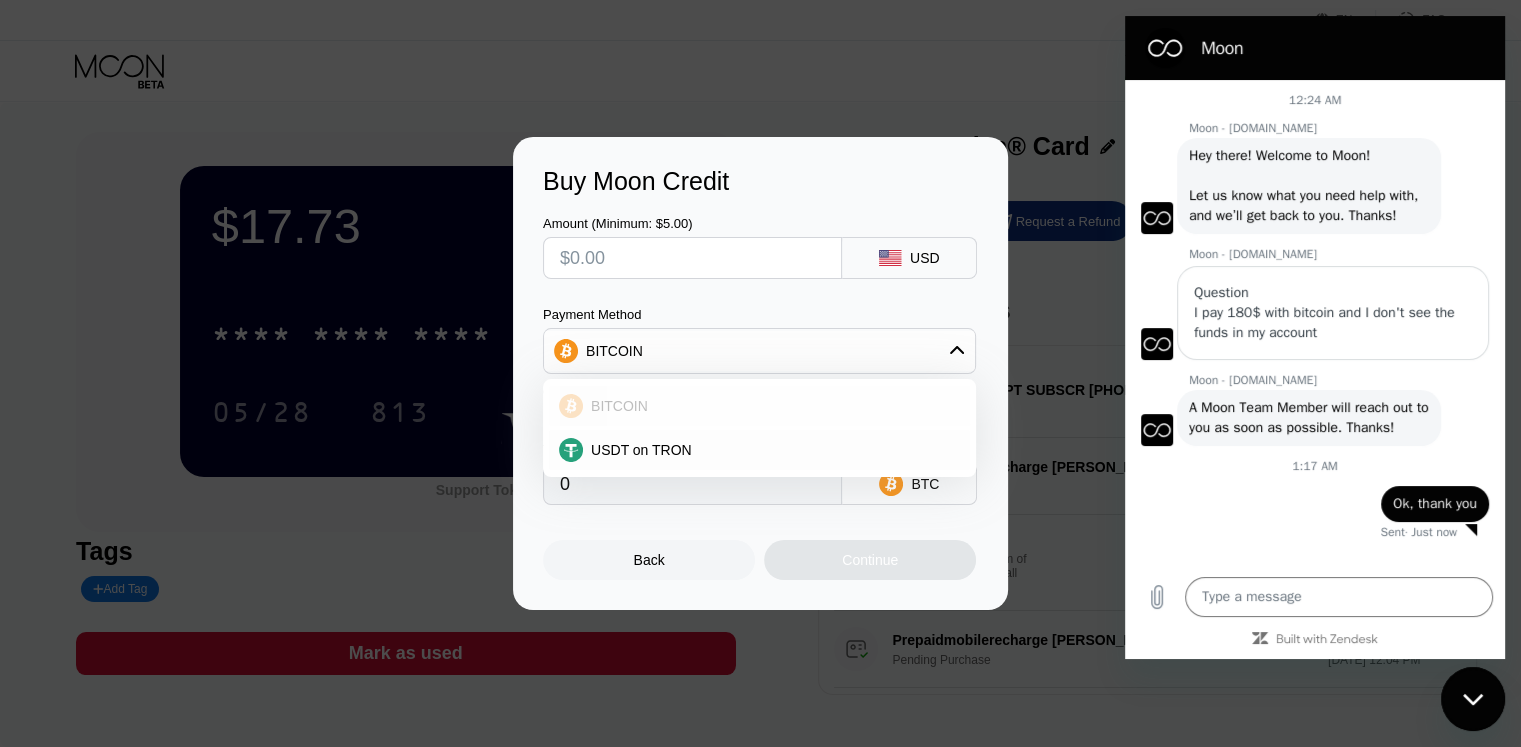 click on "BITCOIN" at bounding box center [771, 406] 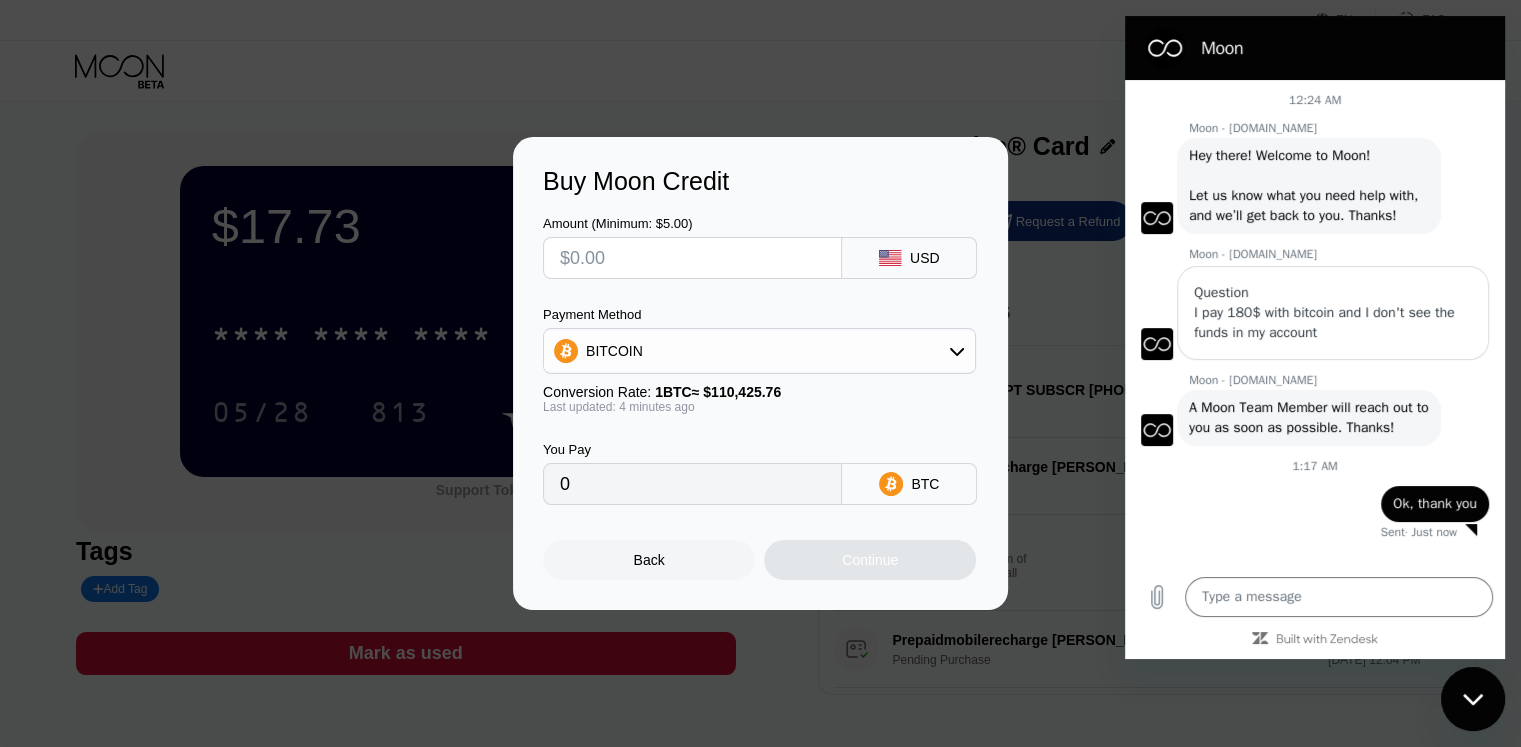 click at bounding box center [692, 258] 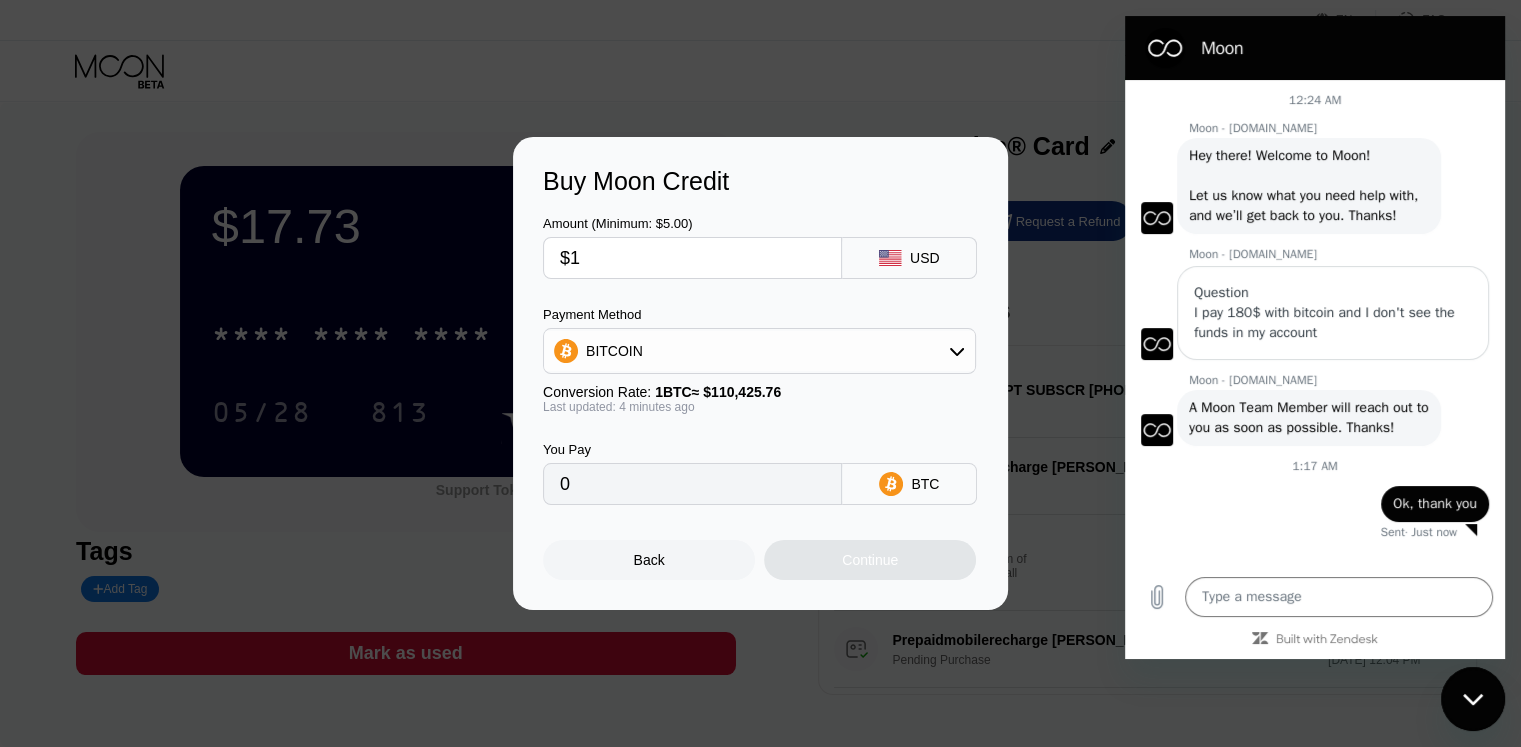 type on "0.00000906" 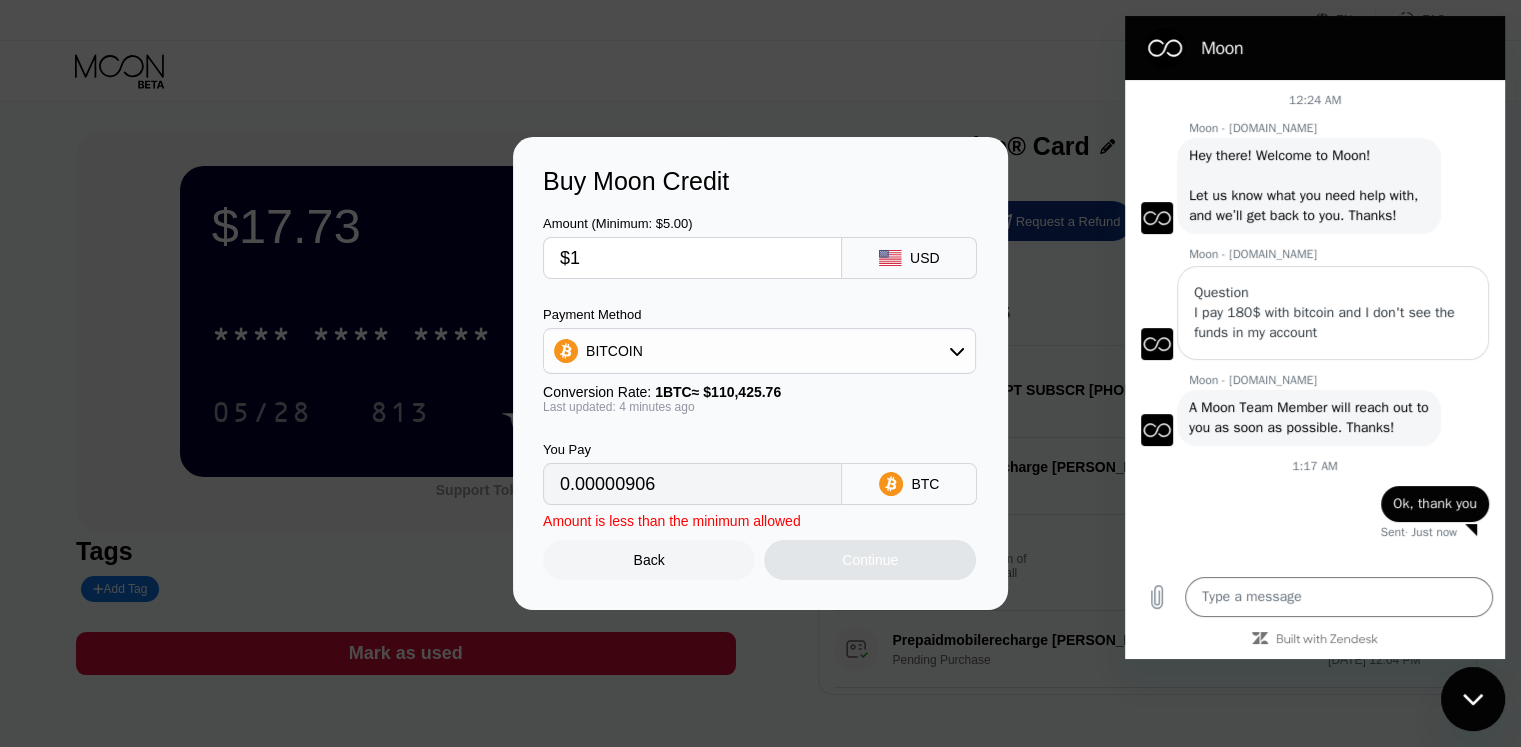 type on "$18" 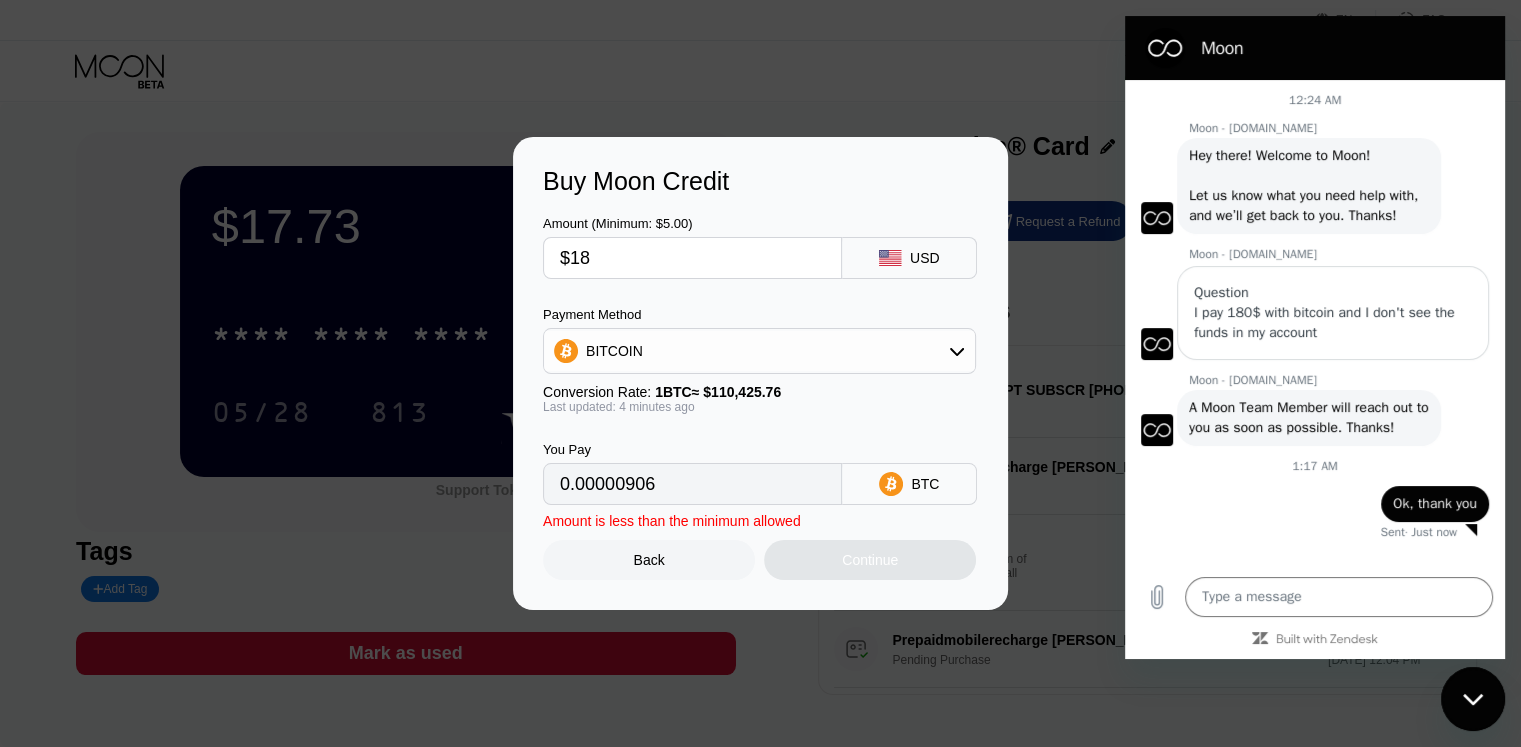 type on "0.00016293" 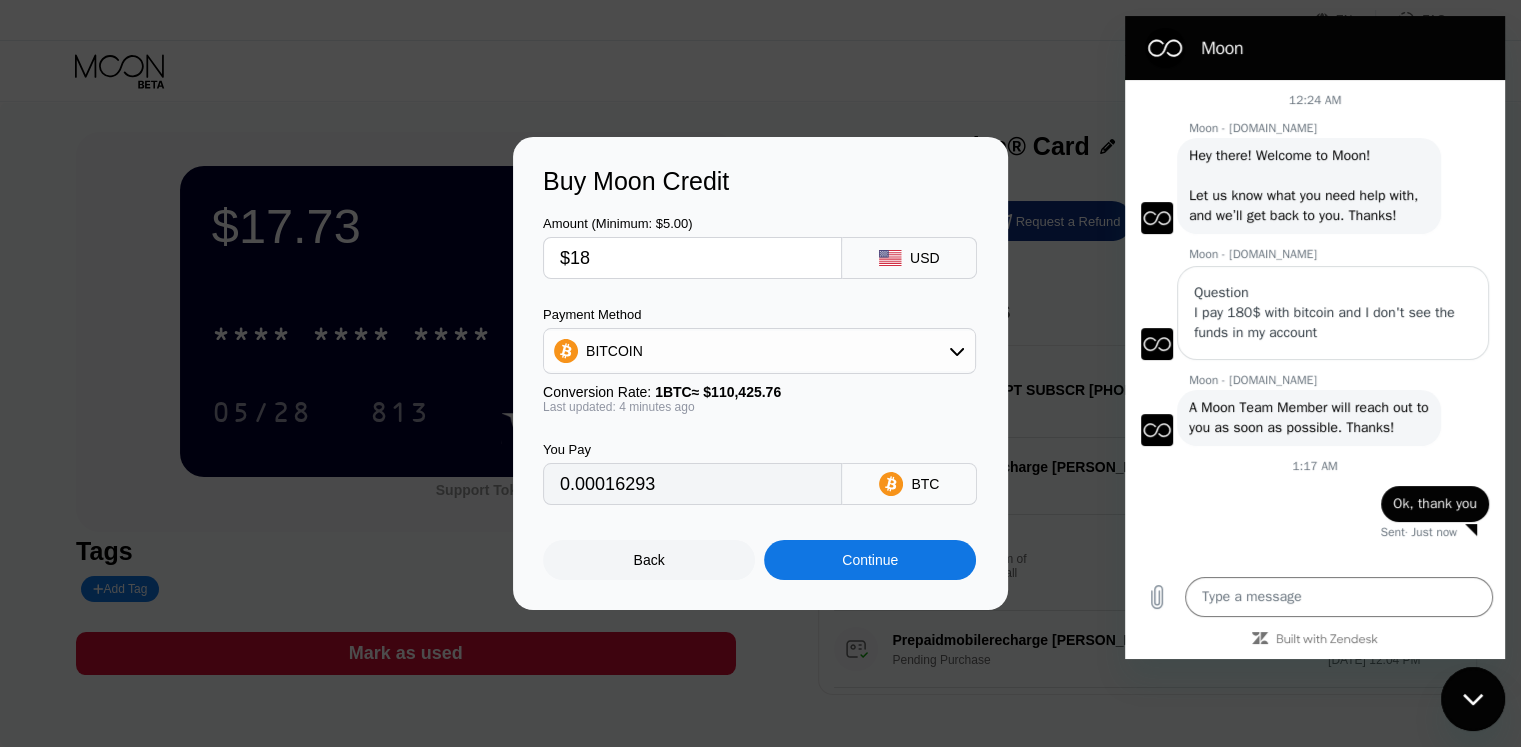 type on "$180" 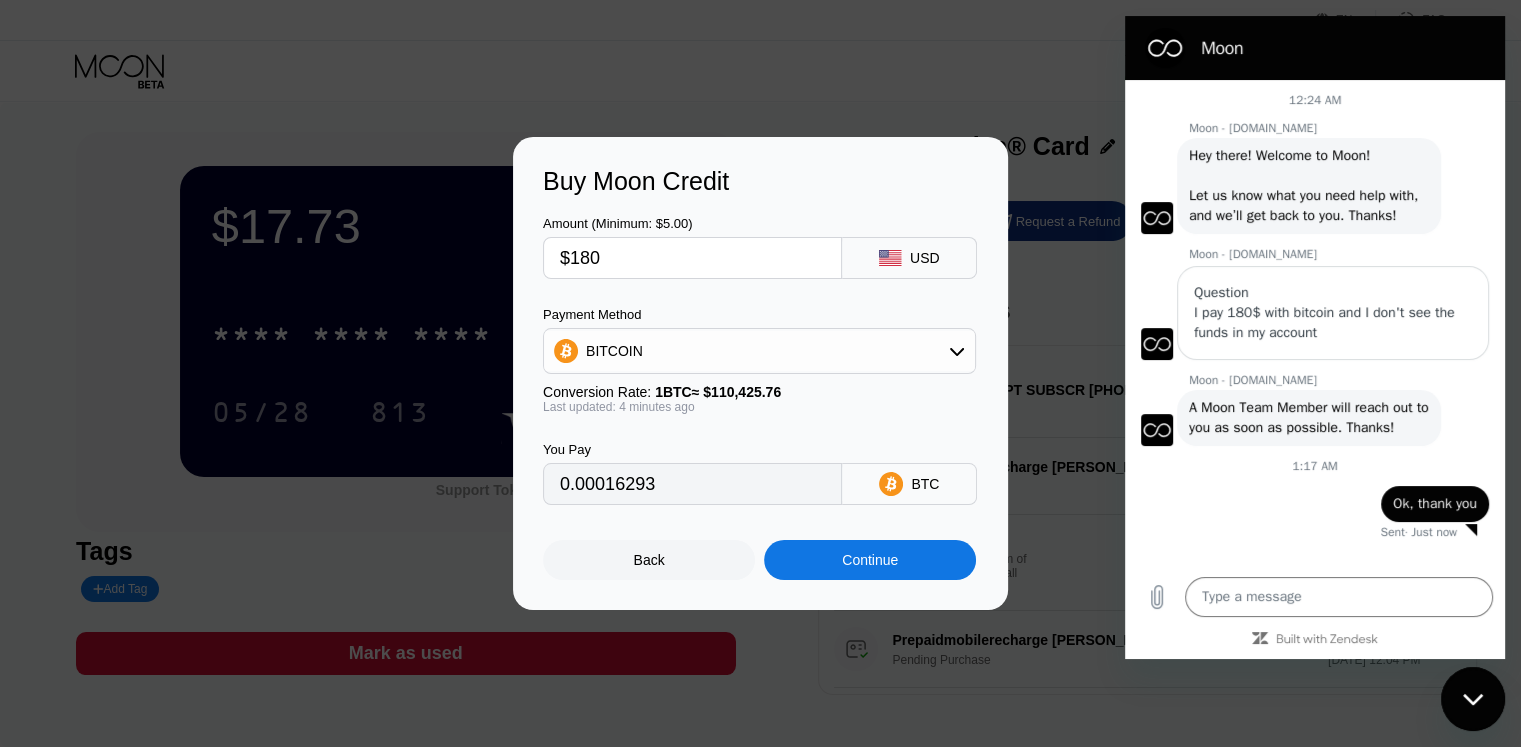 type on "0.00162922" 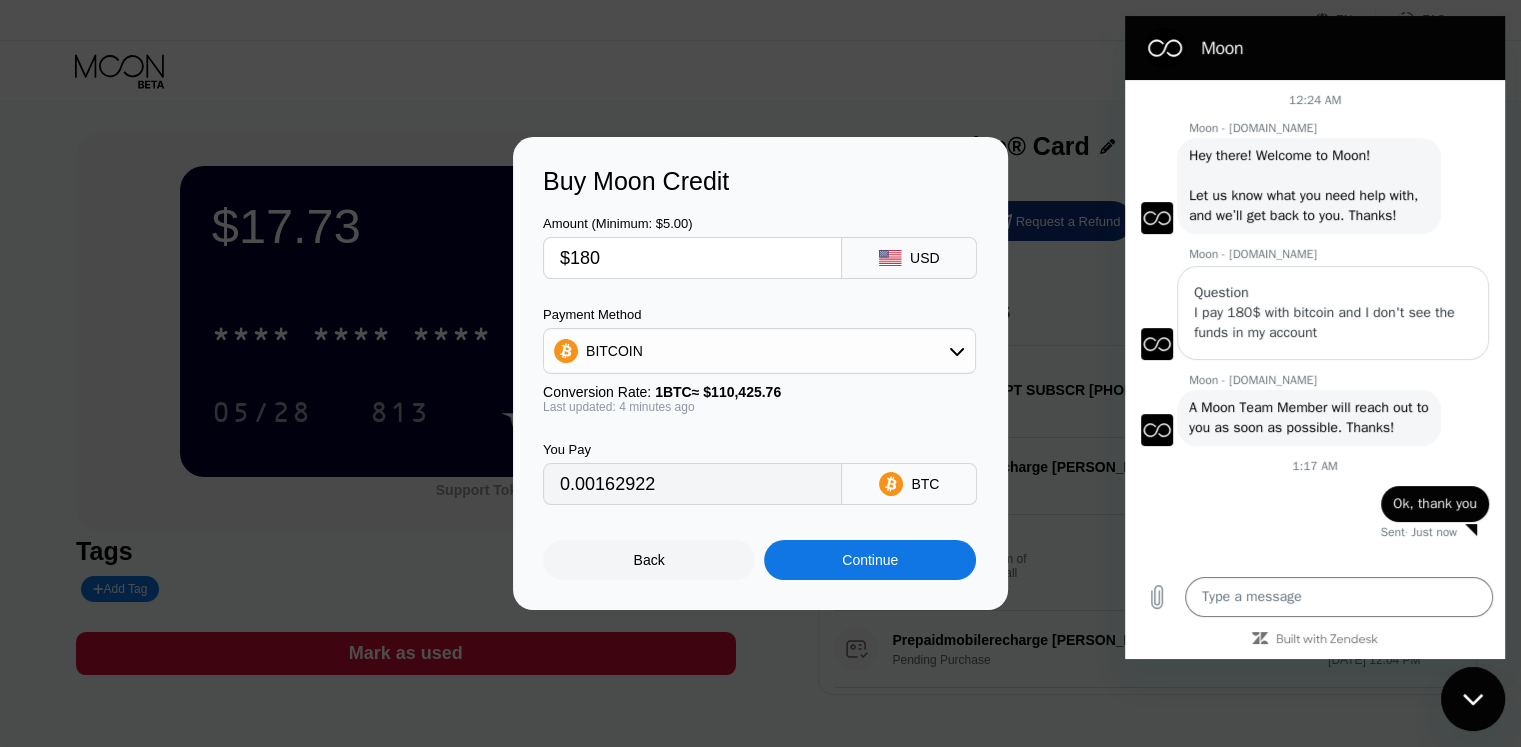 type on "$180" 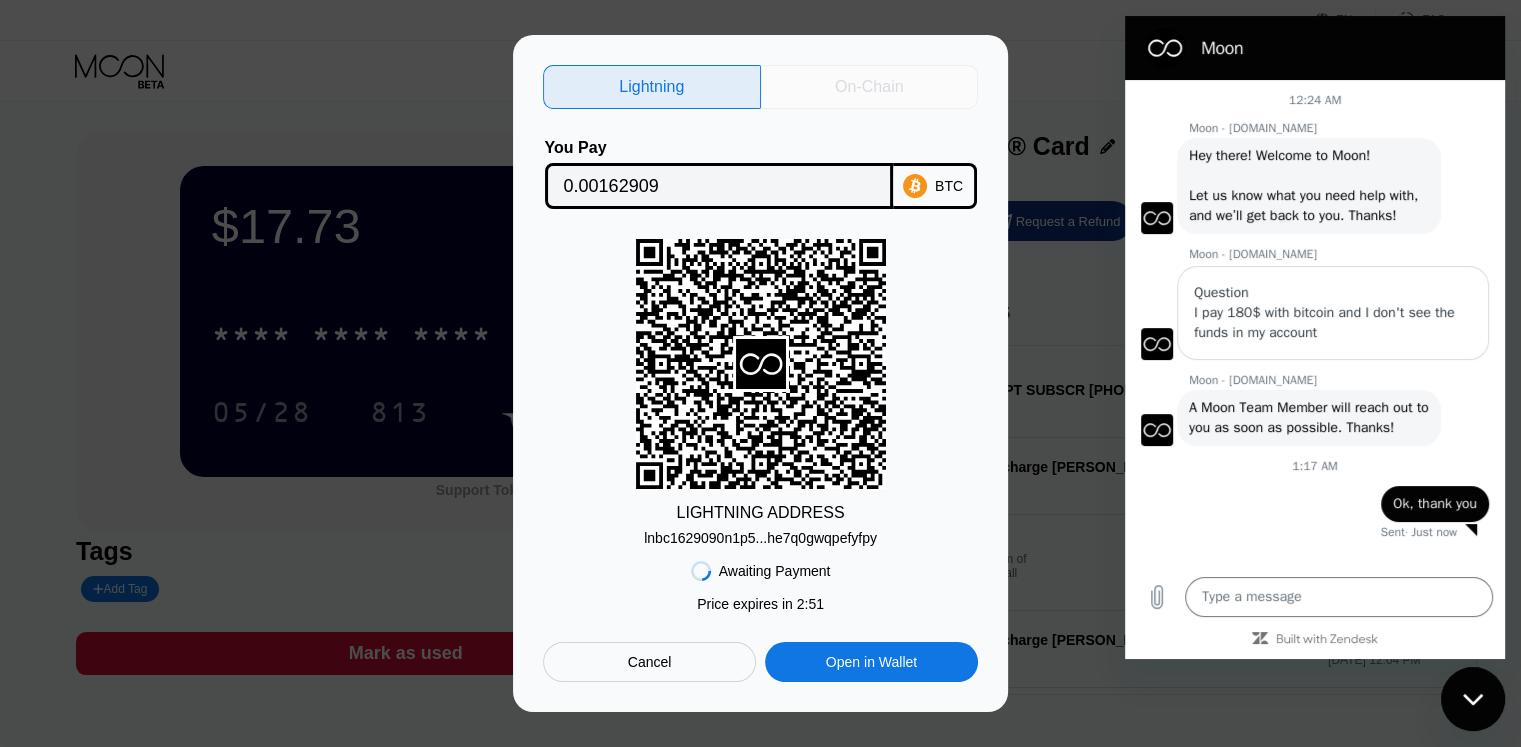 click on "On-Chain" at bounding box center (869, 87) 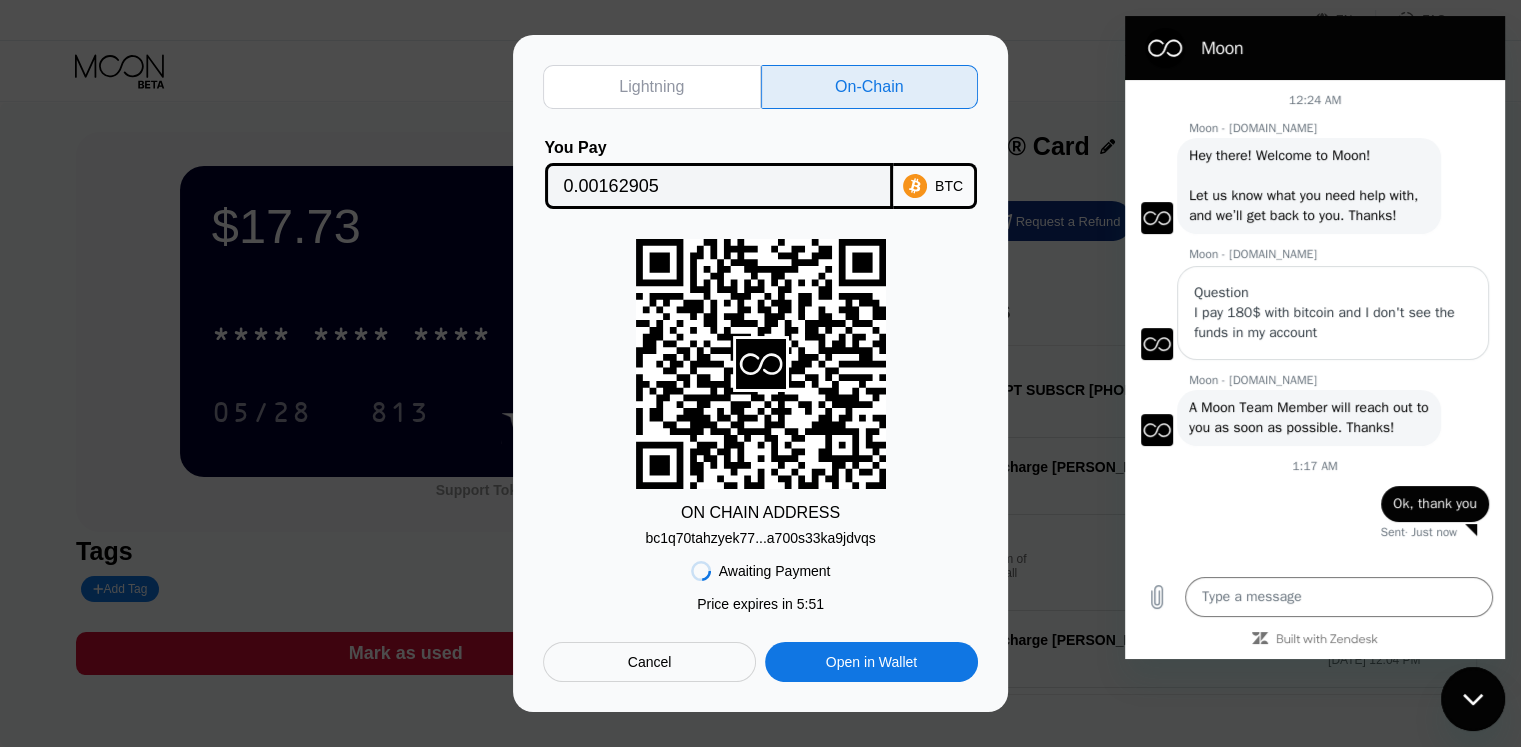 click on "Open in Wallet" at bounding box center (871, 662) 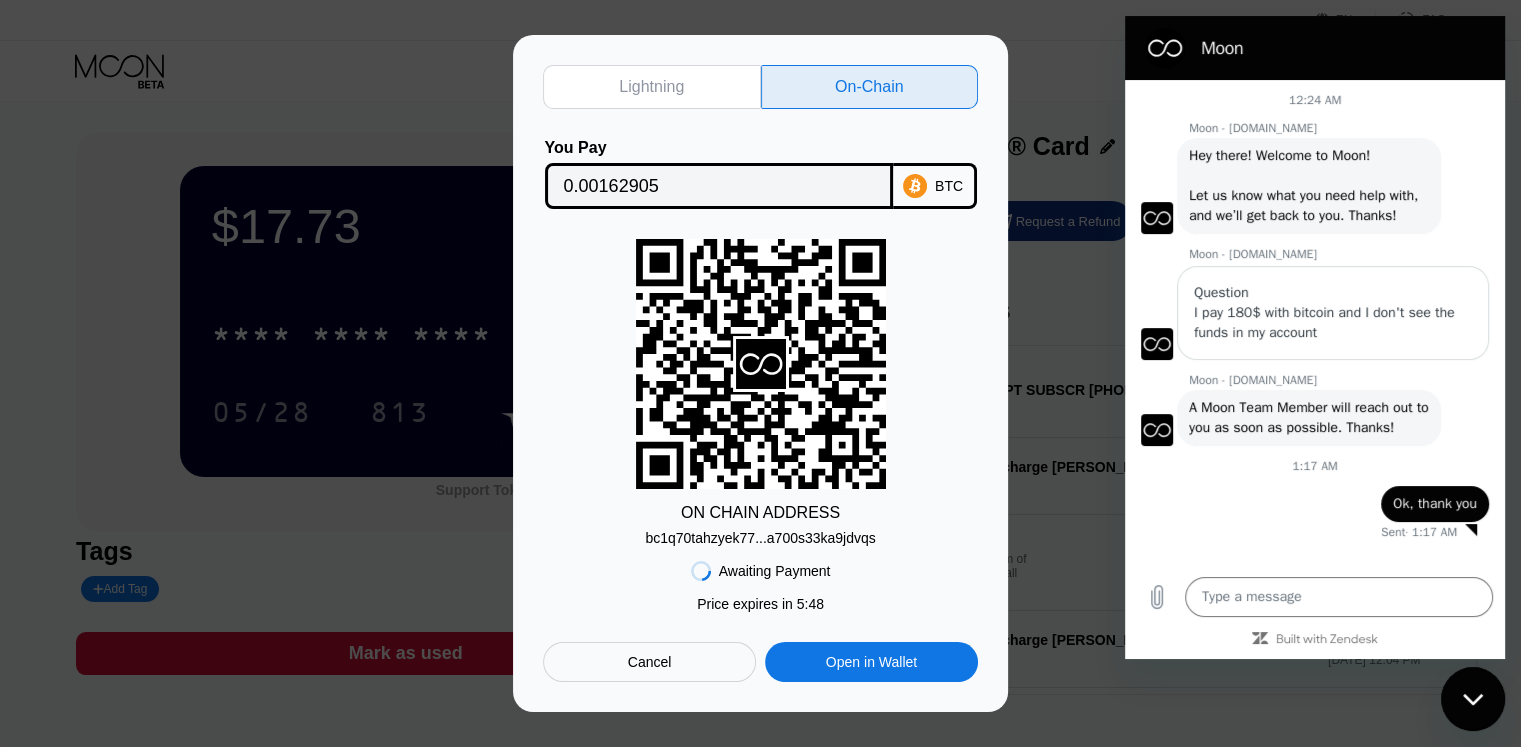 scroll, scrollTop: 0, scrollLeft: 0, axis: both 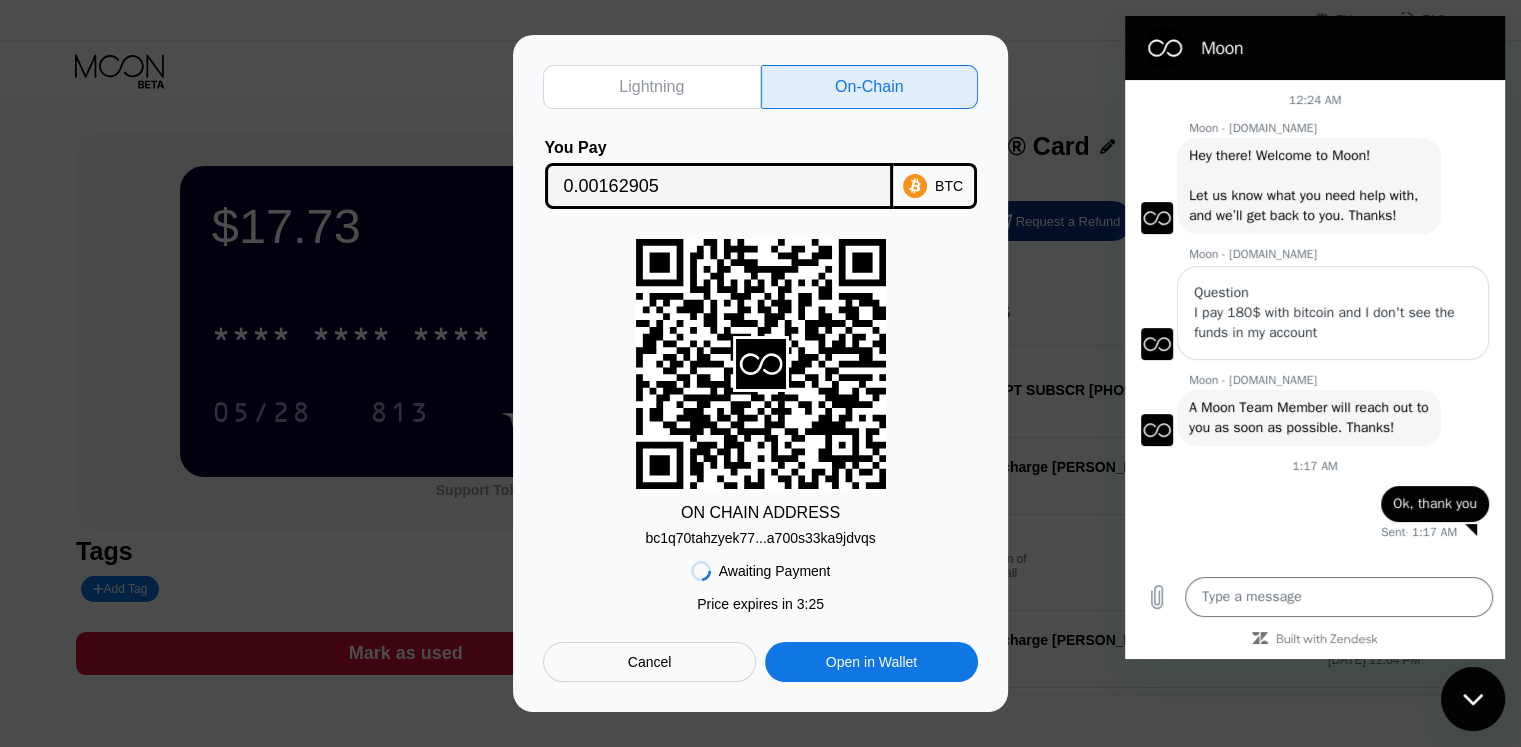 click at bounding box center (1473, 699) 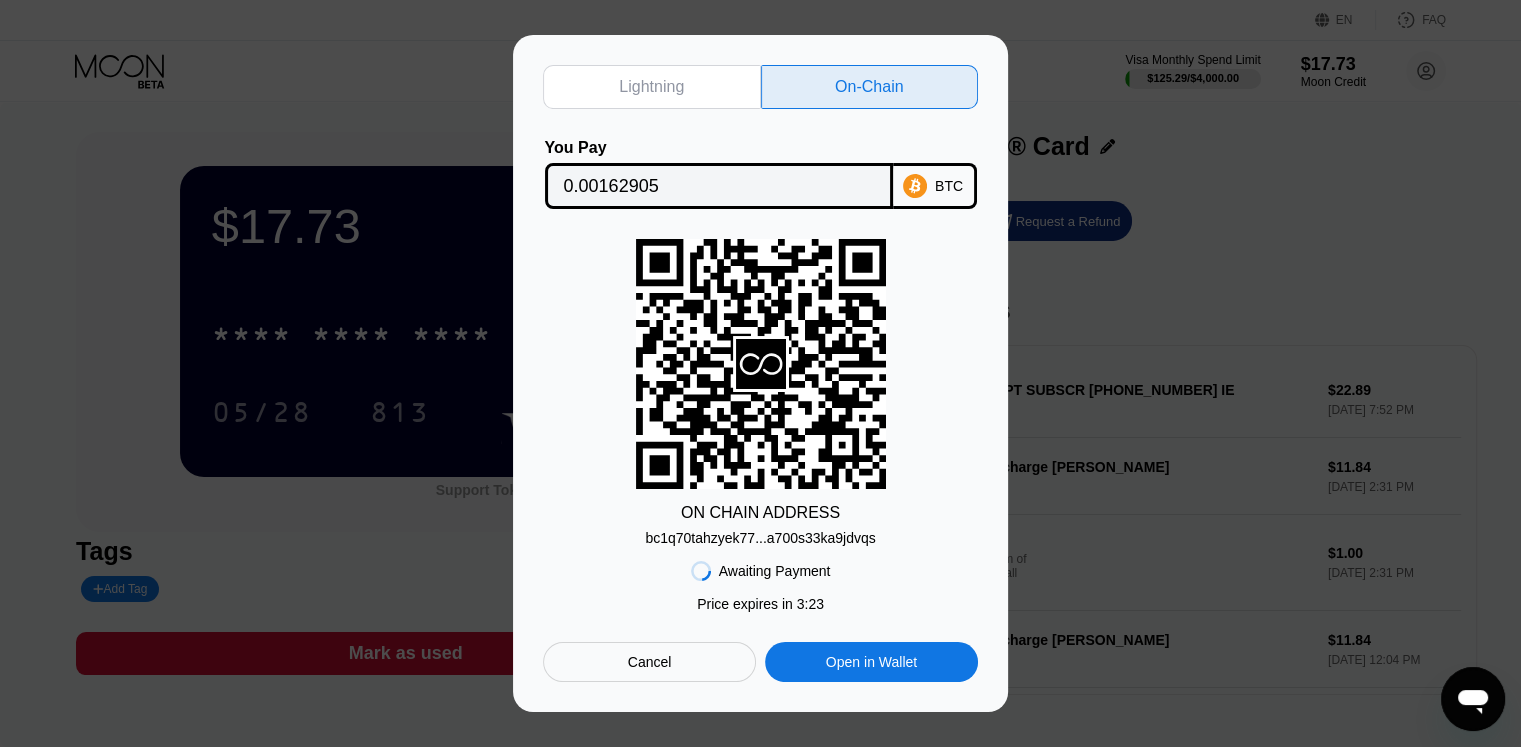 click on "Lightning" at bounding box center (651, 87) 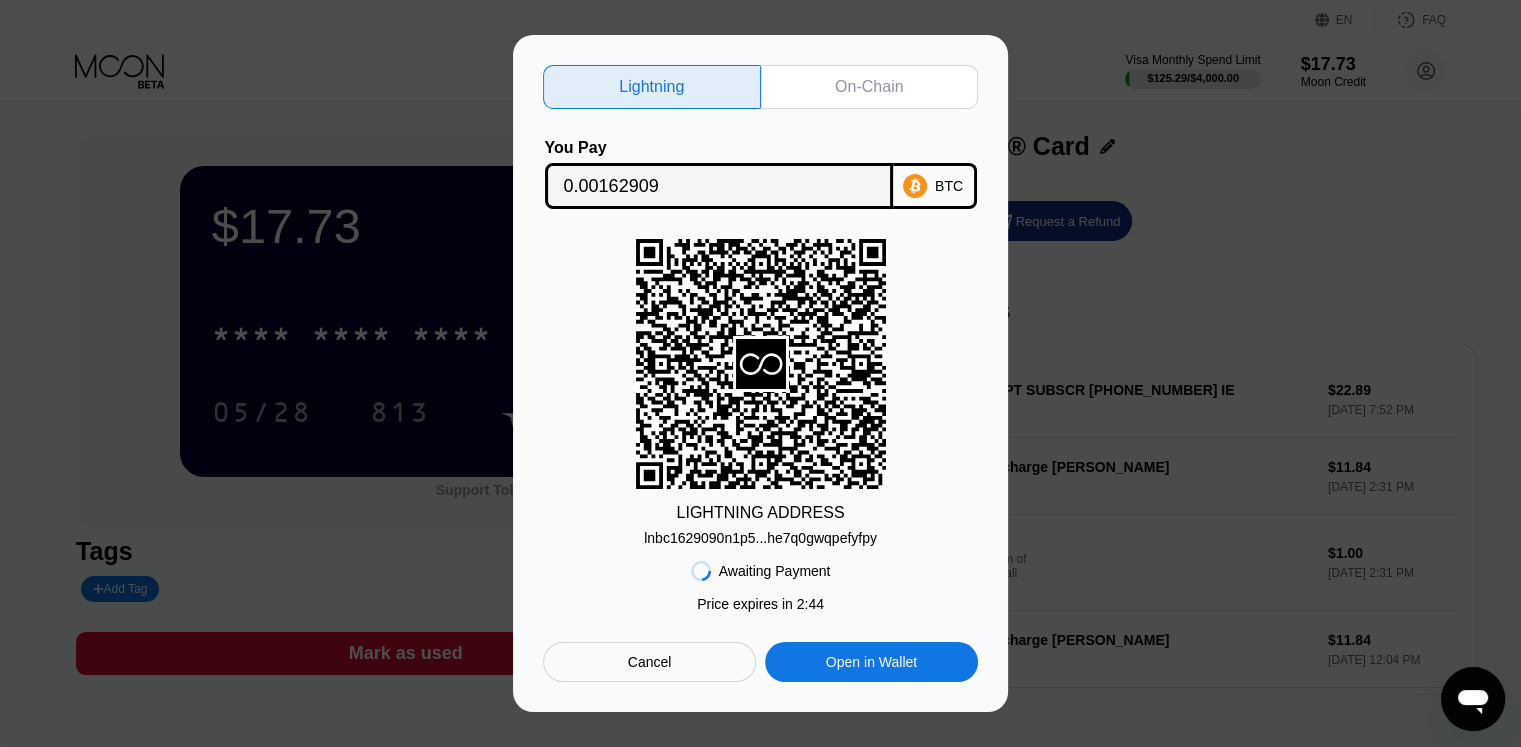 click on "Lightning On-Chain You Pay 0.00162909 BTC LIGHTNING   ADDRESS lnbc1629090n1p5...he7q0gwqpefyfpy Awaiting Payment Price expires in   2 : 44 Price expires in   3 : 19 Cancel Open in Wallet" at bounding box center [760, 373] 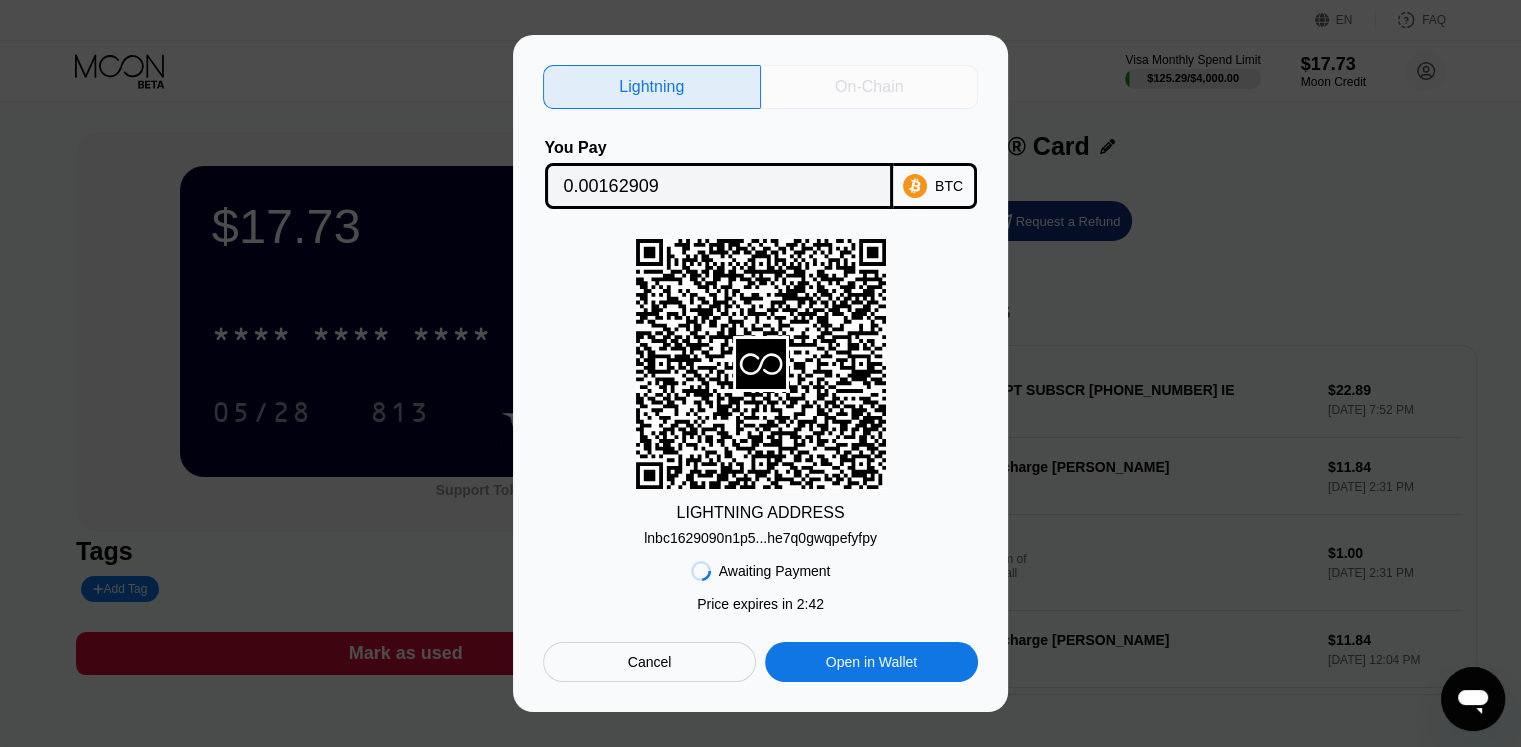 click on "On-Chain" at bounding box center [869, 87] 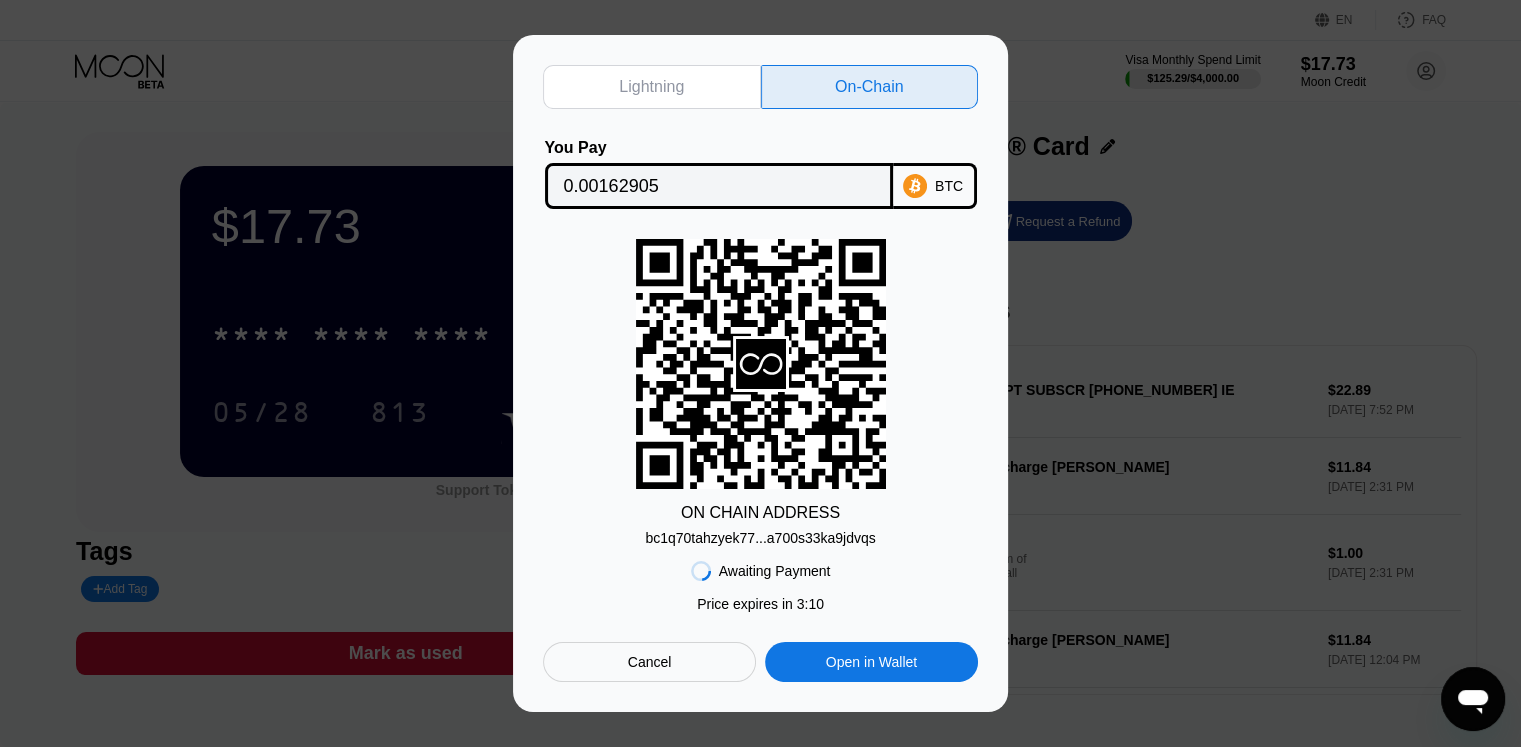click on "ON CHAIN   ADDRESS" at bounding box center [760, 513] 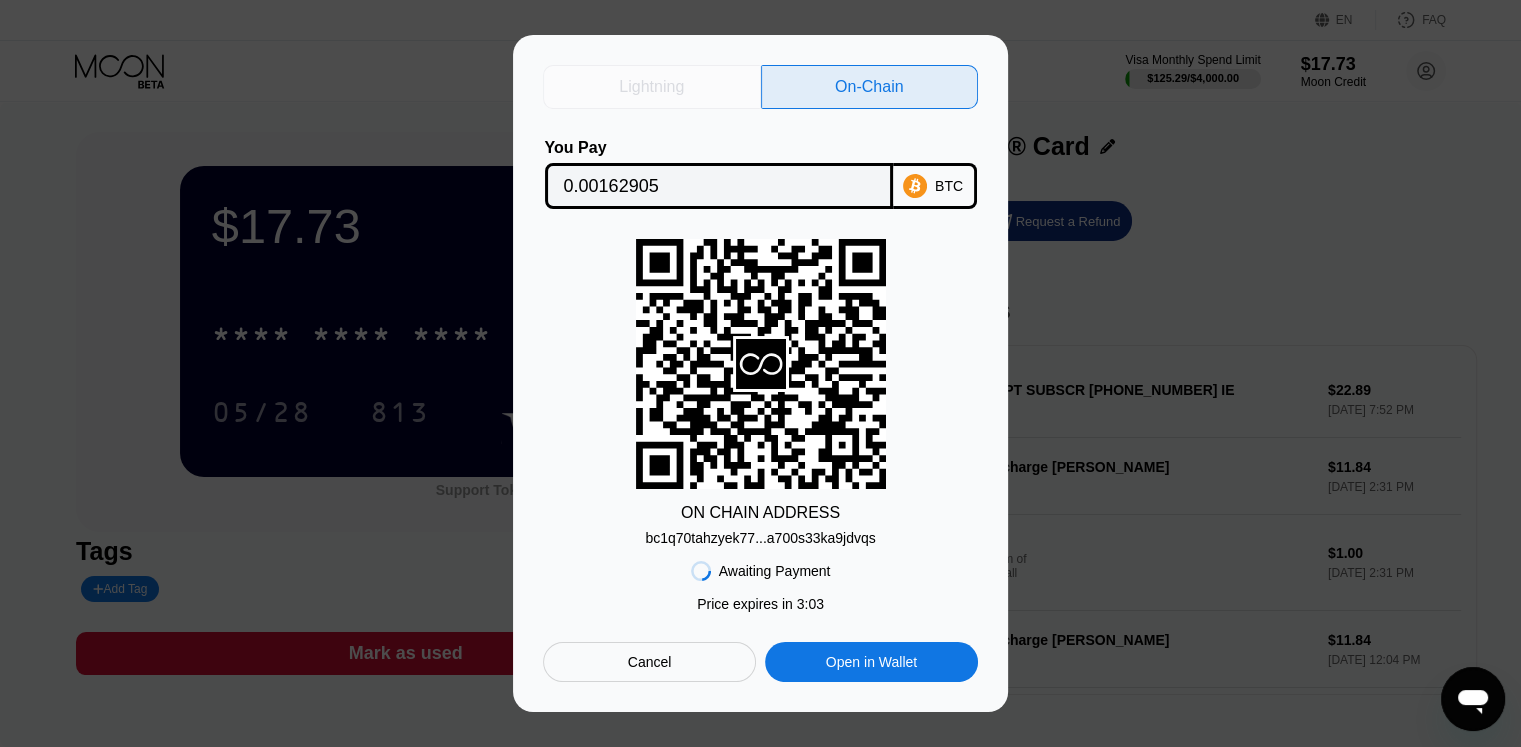 click on "Lightning" at bounding box center [651, 87] 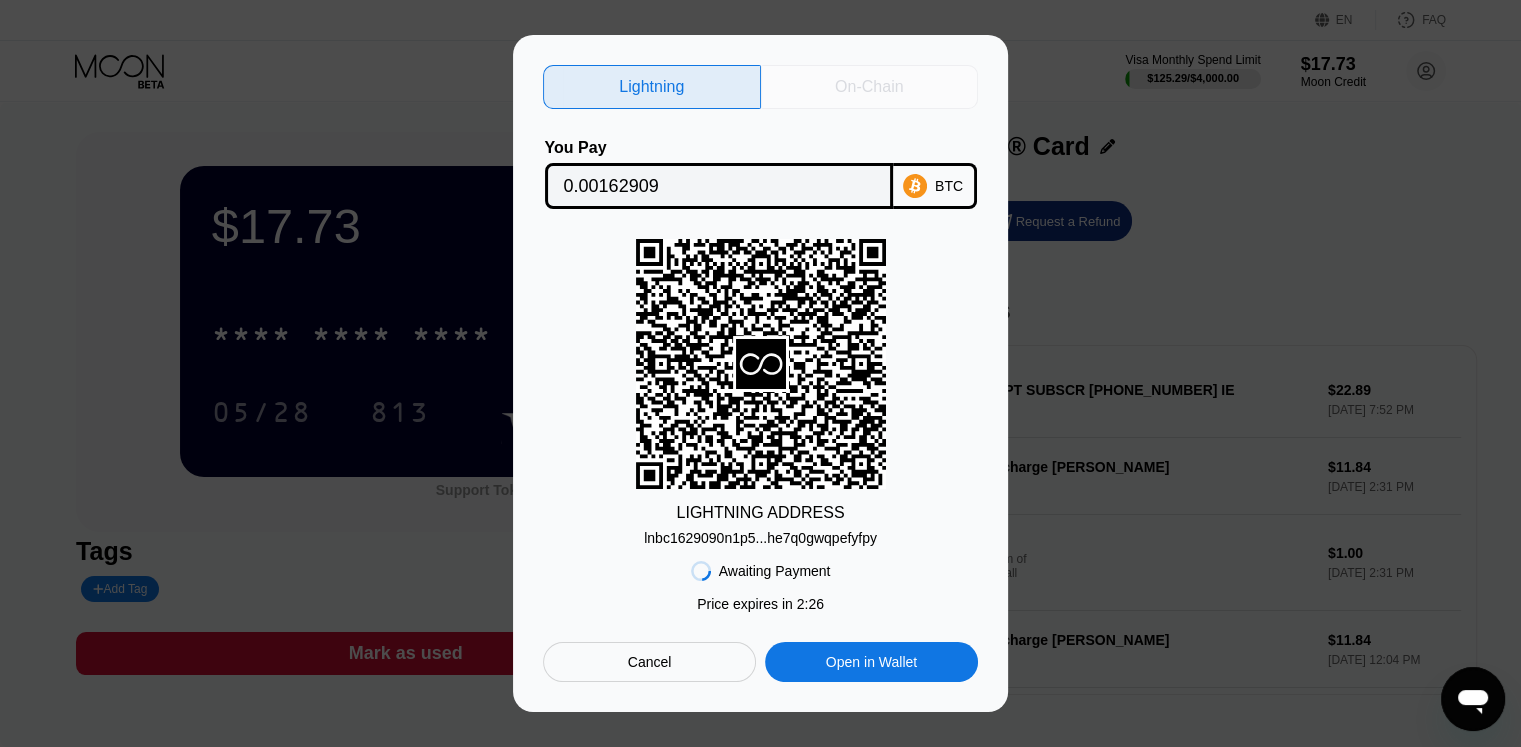 click on "On-Chain" at bounding box center [869, 87] 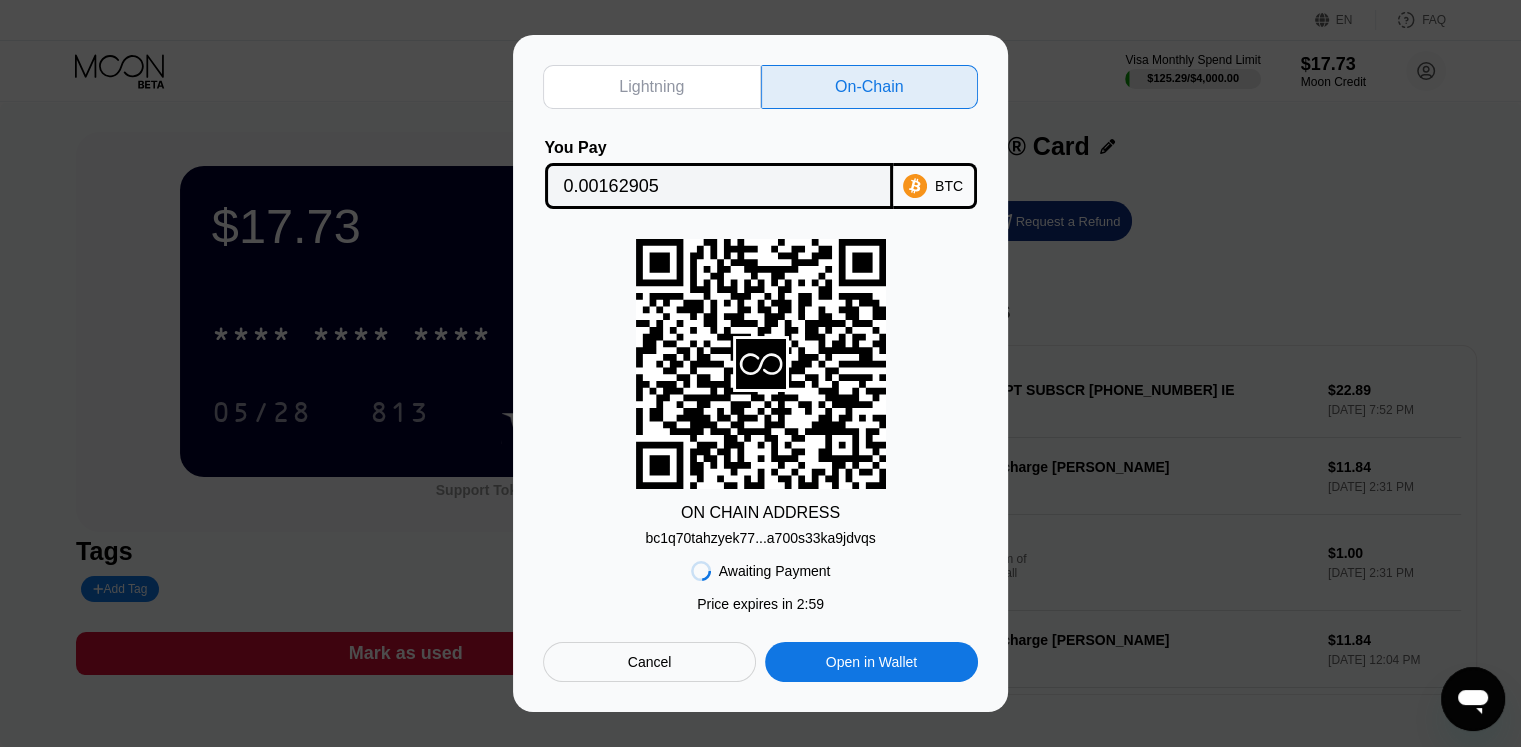 click 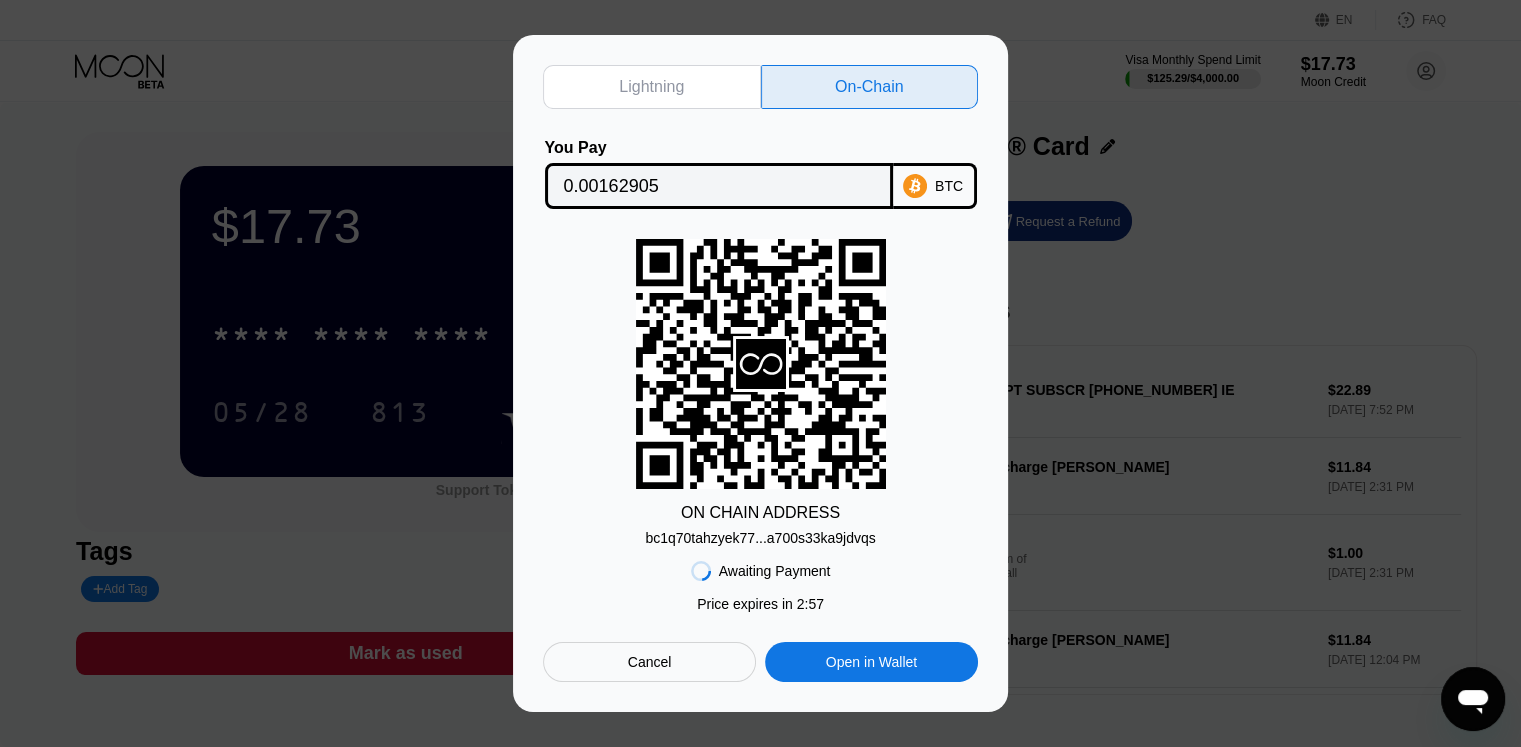 drag, startPoint x: 777, startPoint y: 355, endPoint x: 708, endPoint y: 357, distance: 69.02898 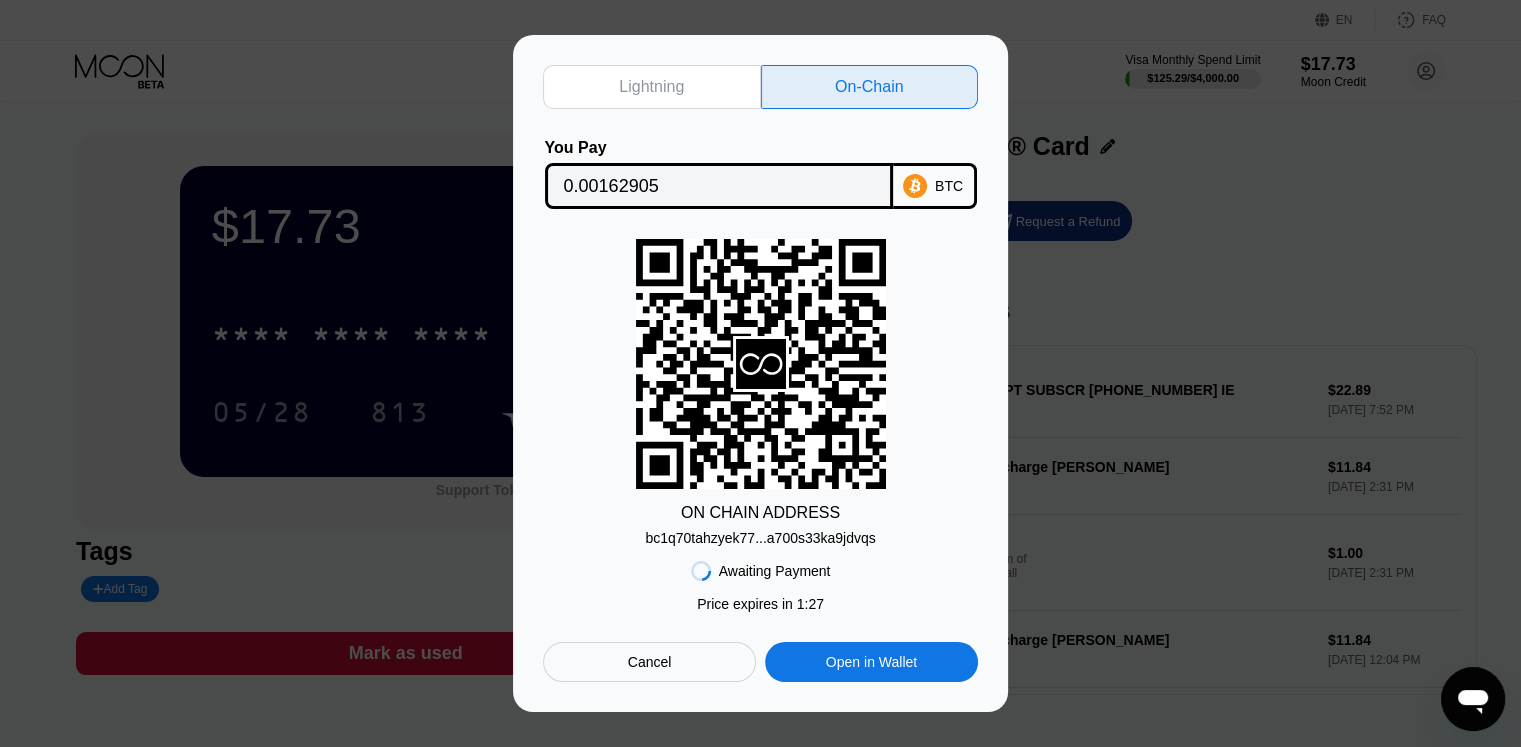 click on "Lightning On-Chain You Pay 0.00162905 BTC ON CHAIN   ADDRESS bc1q70tahzyek77...a700s33ka9jdvqs Awaiting Payment Price expires in   0 : 52 Price expires in   1 : 27 Cancel Open in Wallet" at bounding box center [760, 373] 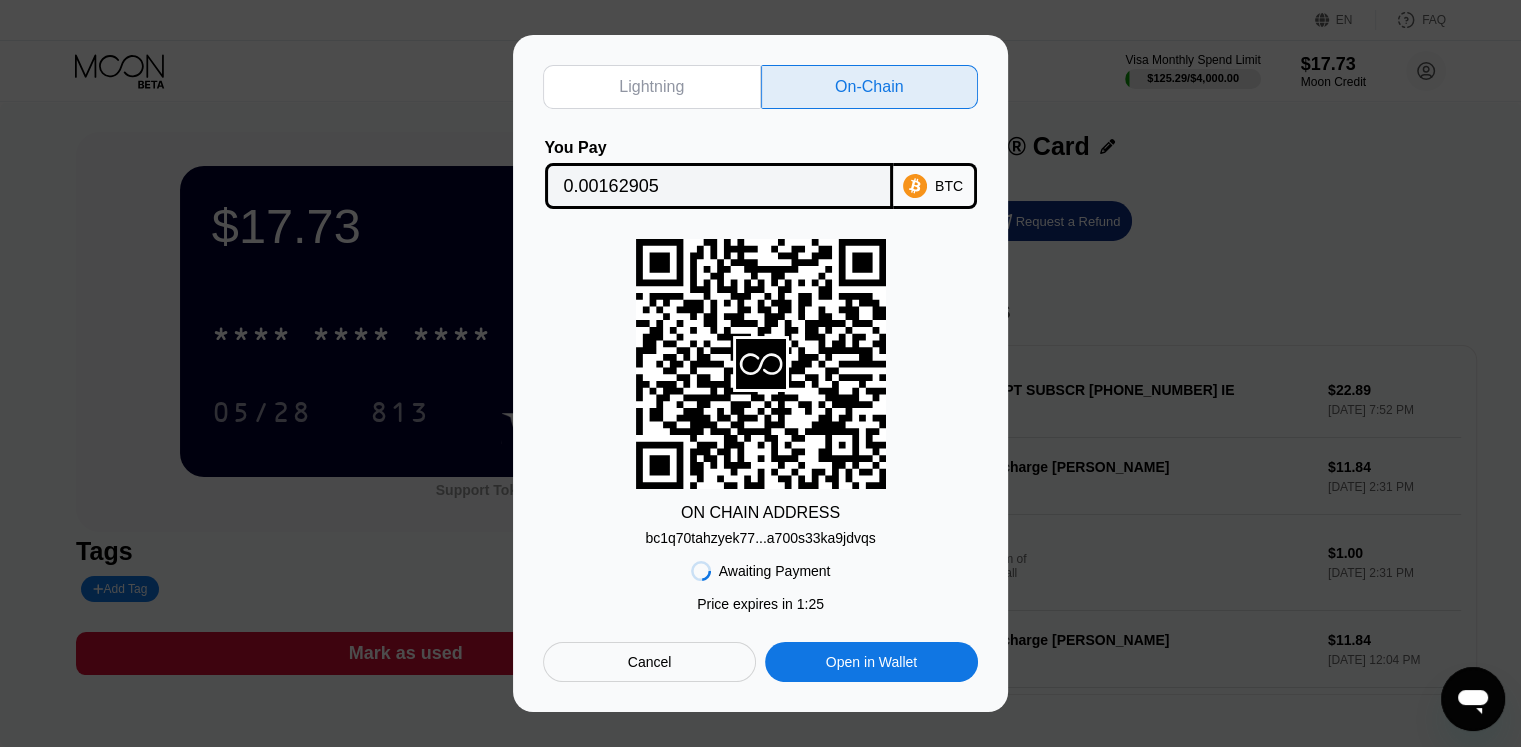 click on "Cancel" at bounding box center (650, 662) 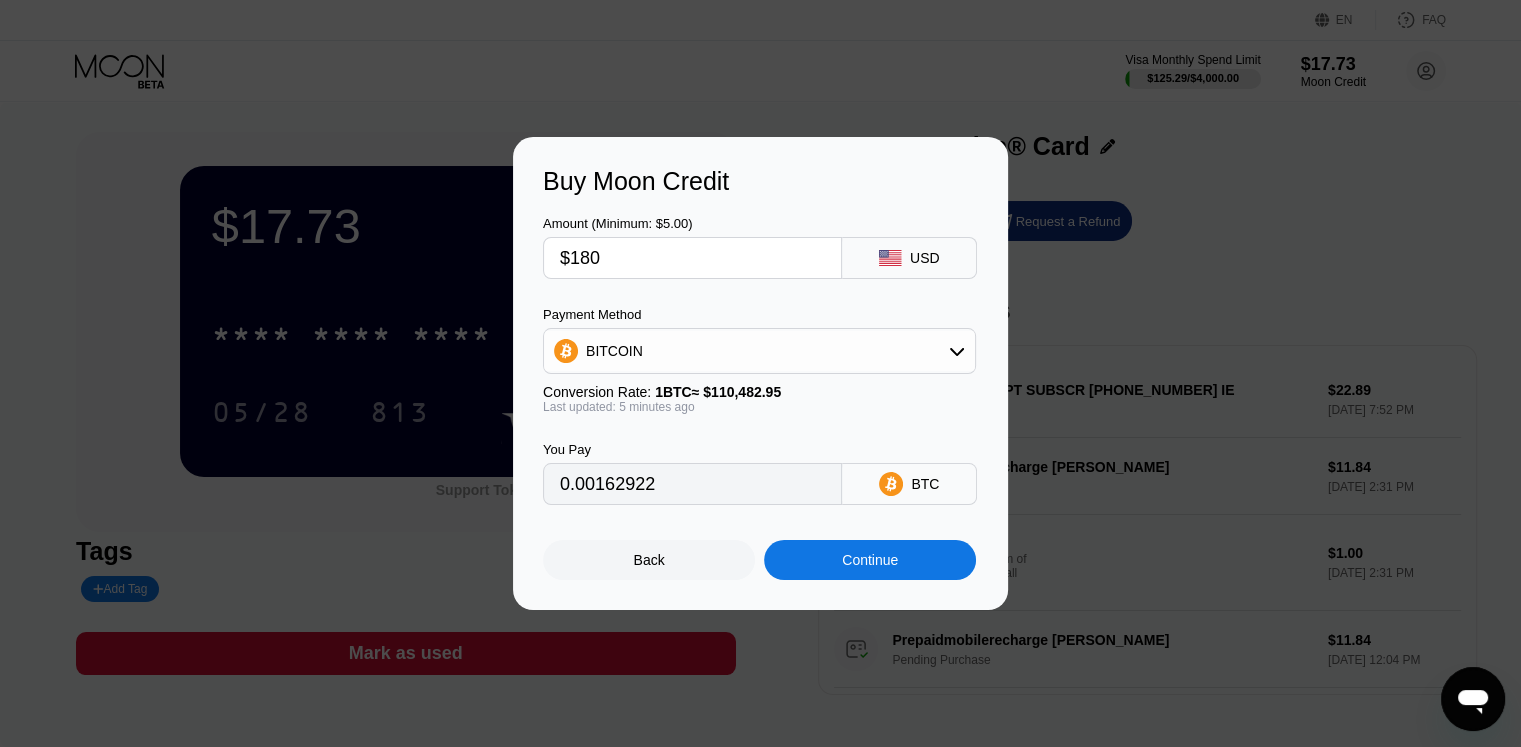 click on "Back" at bounding box center [649, 560] 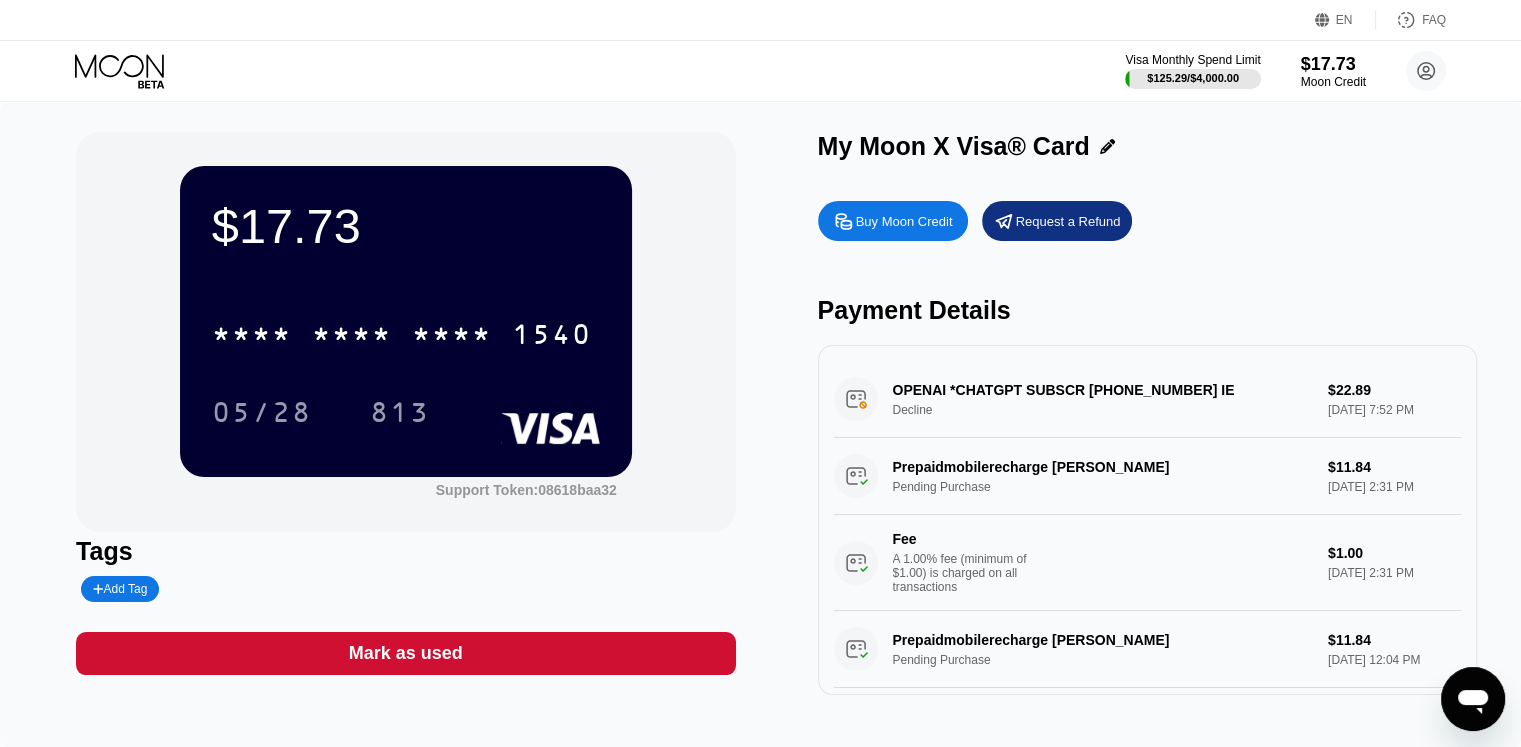 click 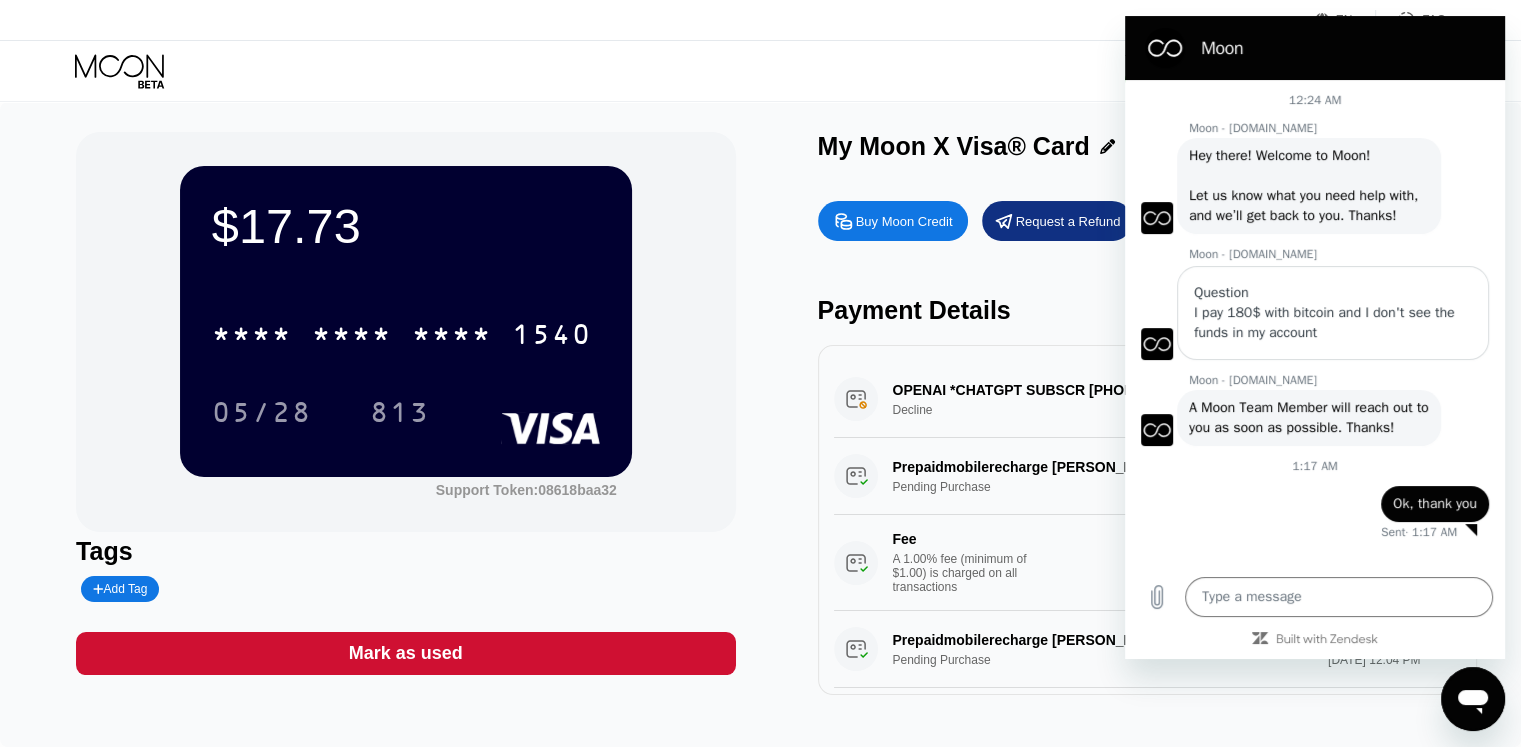 scroll, scrollTop: 19, scrollLeft: 0, axis: vertical 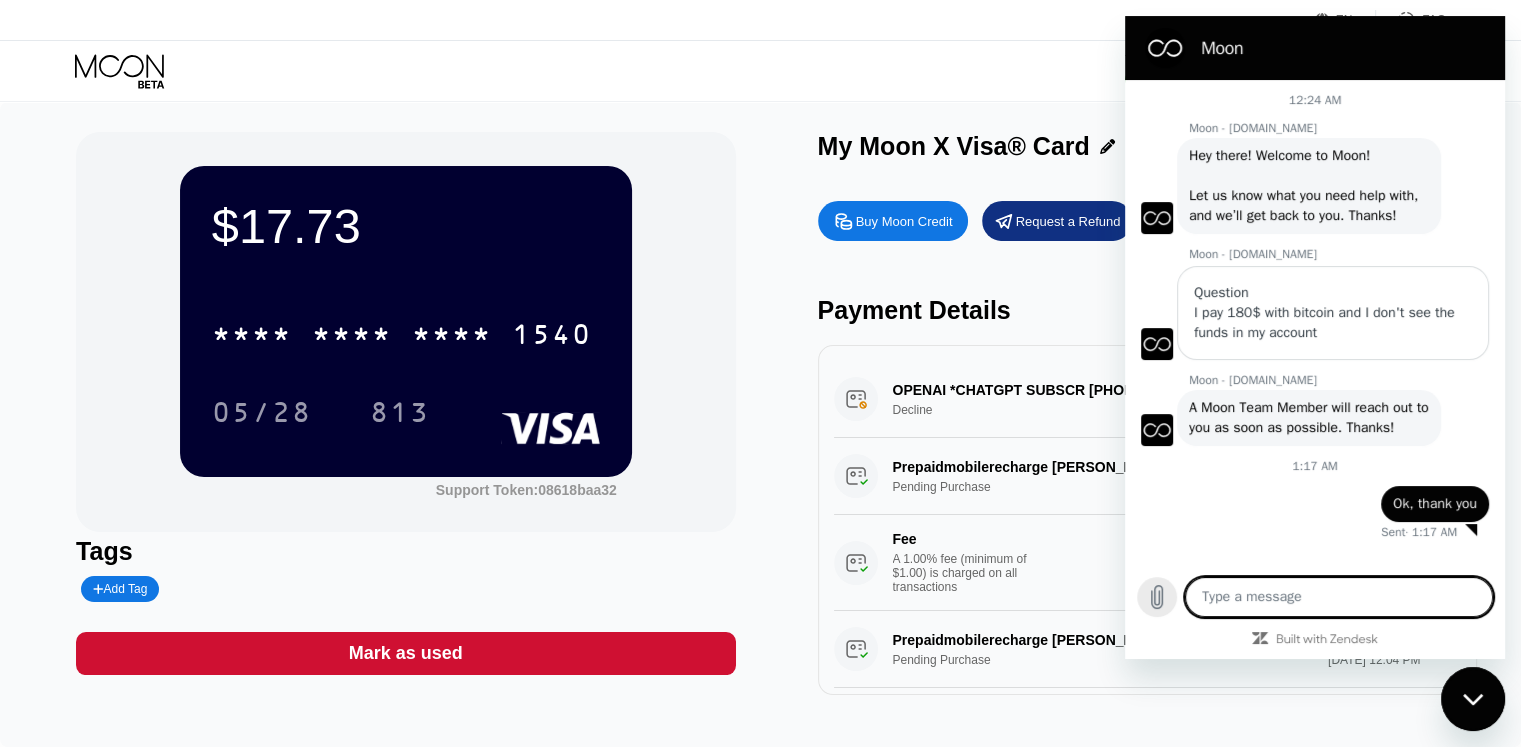 click 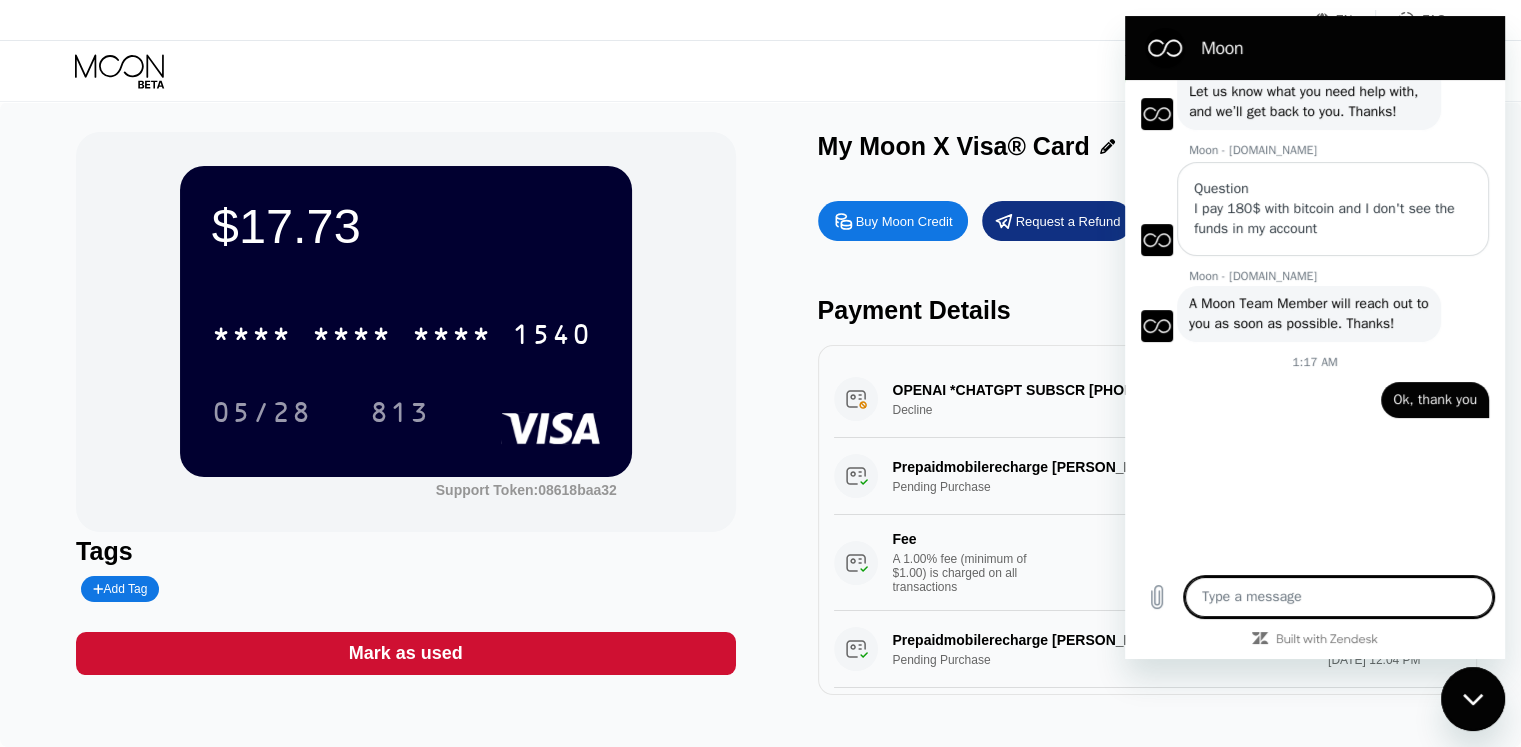 scroll, scrollTop: 143, scrollLeft: 0, axis: vertical 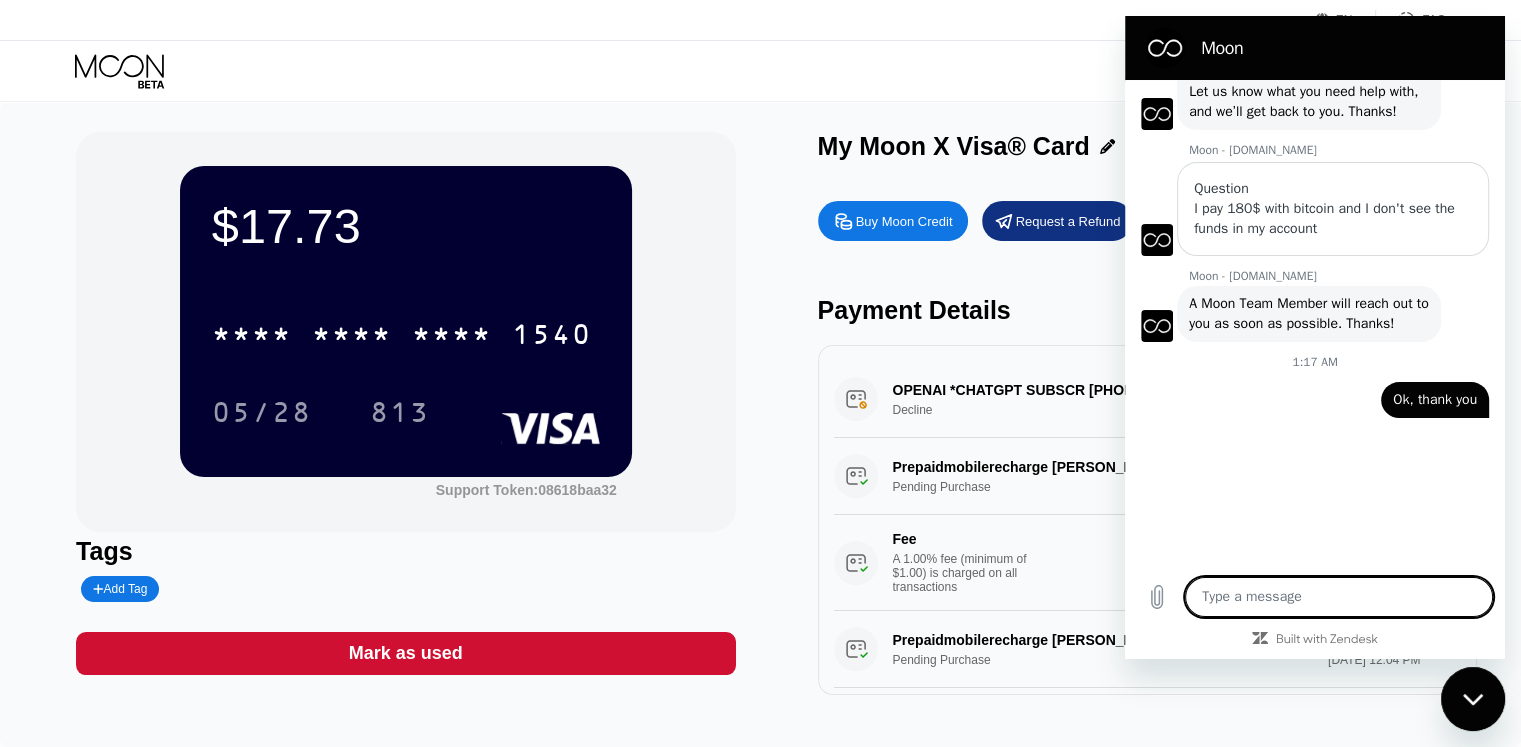 type on "x" 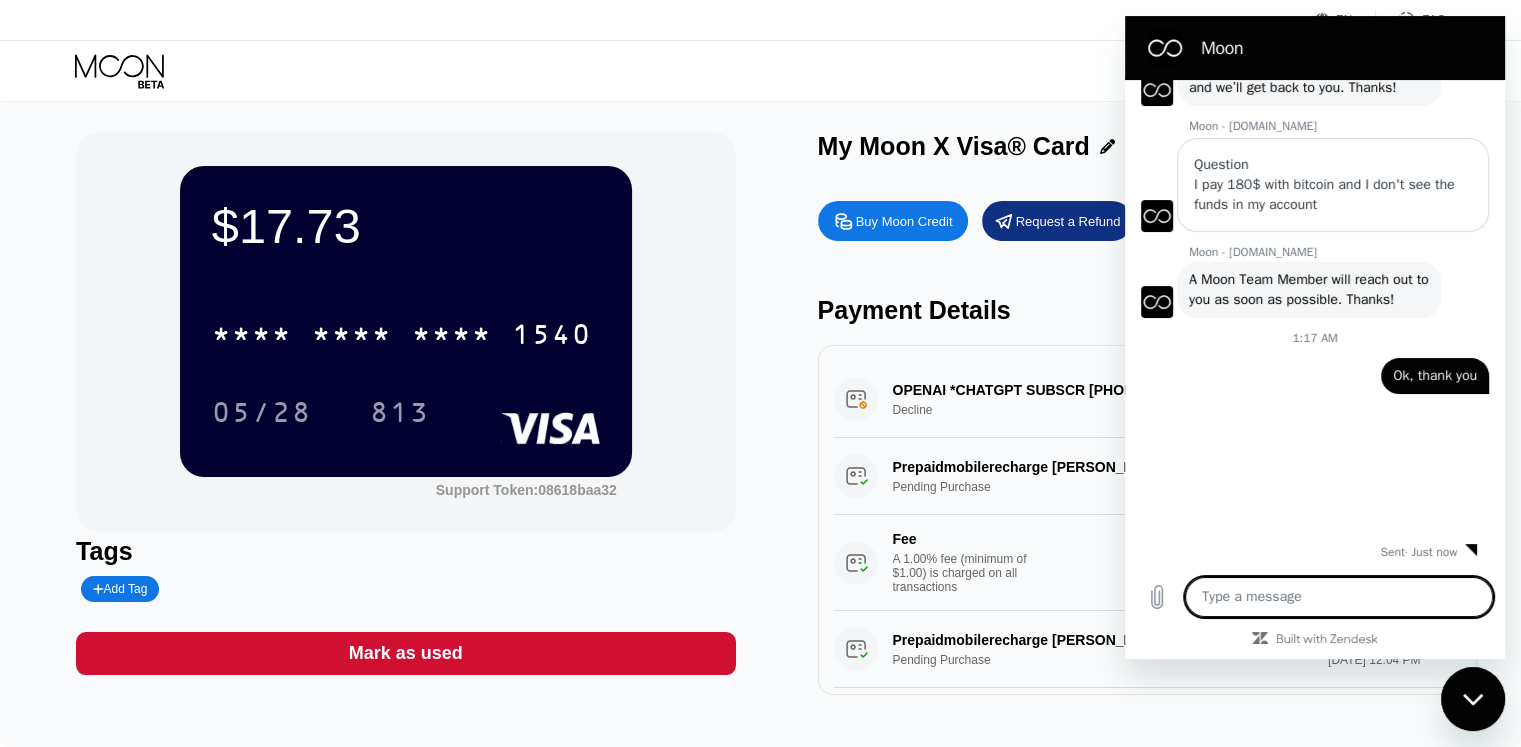 scroll, scrollTop: 167, scrollLeft: 0, axis: vertical 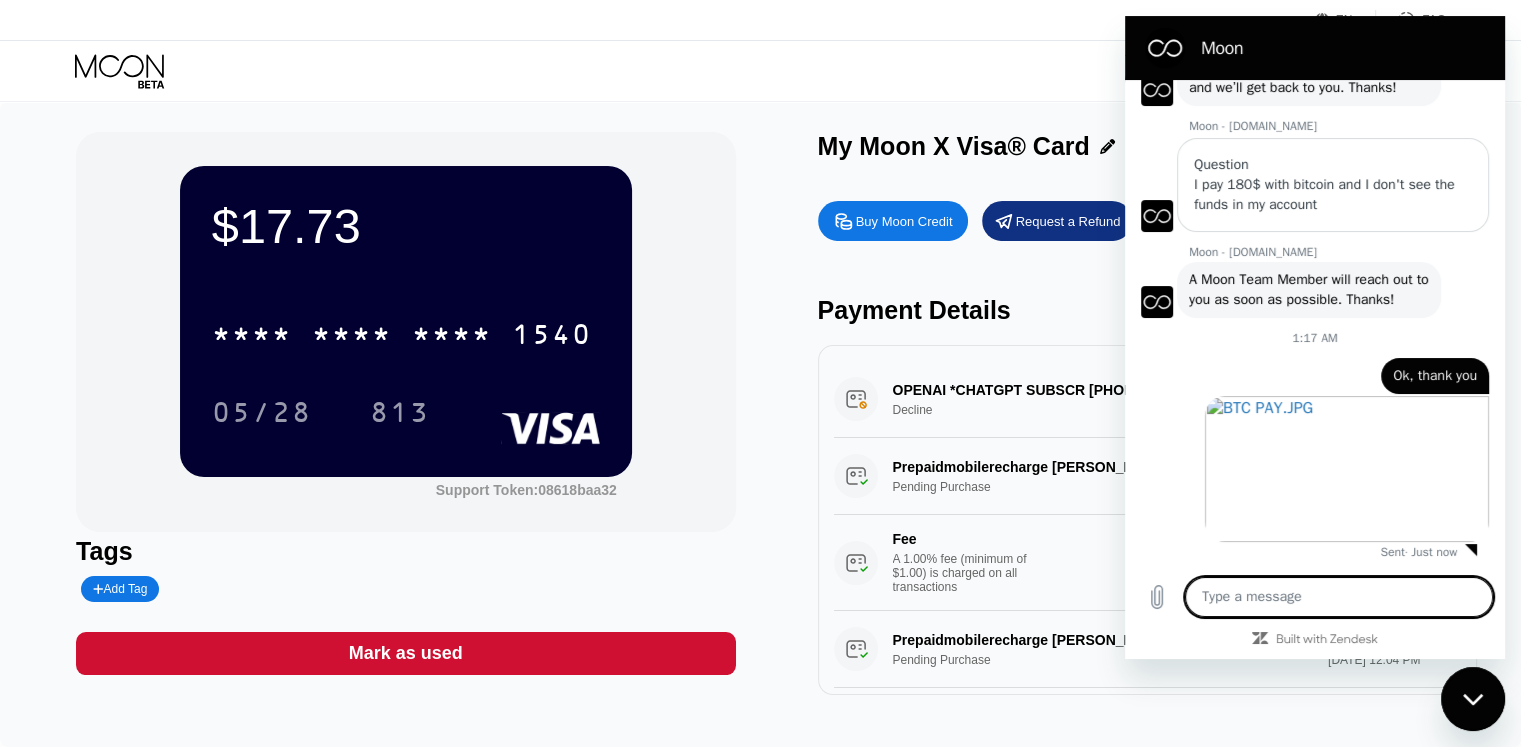 click at bounding box center [1339, 597] 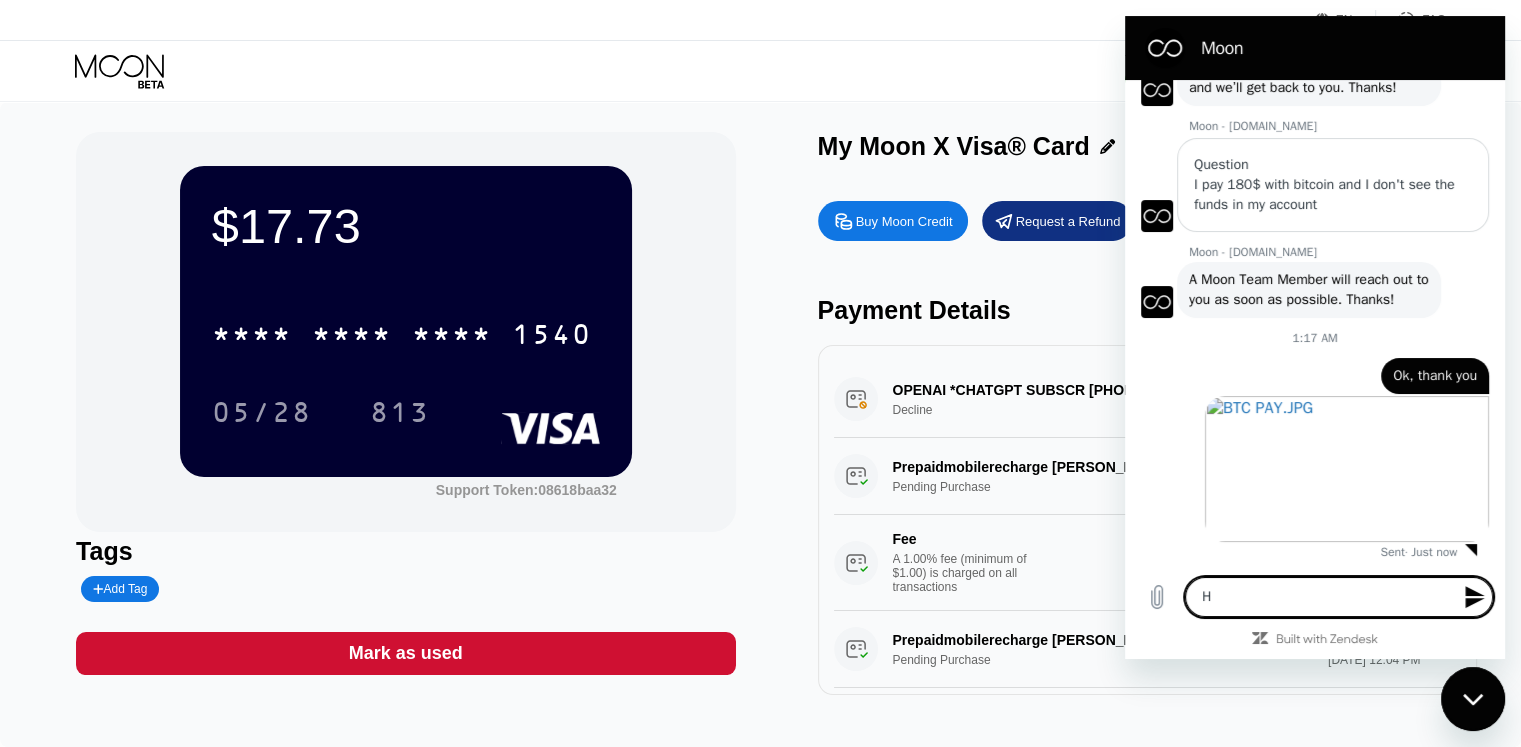 type on "Hr" 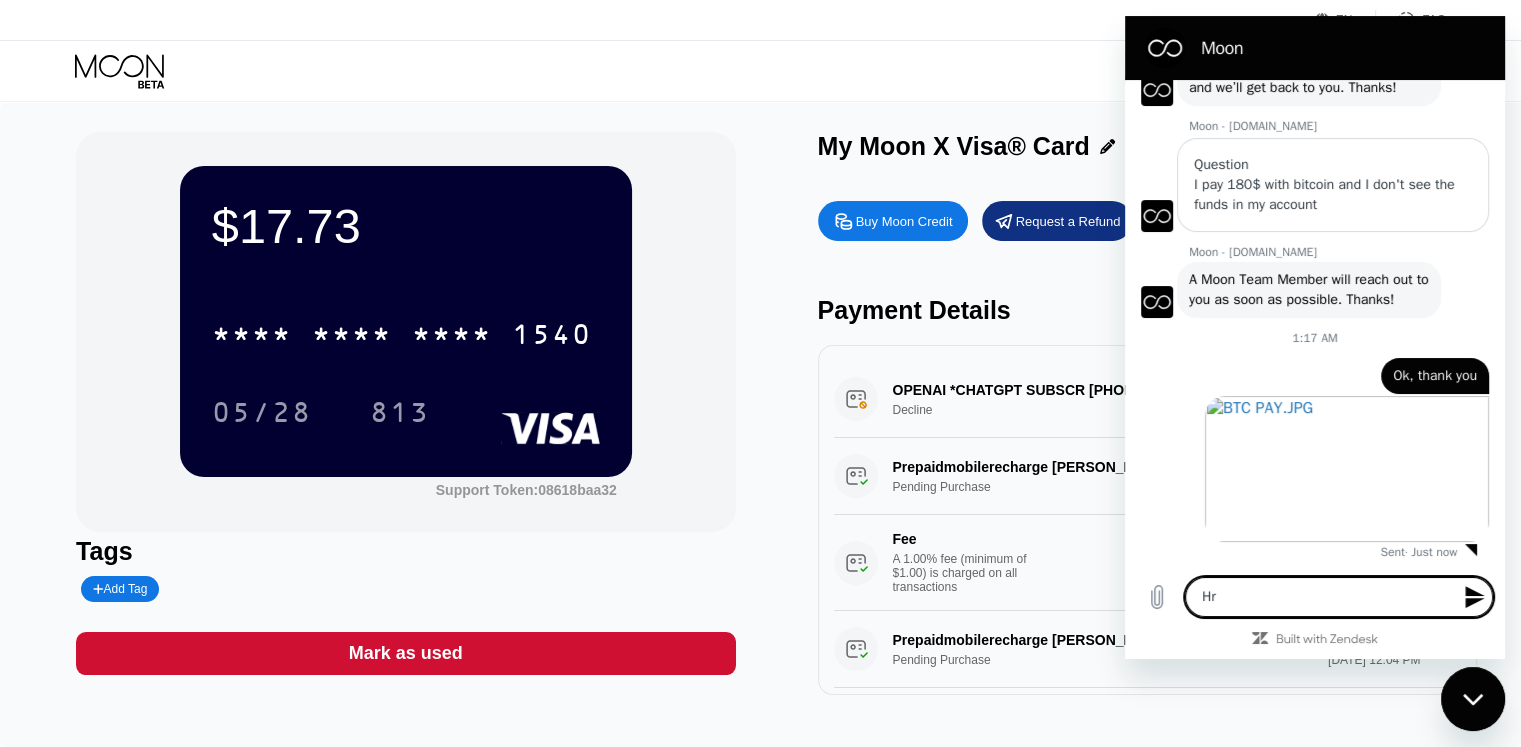type on "H" 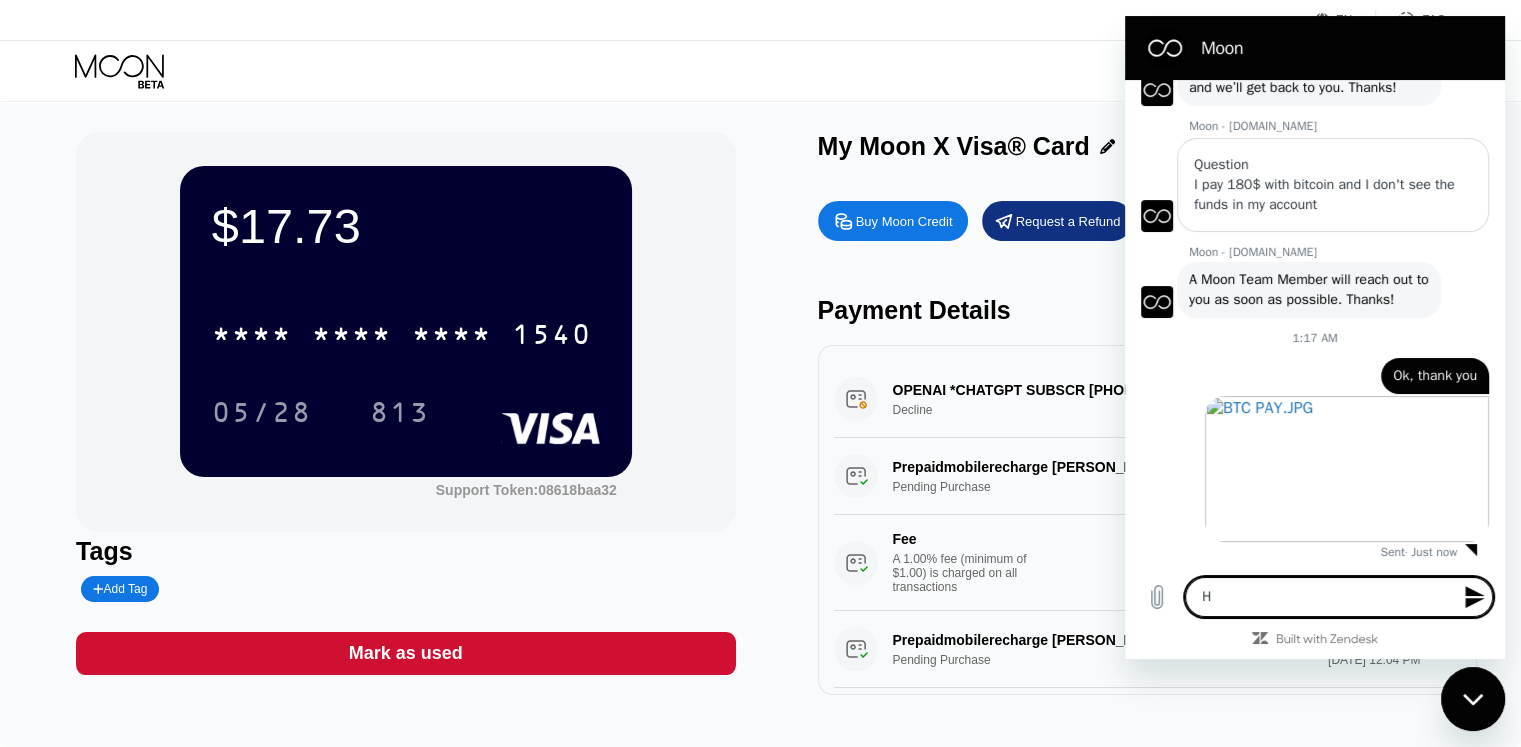 type on "He" 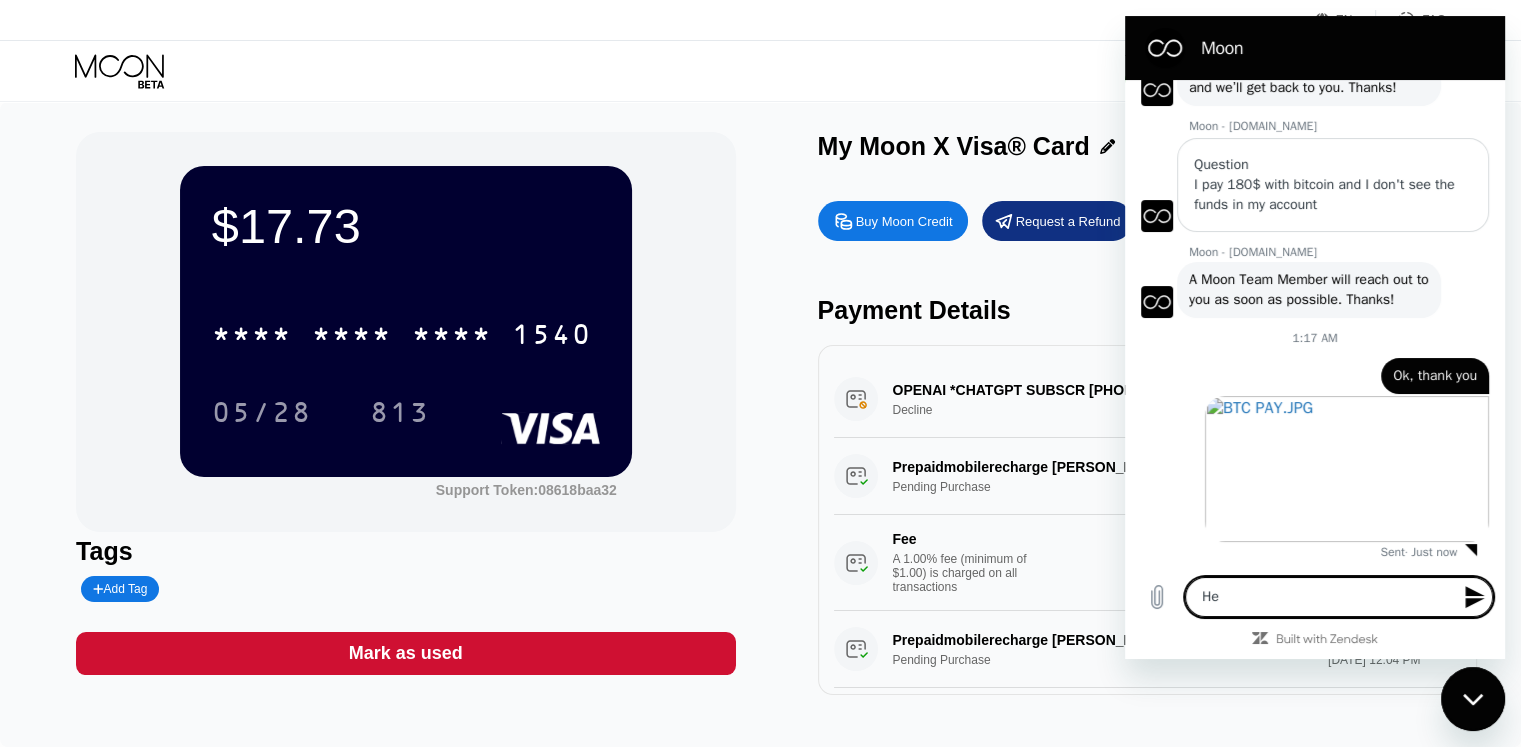 type on "Her" 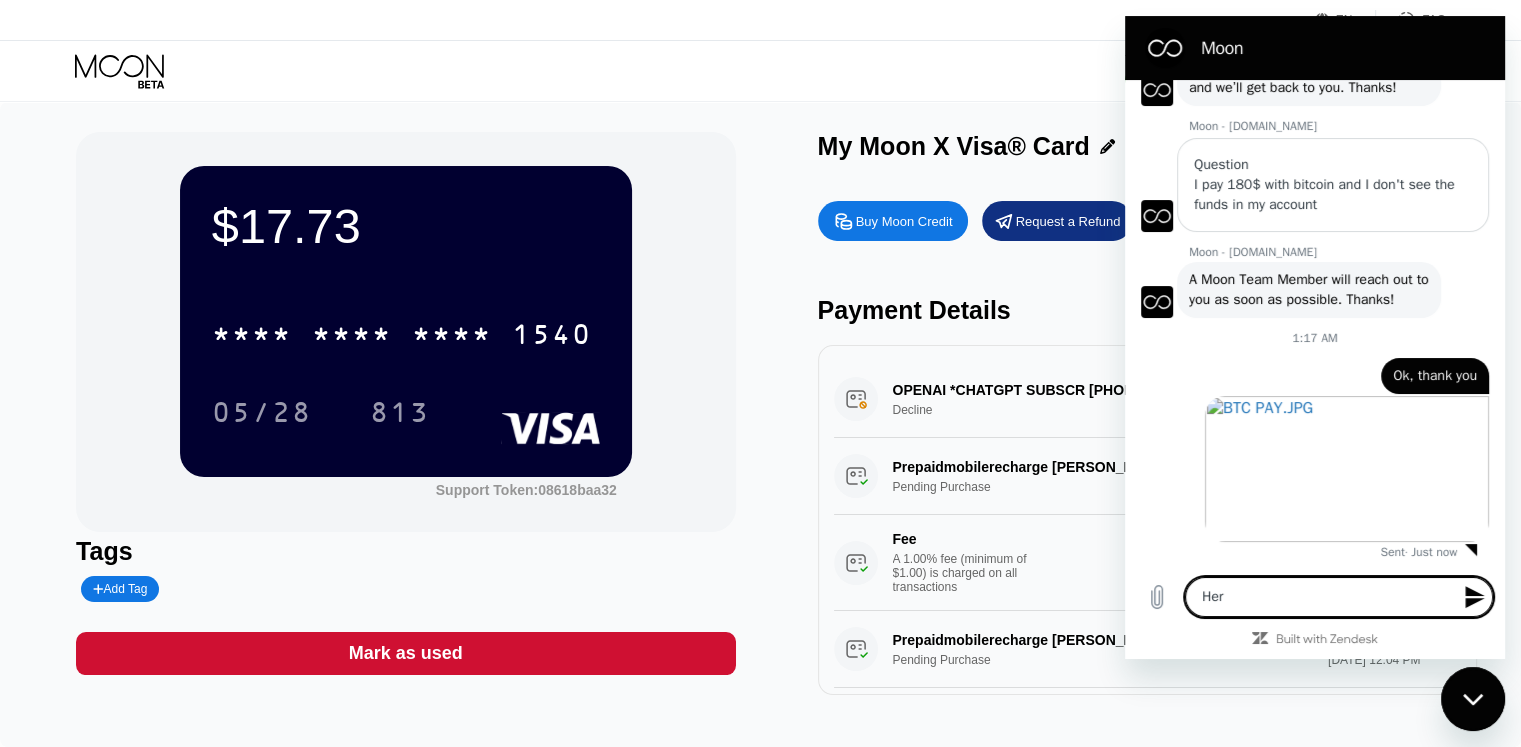 type on "Here" 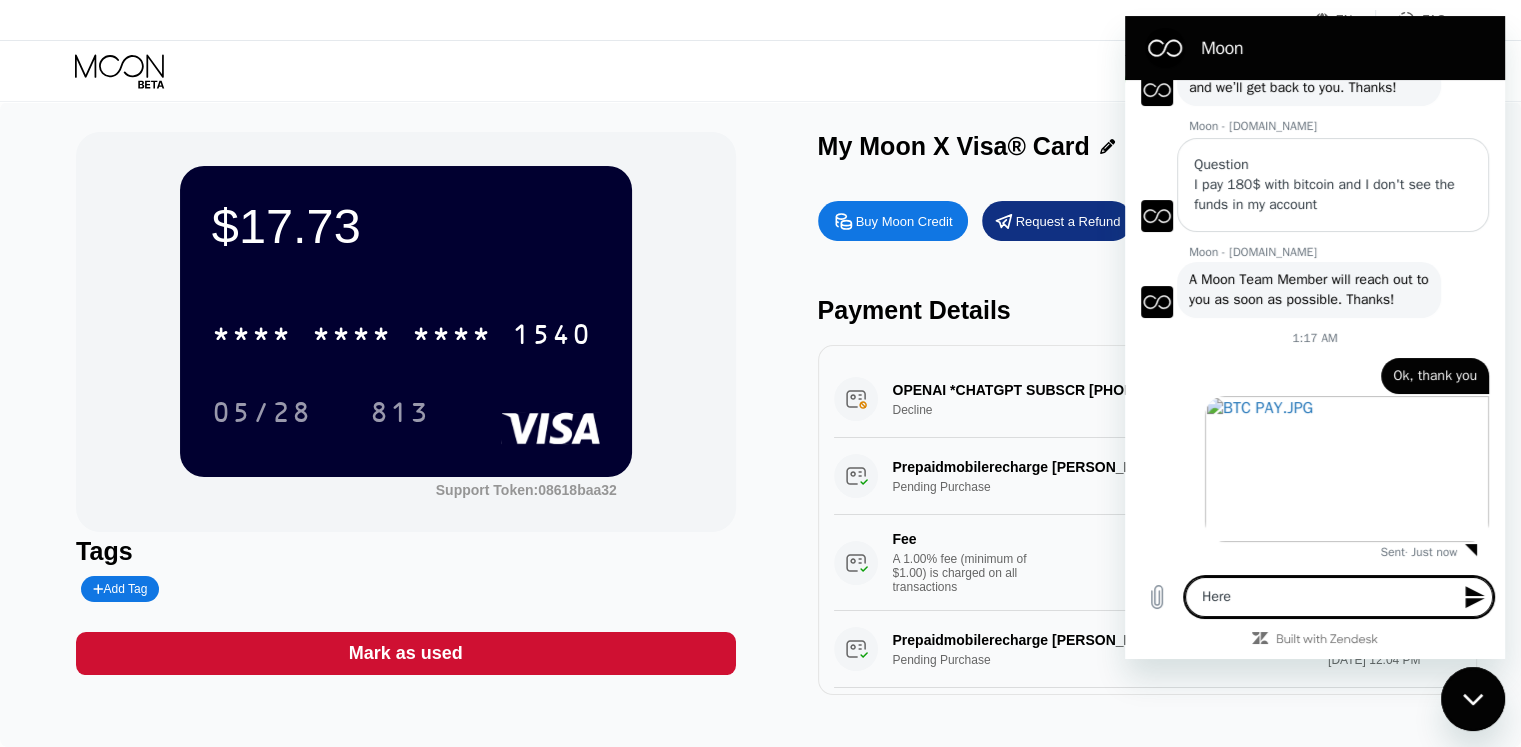 type on "x" 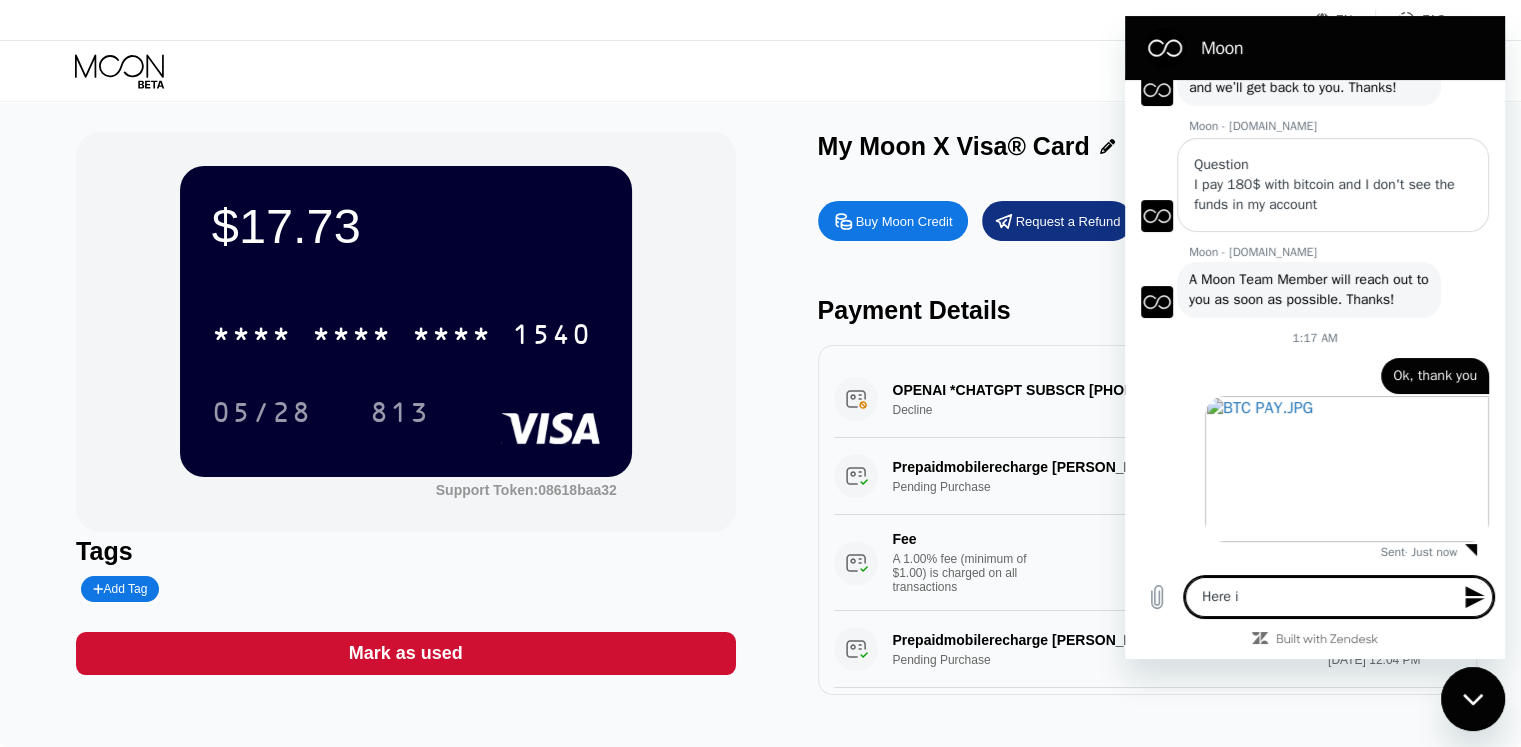 type on "Here is" 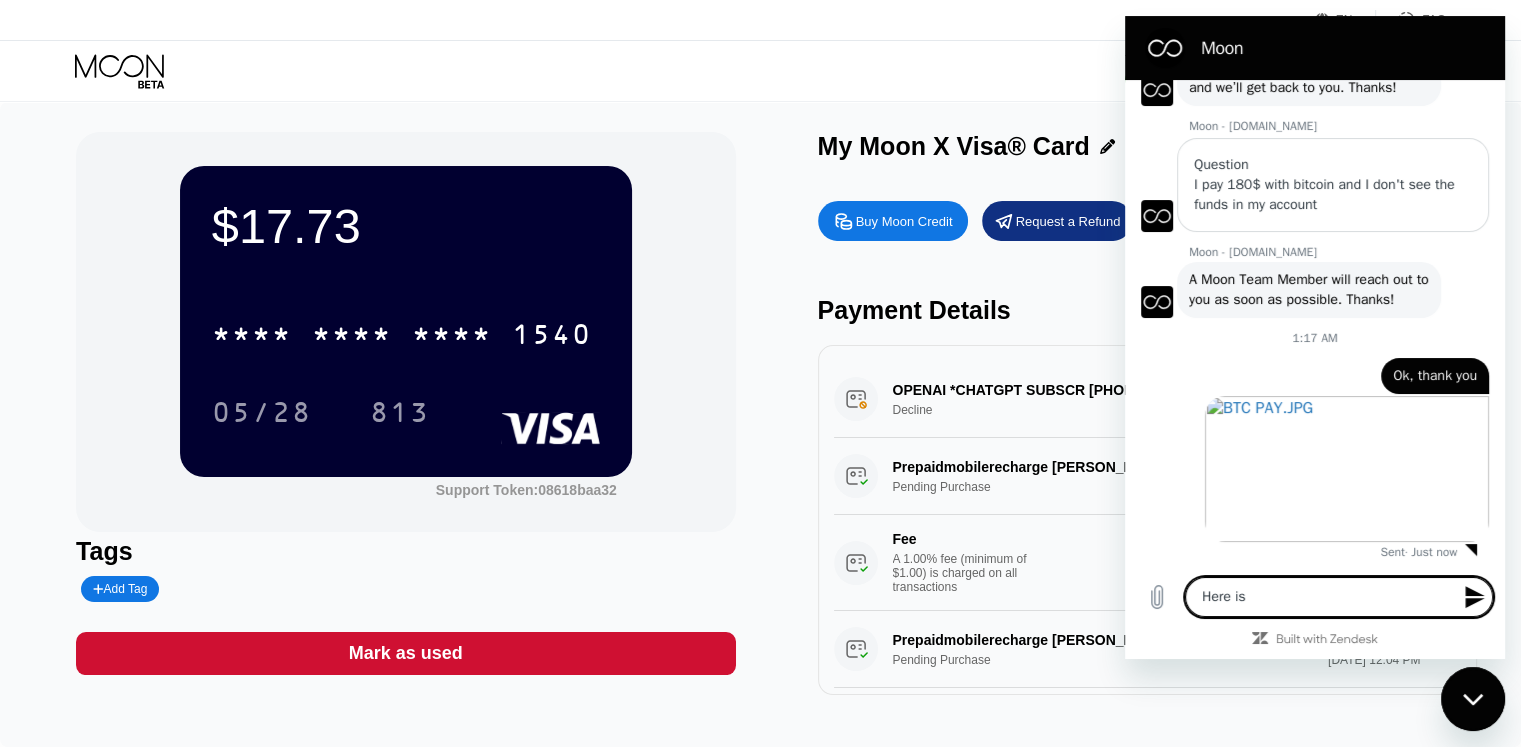 type on "Here is" 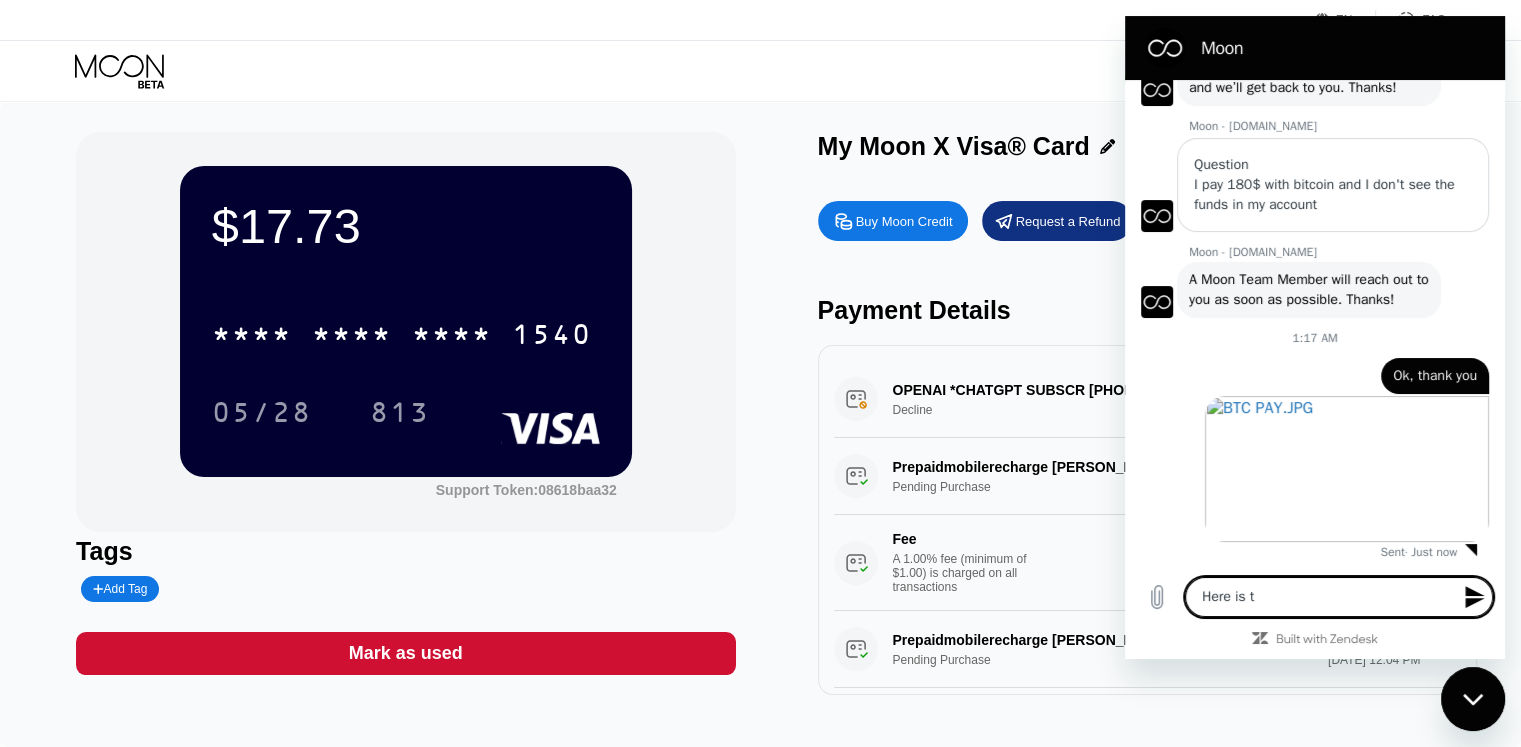 type on "Here is" 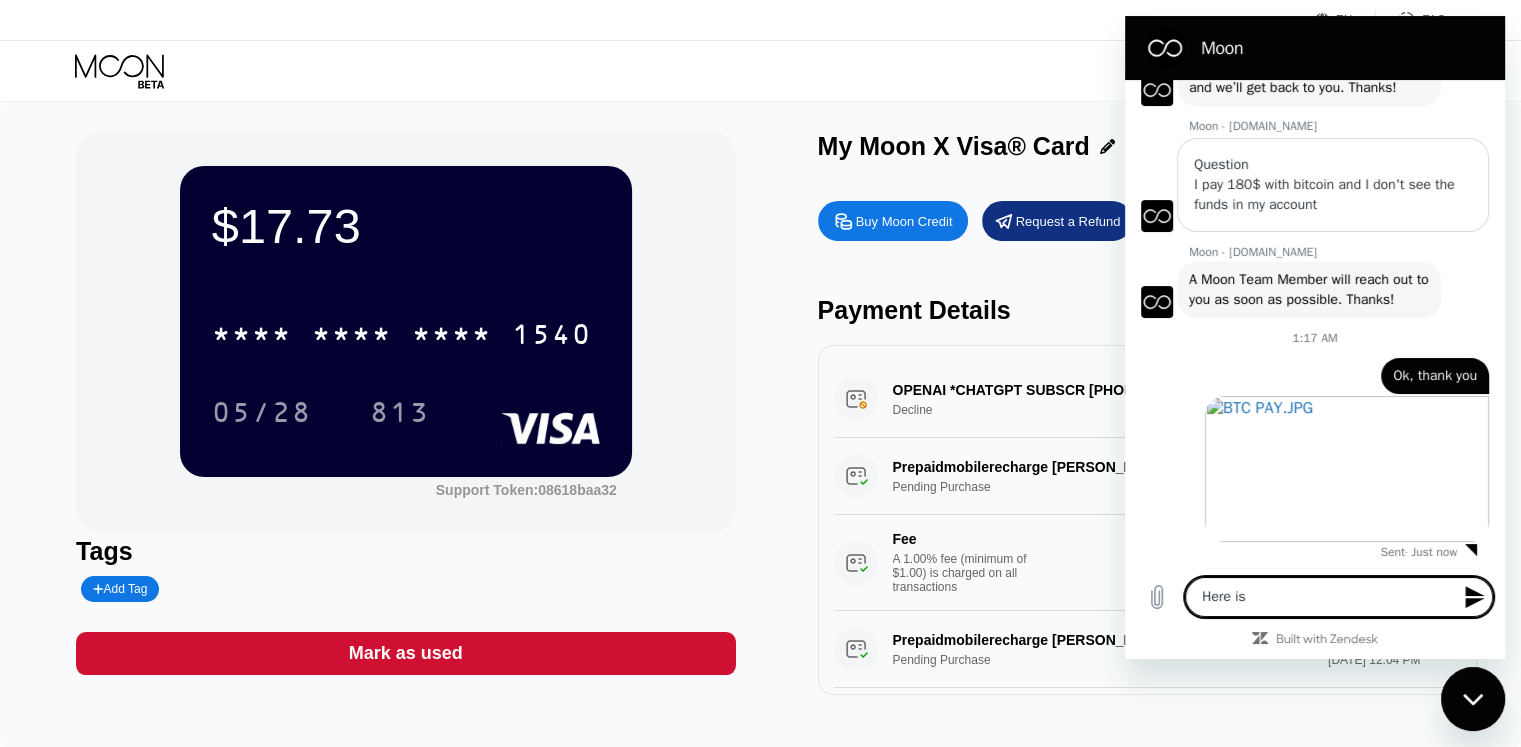 type on "Here is t" 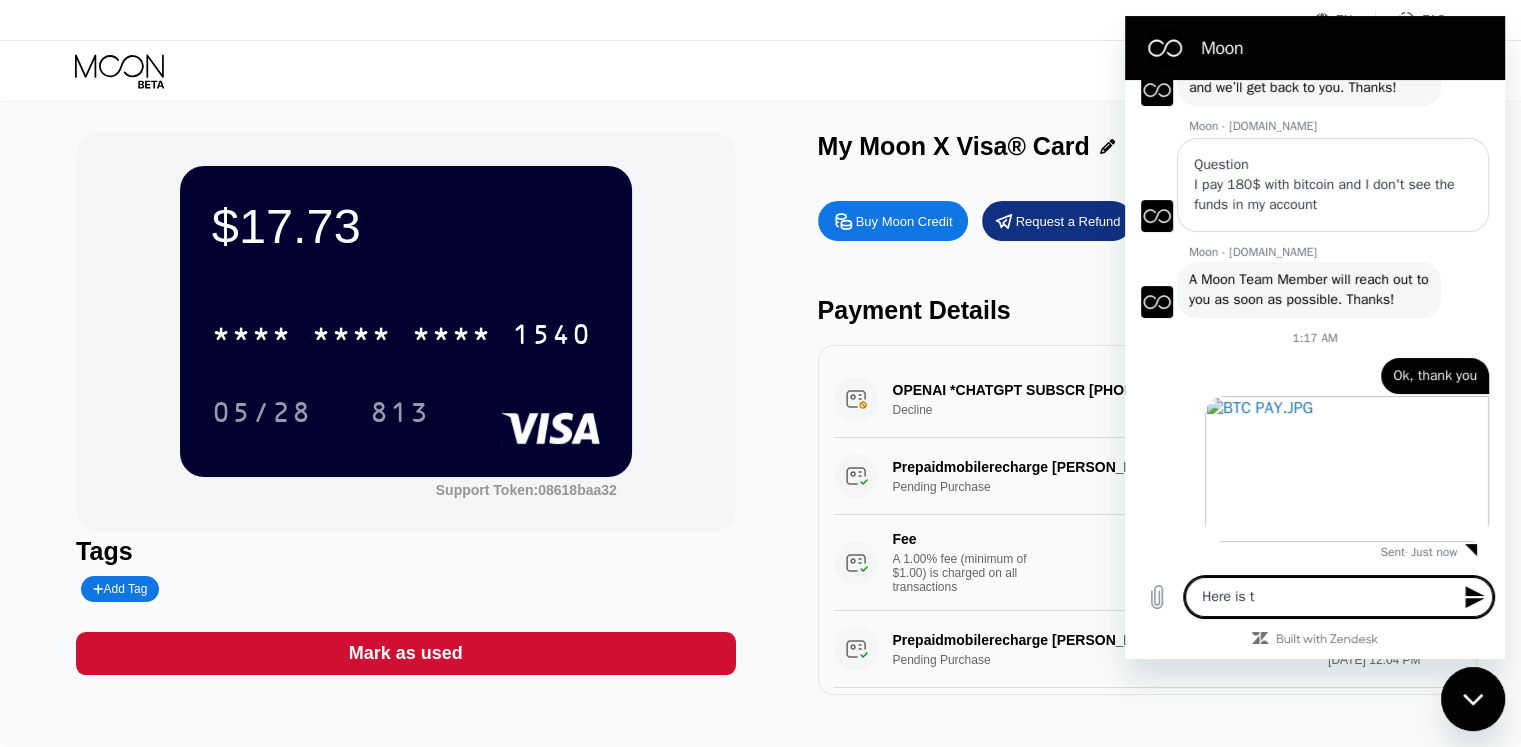 type on "Here is th" 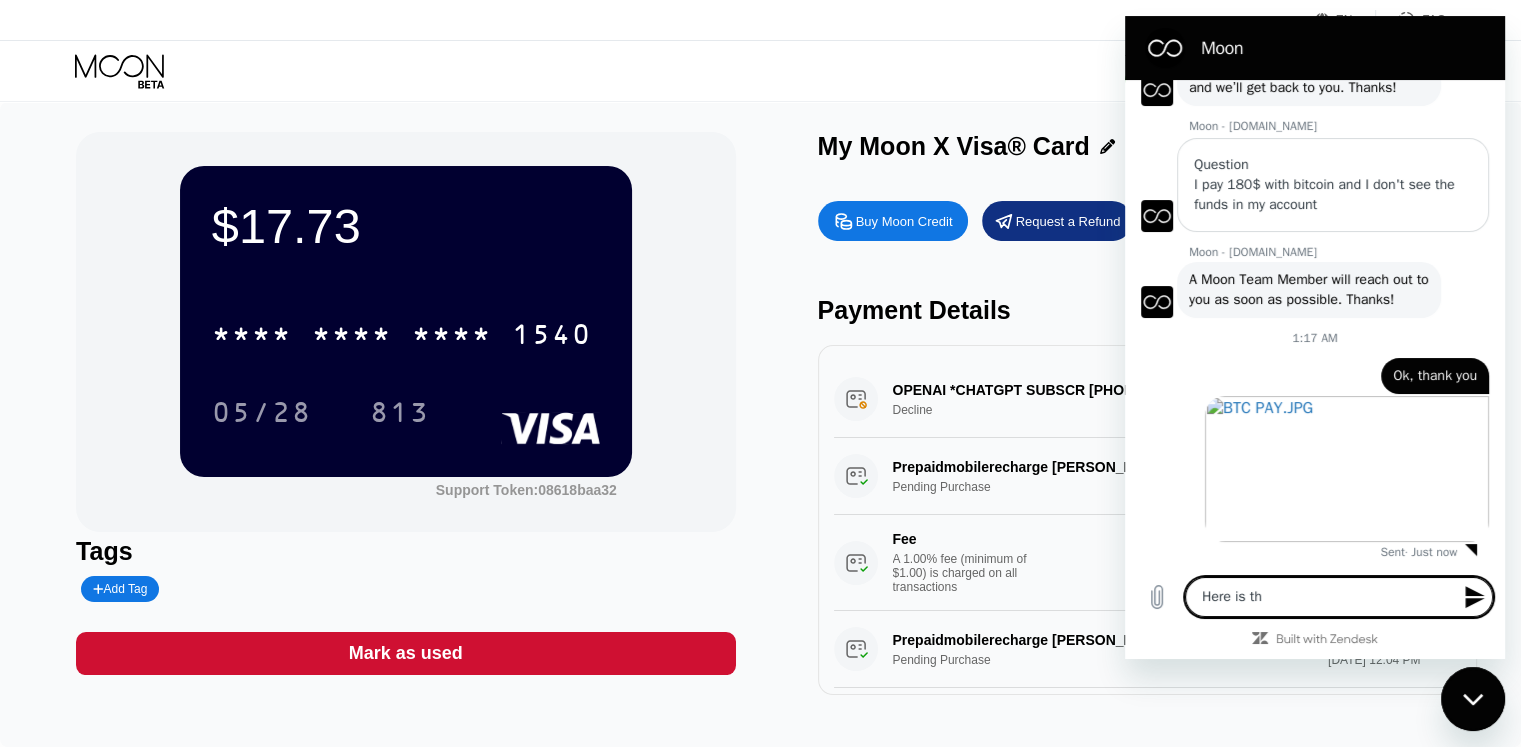 type on "Here is the" 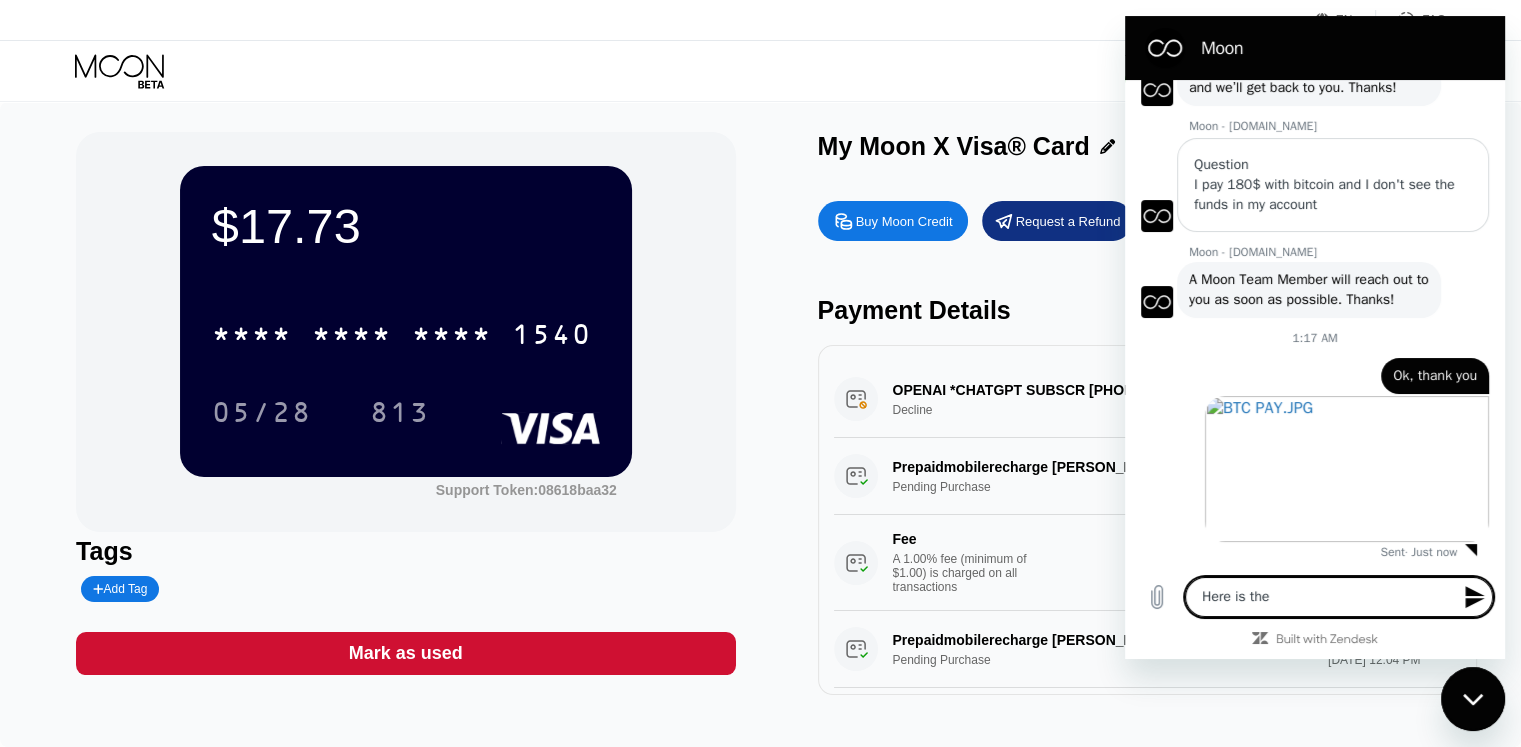 type on "Here is the" 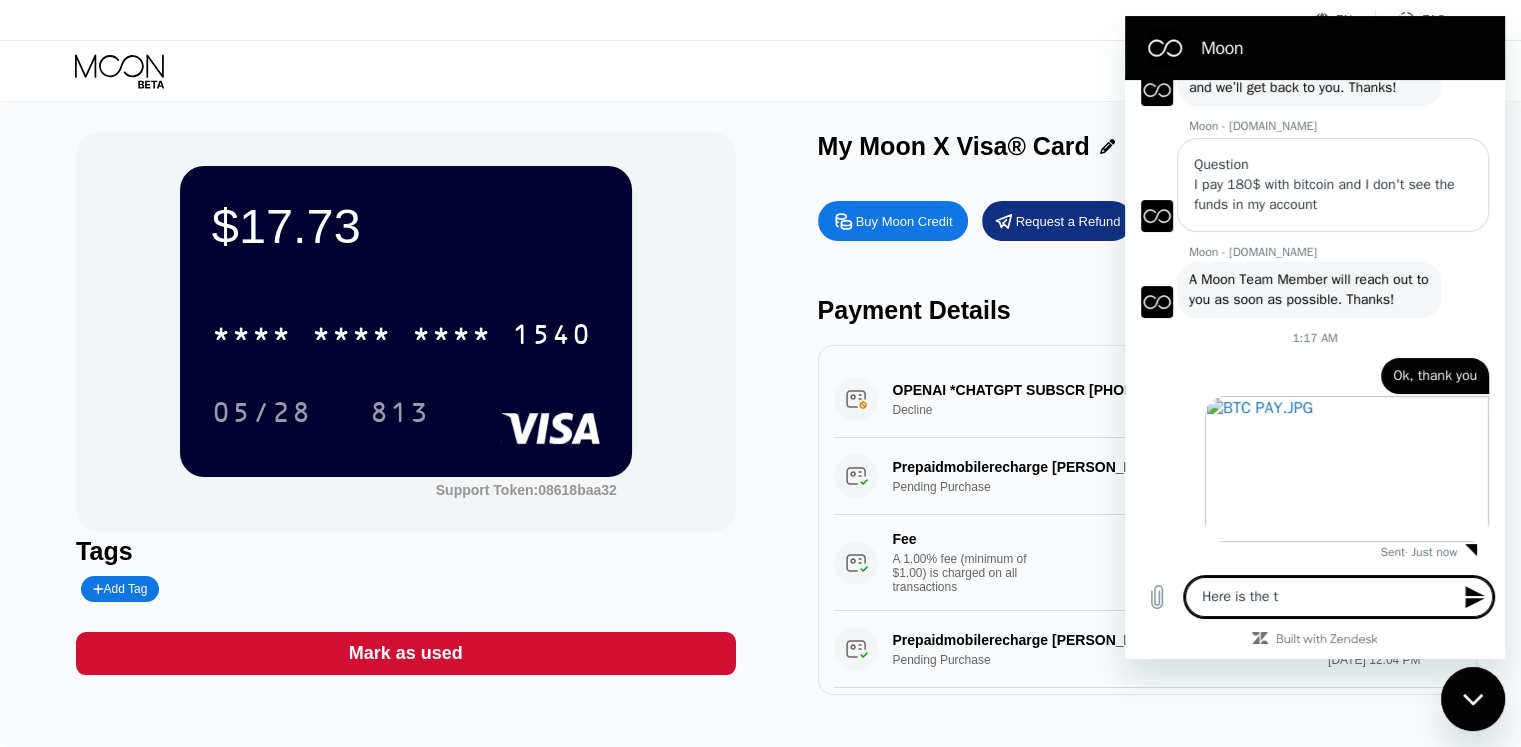 type on "Here is the tr" 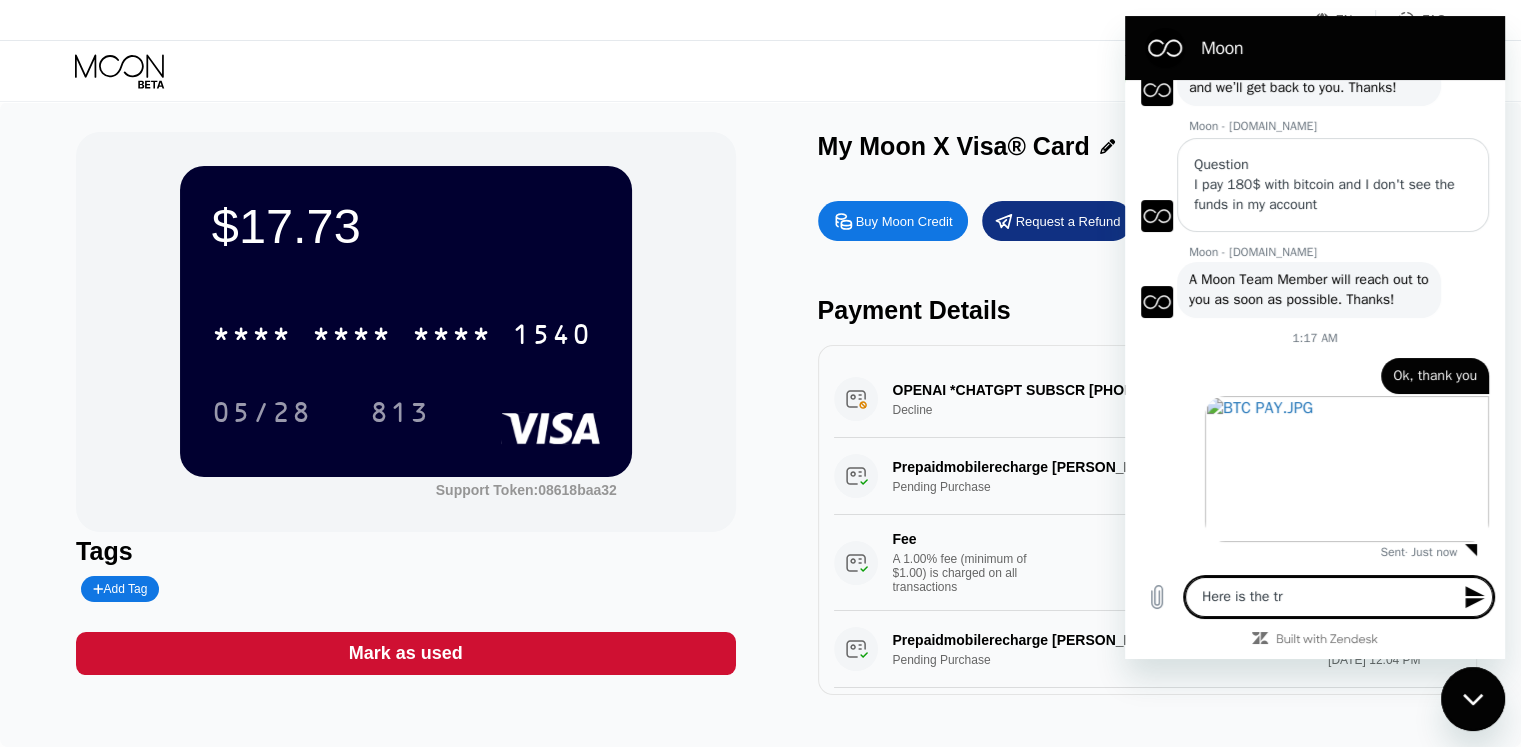 type on "Here is the tra" 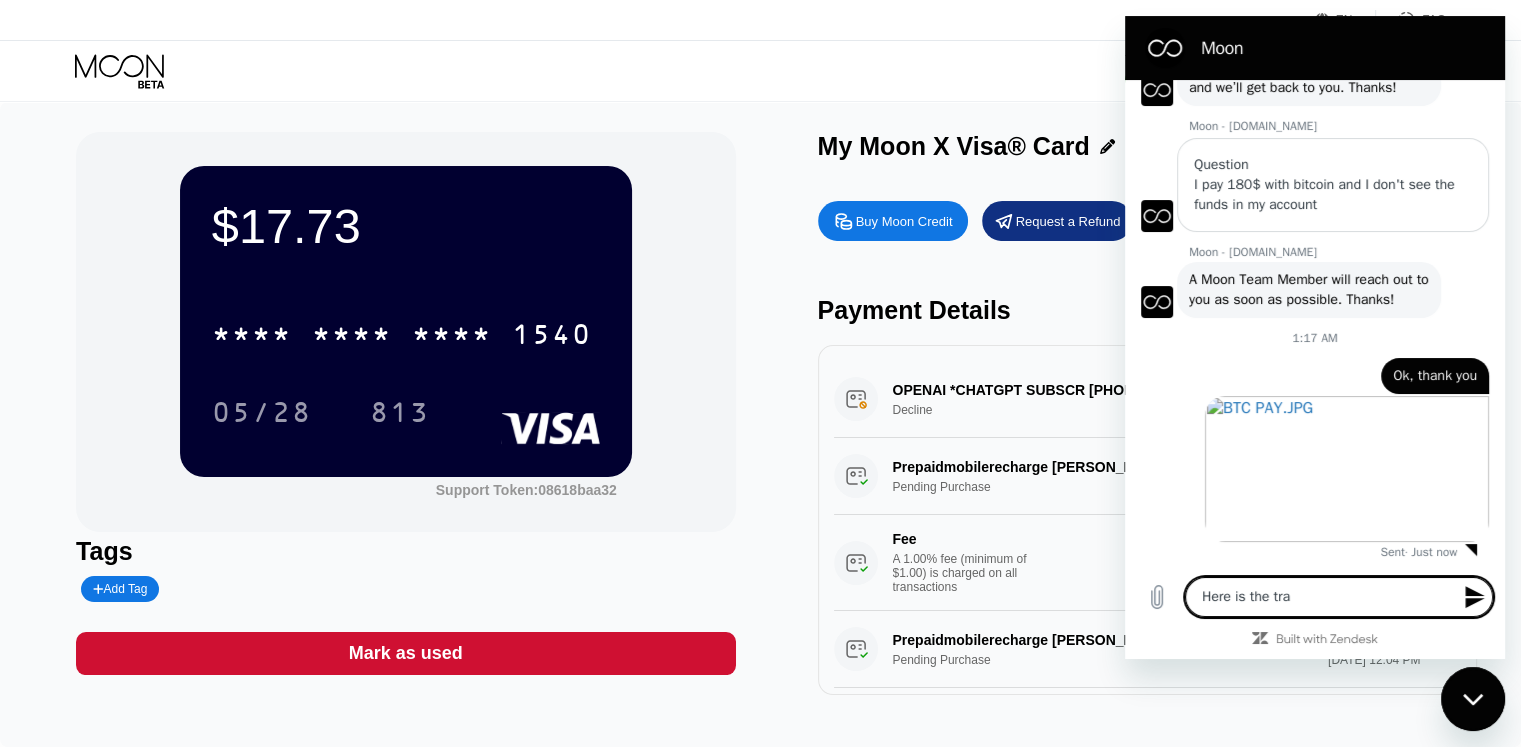 type on "Here is the tran" 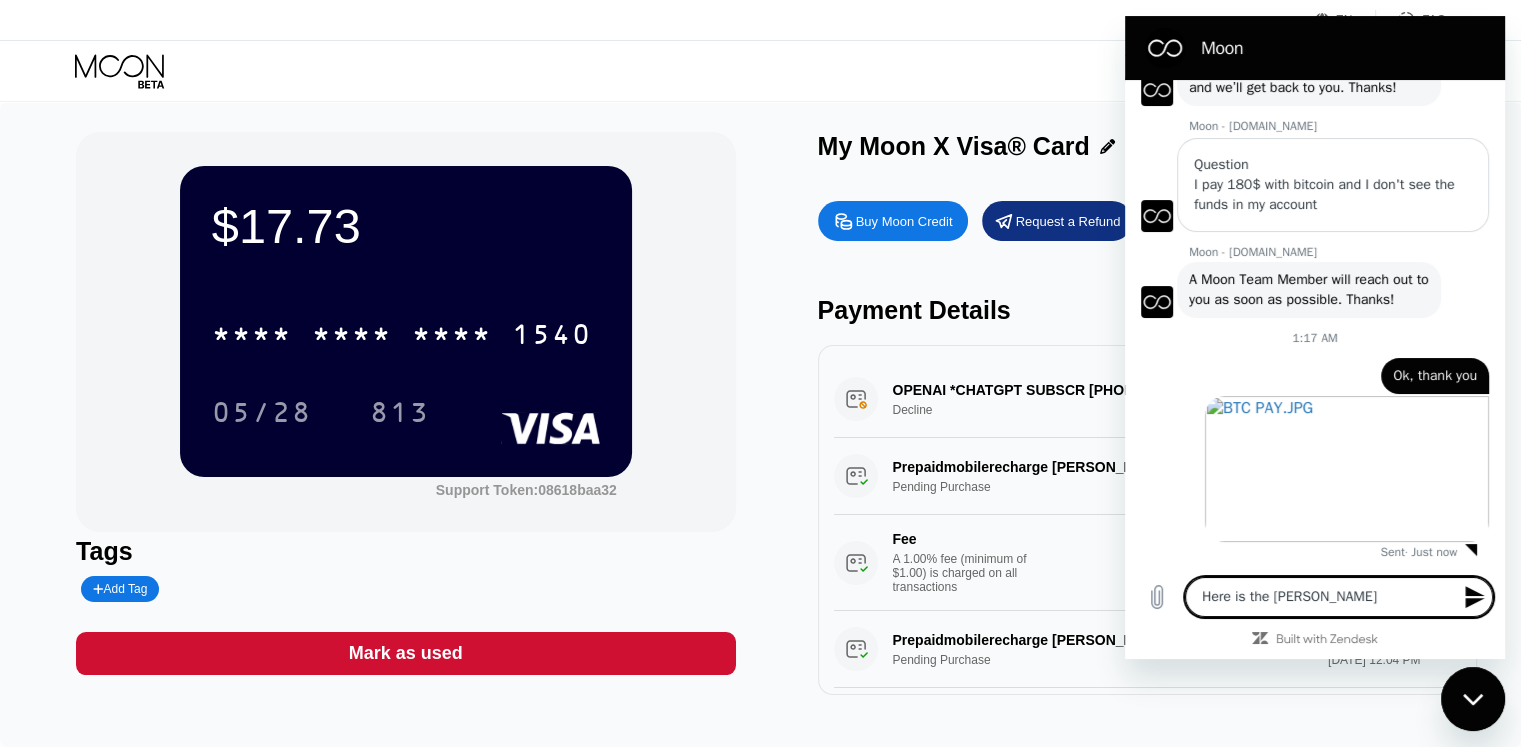 type on "Here is the trans" 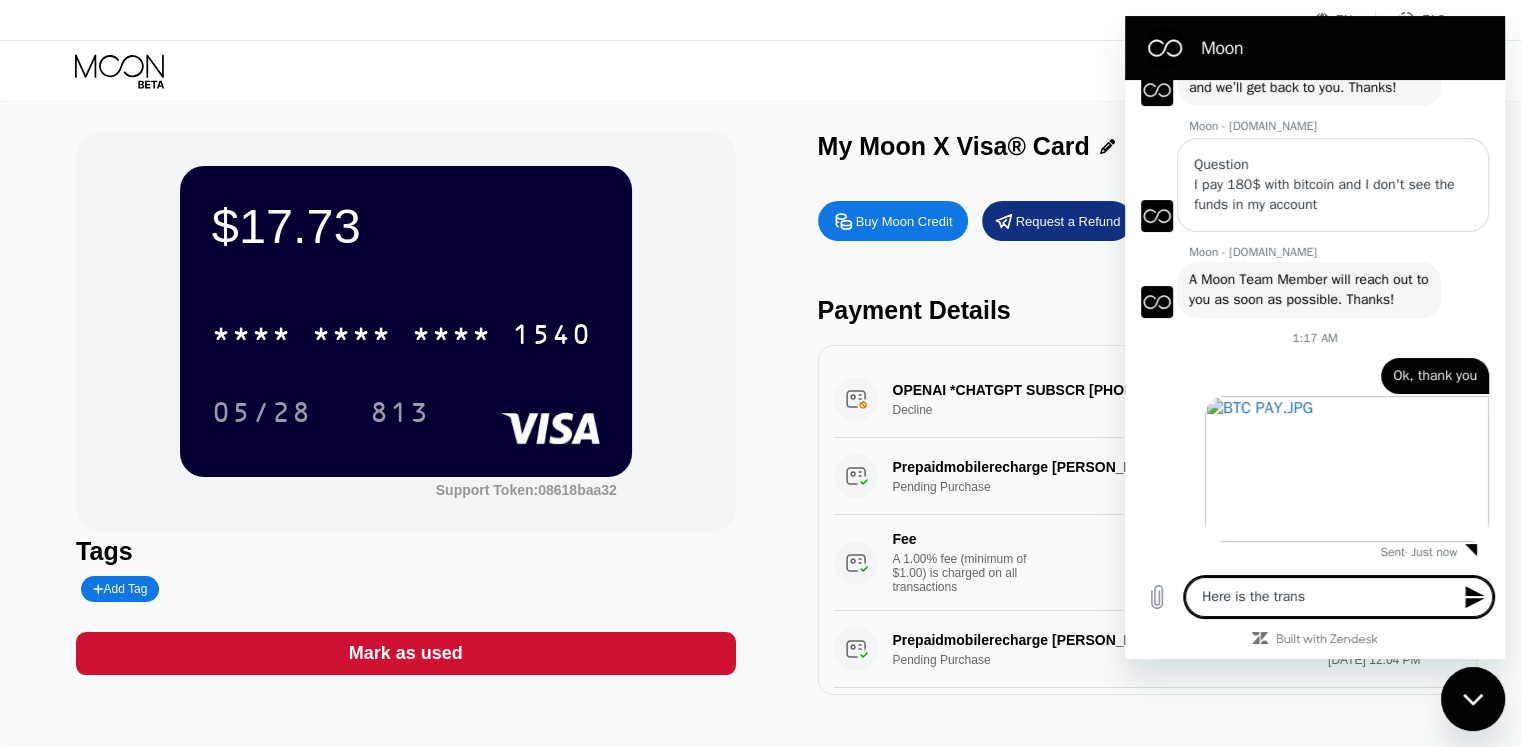 type on "Here is the transa" 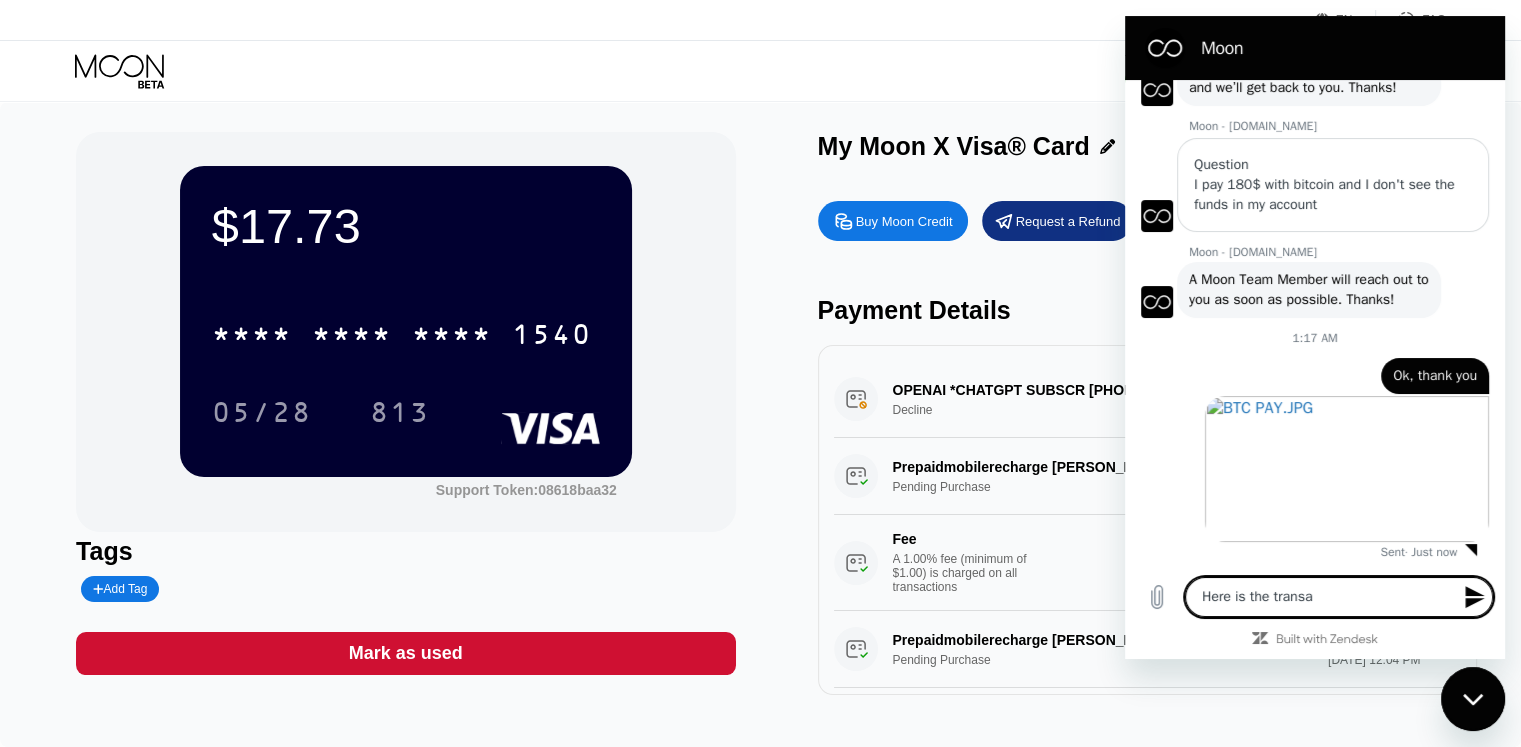 type on "Here is the transac" 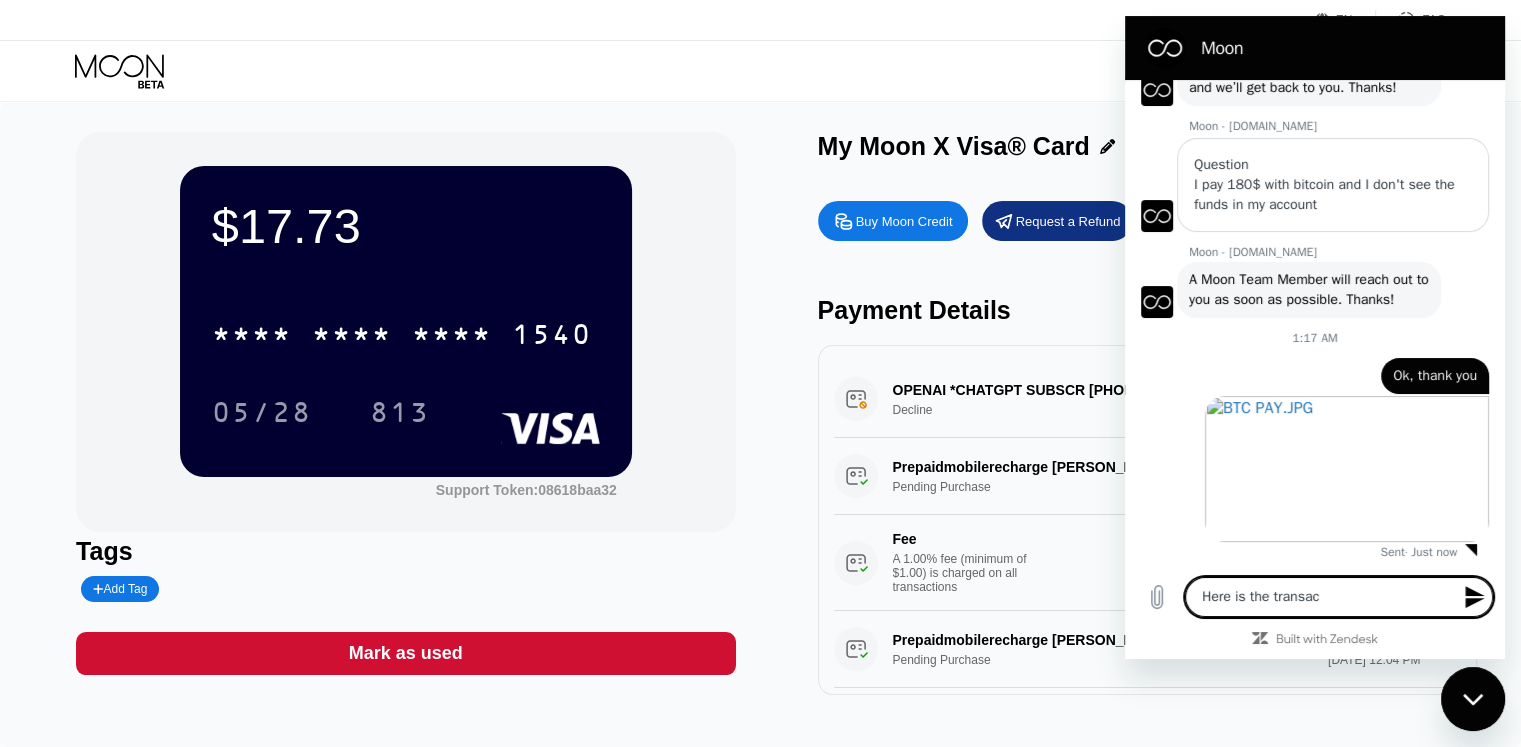 type on "Here is the transact" 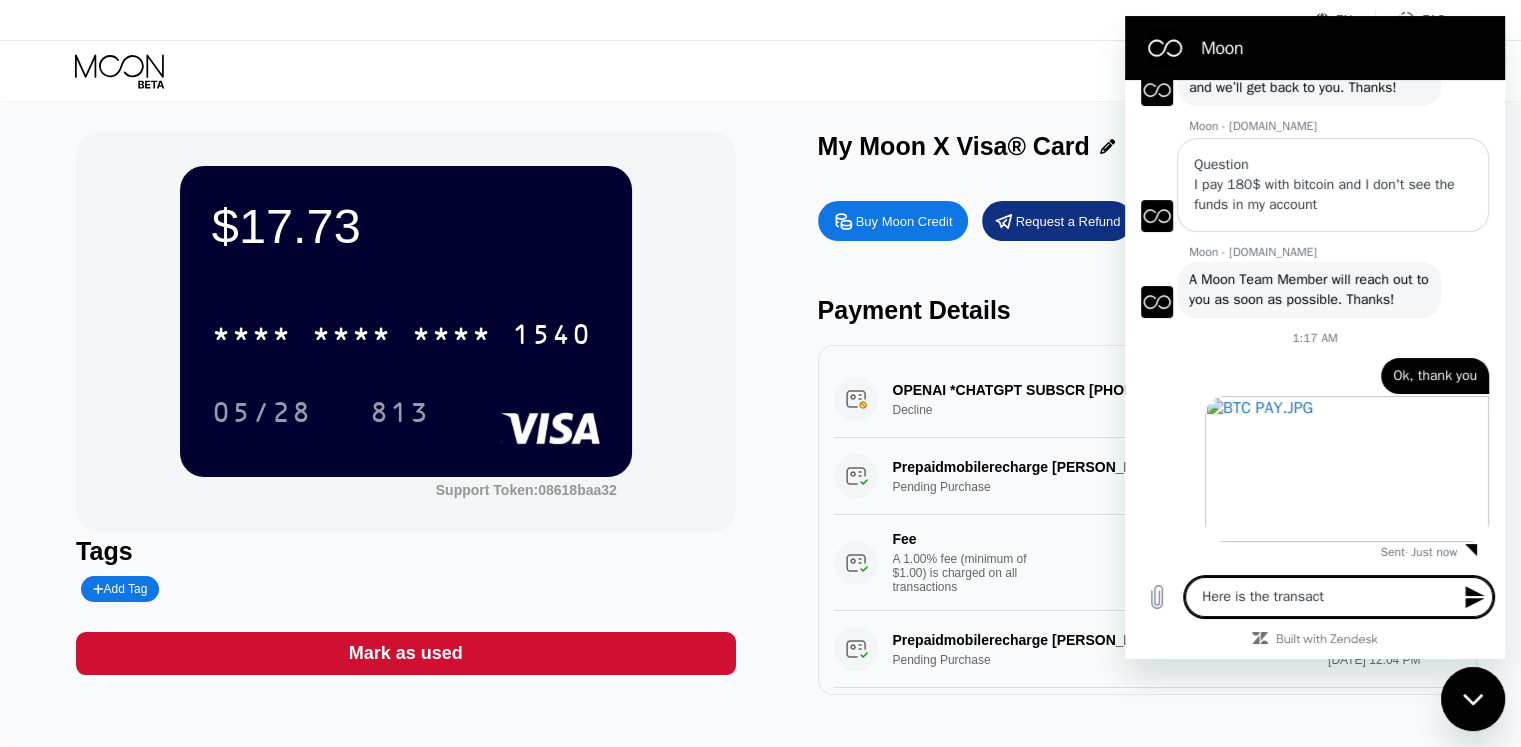 type on "x" 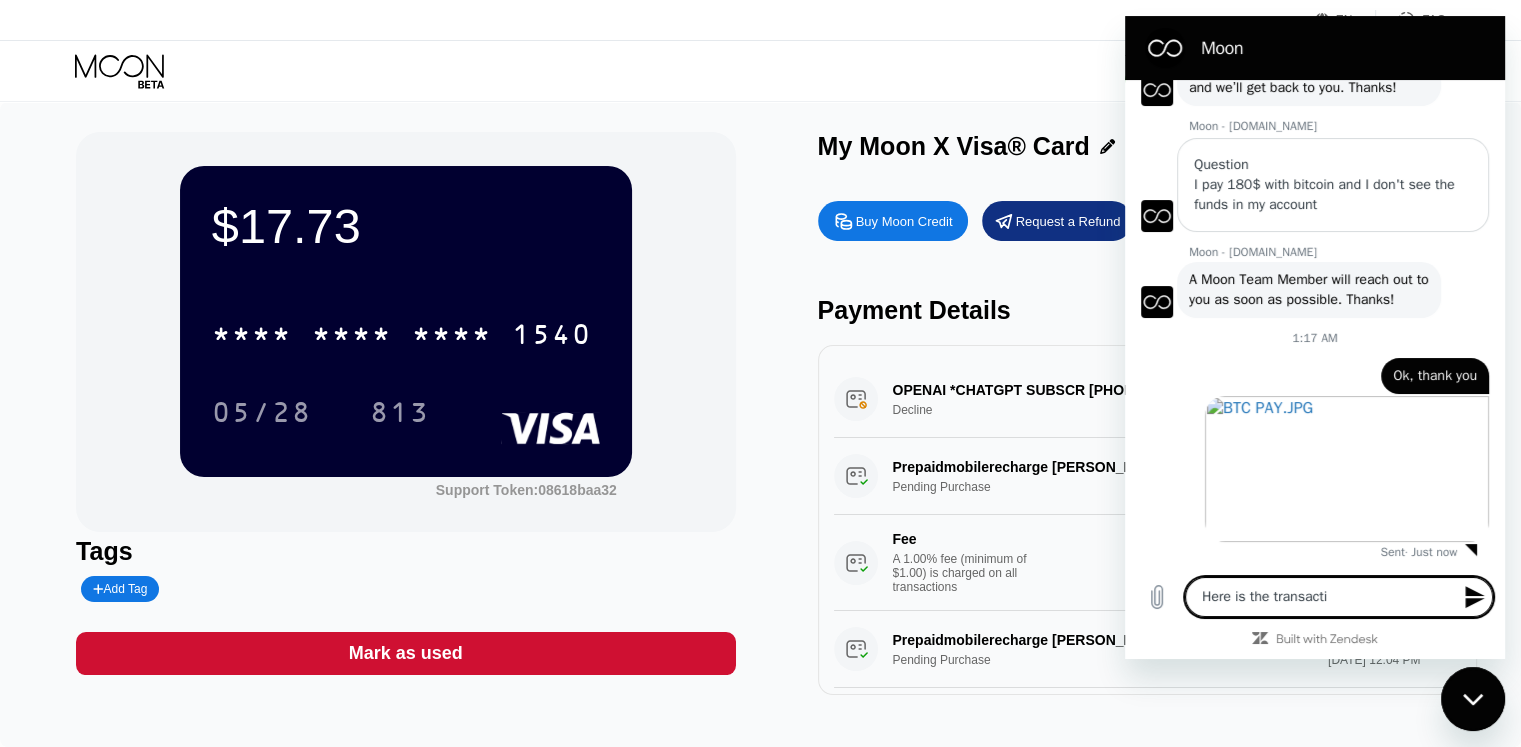type on "Here is the transactii" 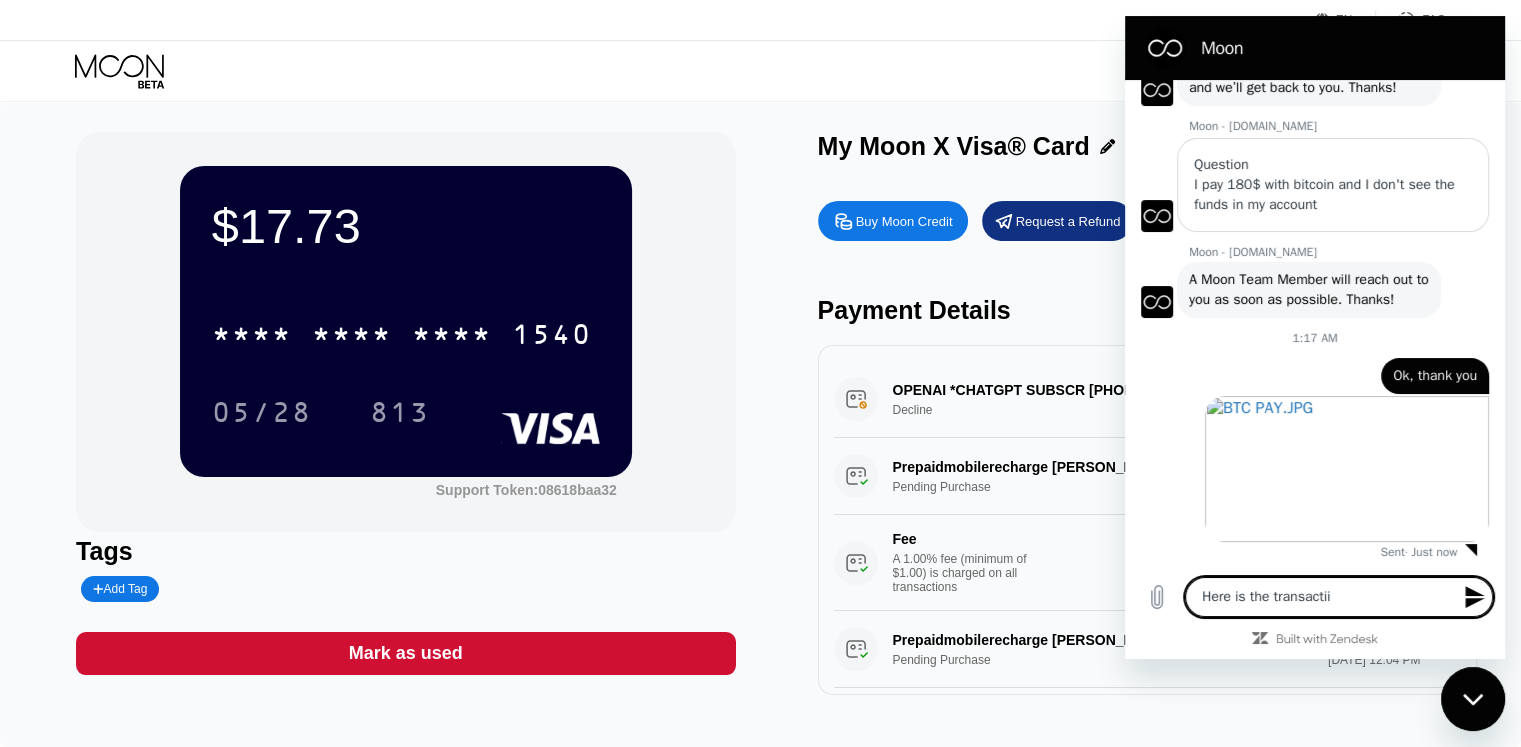 type on "Here is the transactiio" 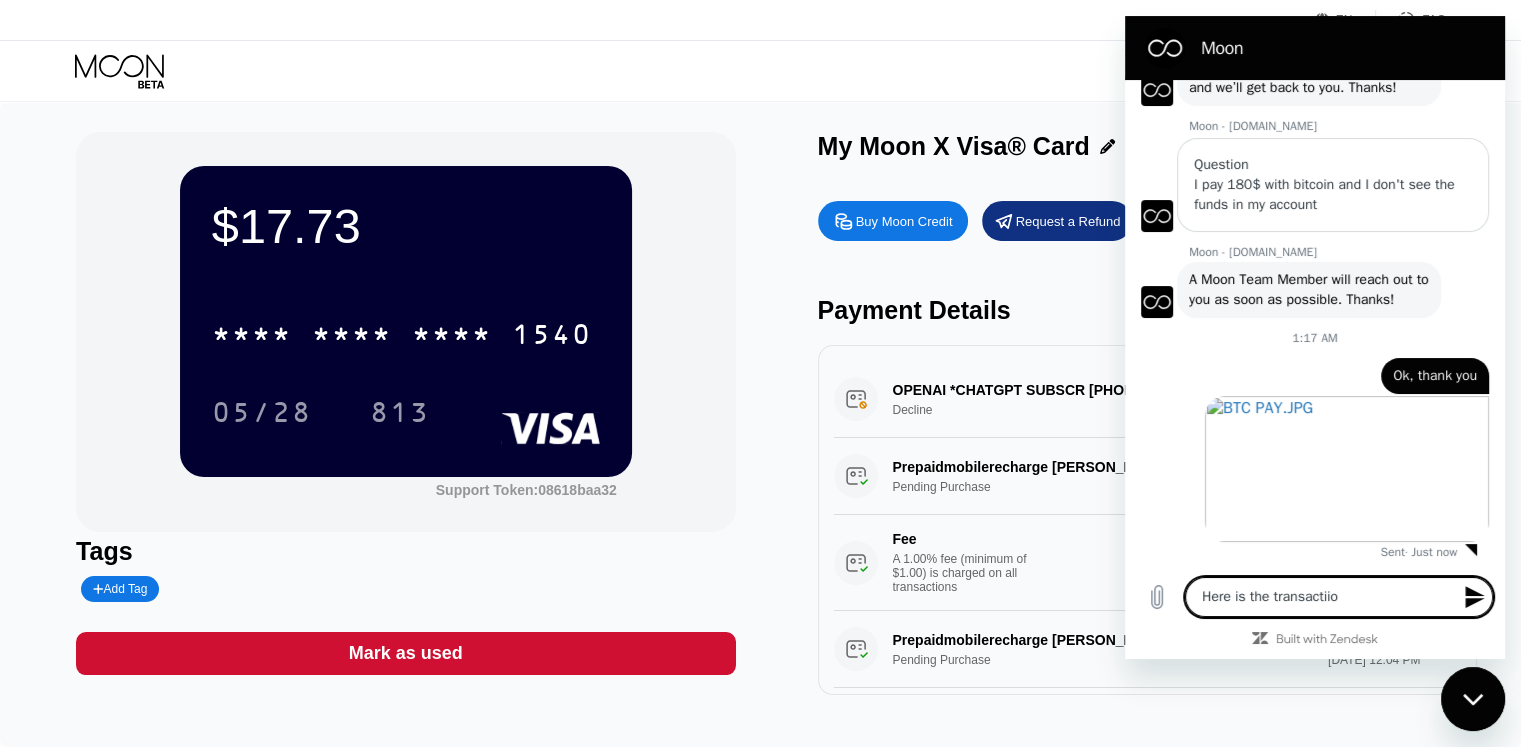 type on "Here is the transactiion" 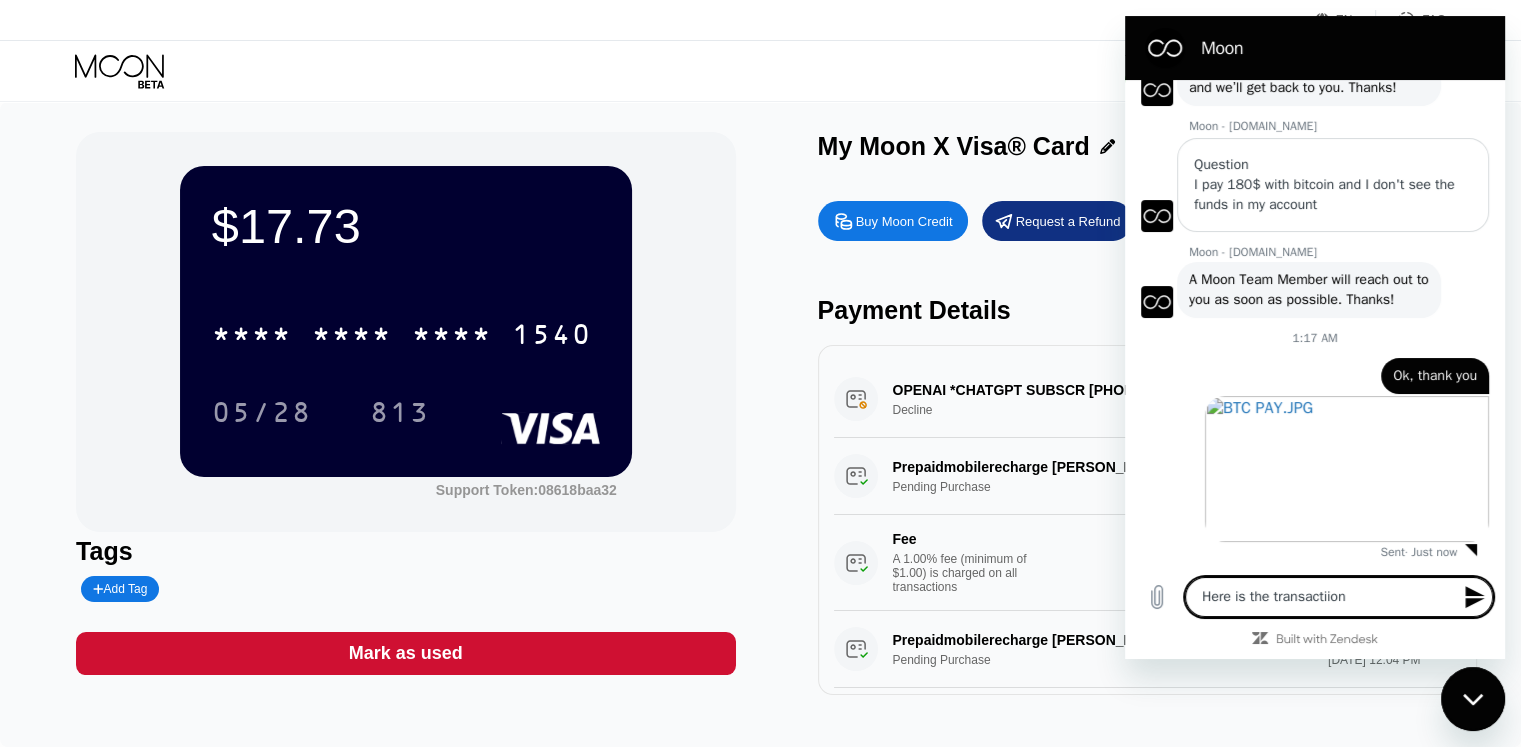 type on "Here is the transactiio" 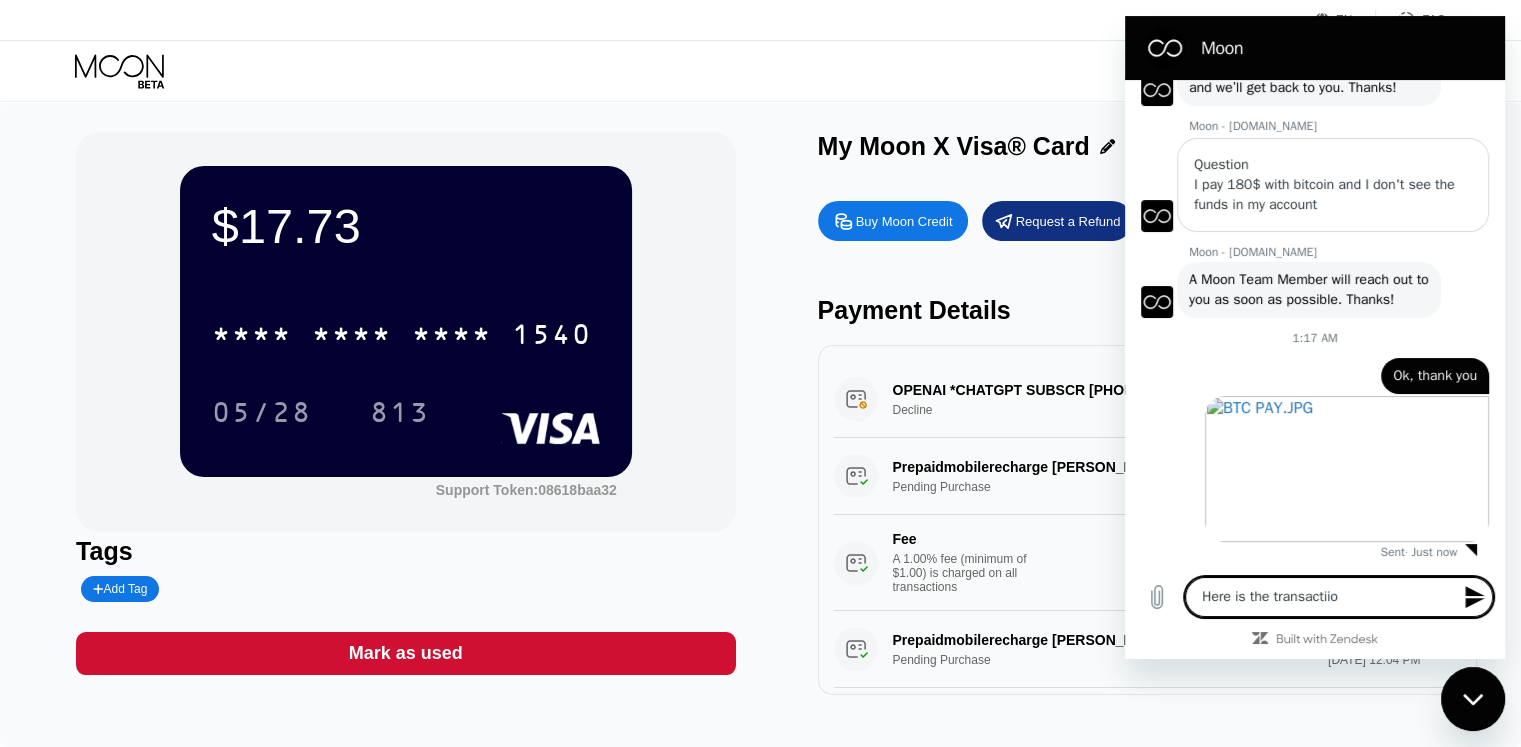 type on "x" 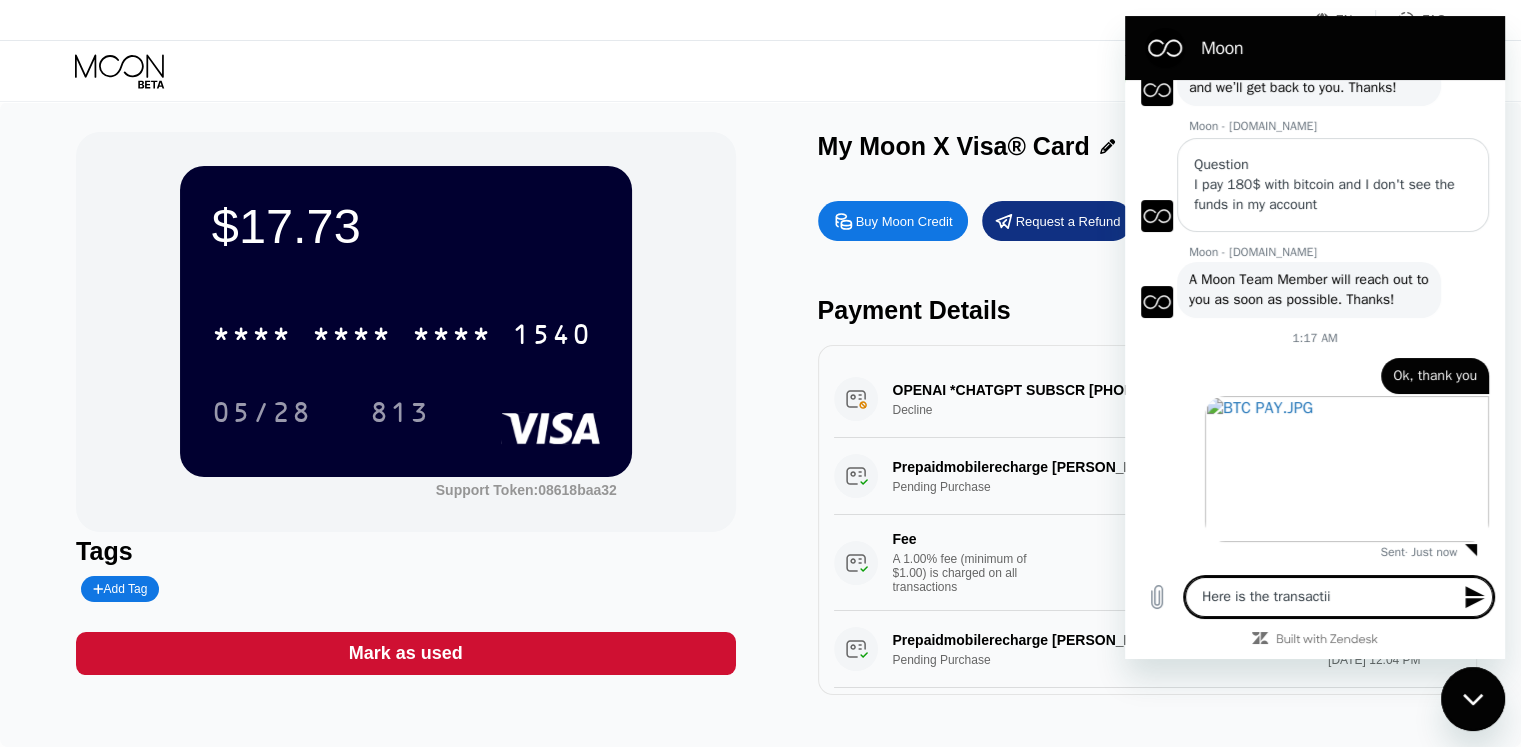 type on "Here is the transacti" 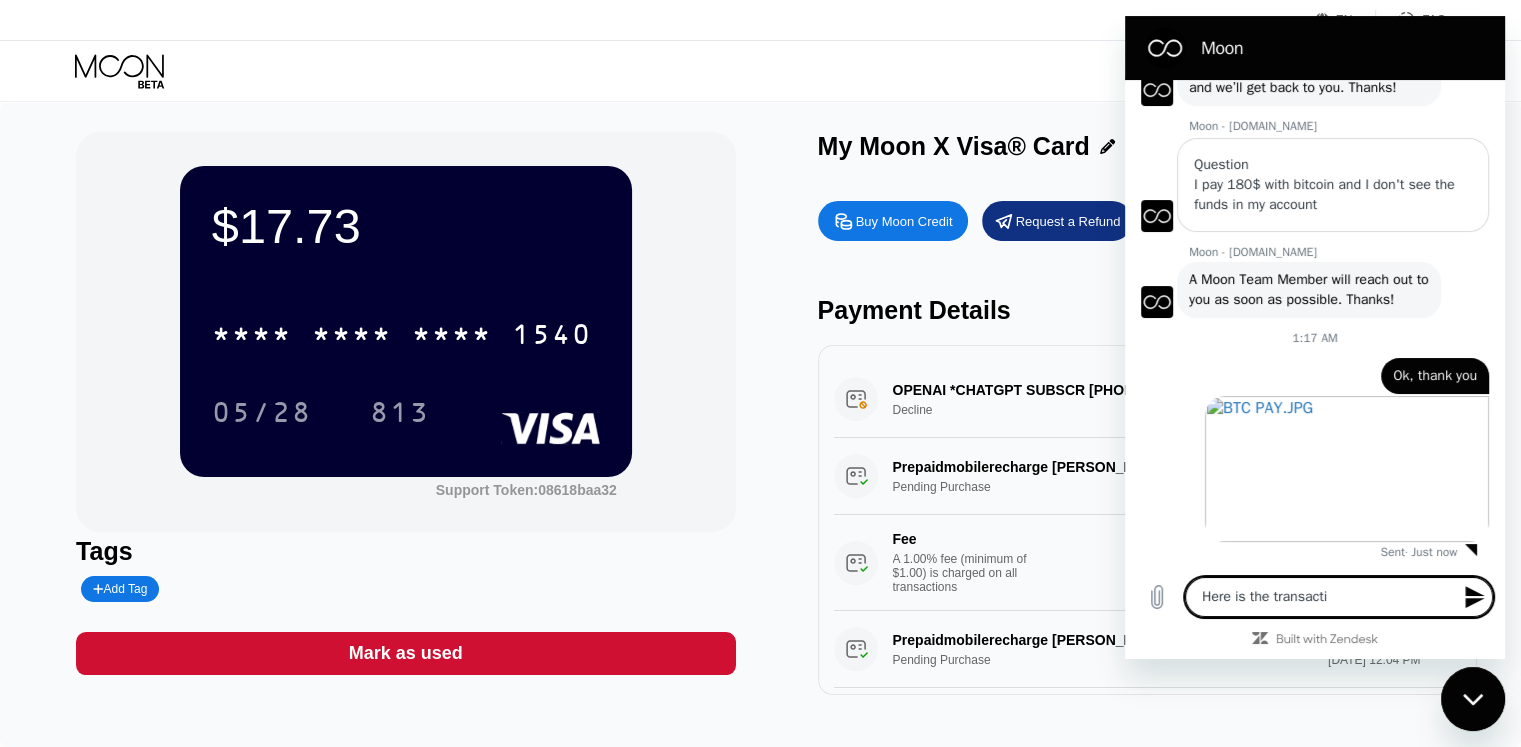 type on "Here is the transactio" 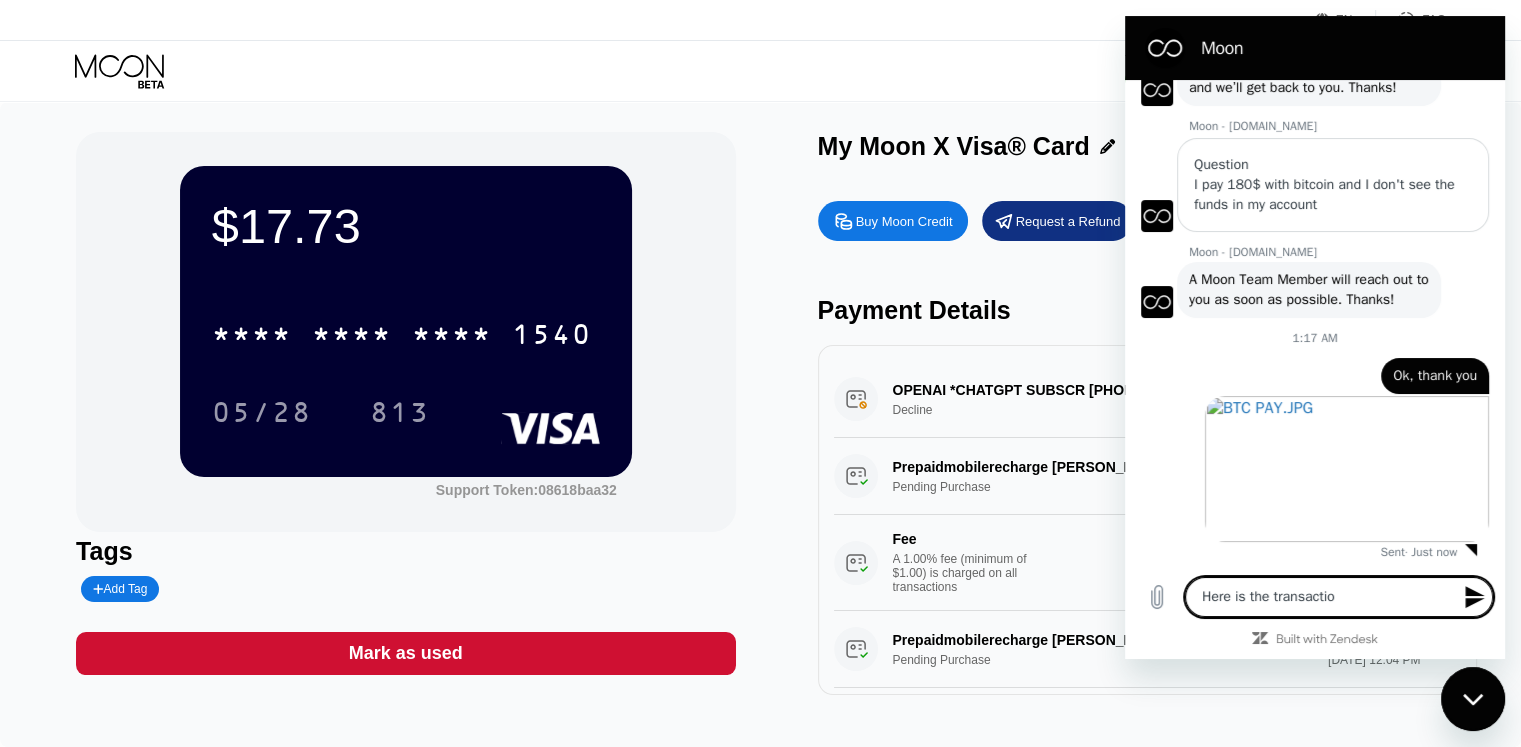 type on "Here is the transaction" 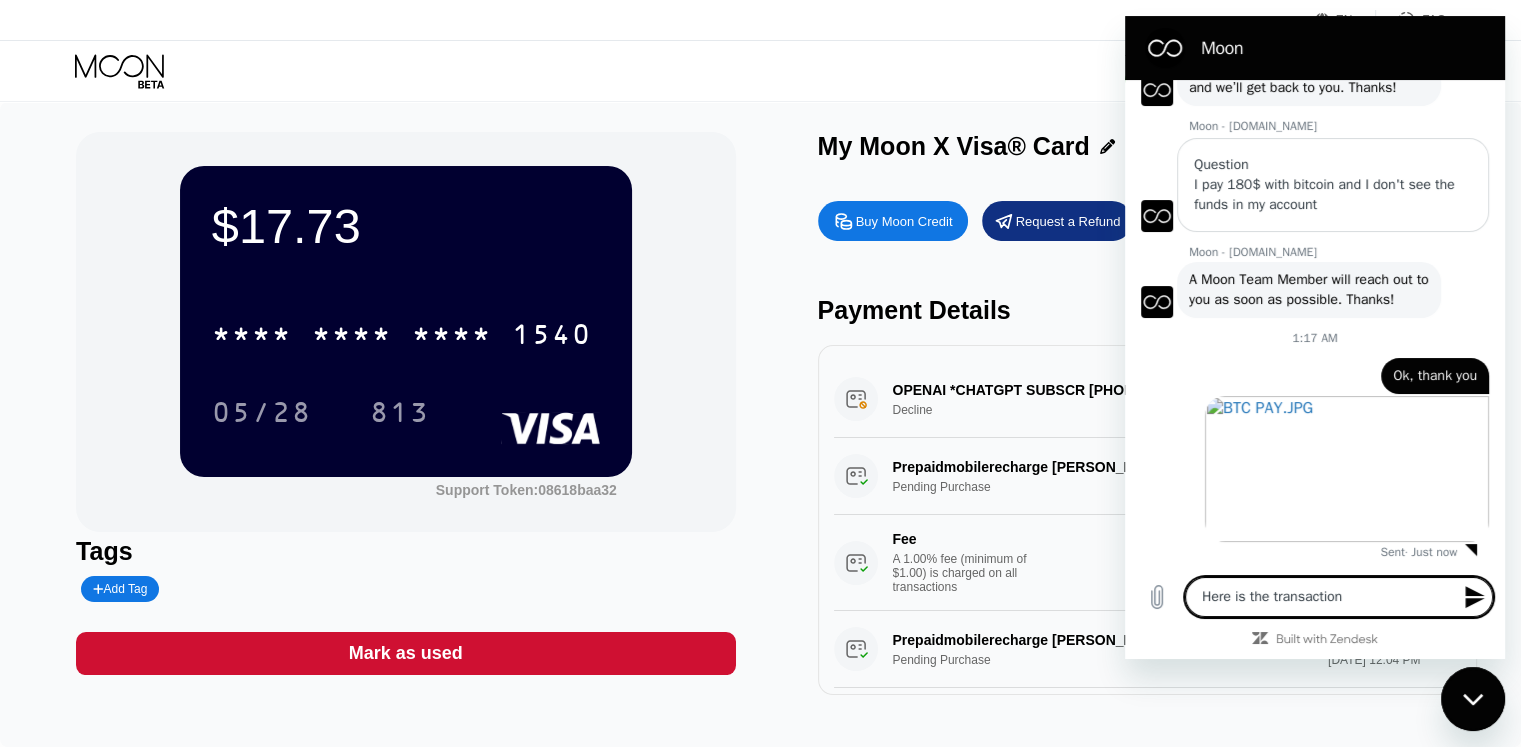 type on "Here is the transaction" 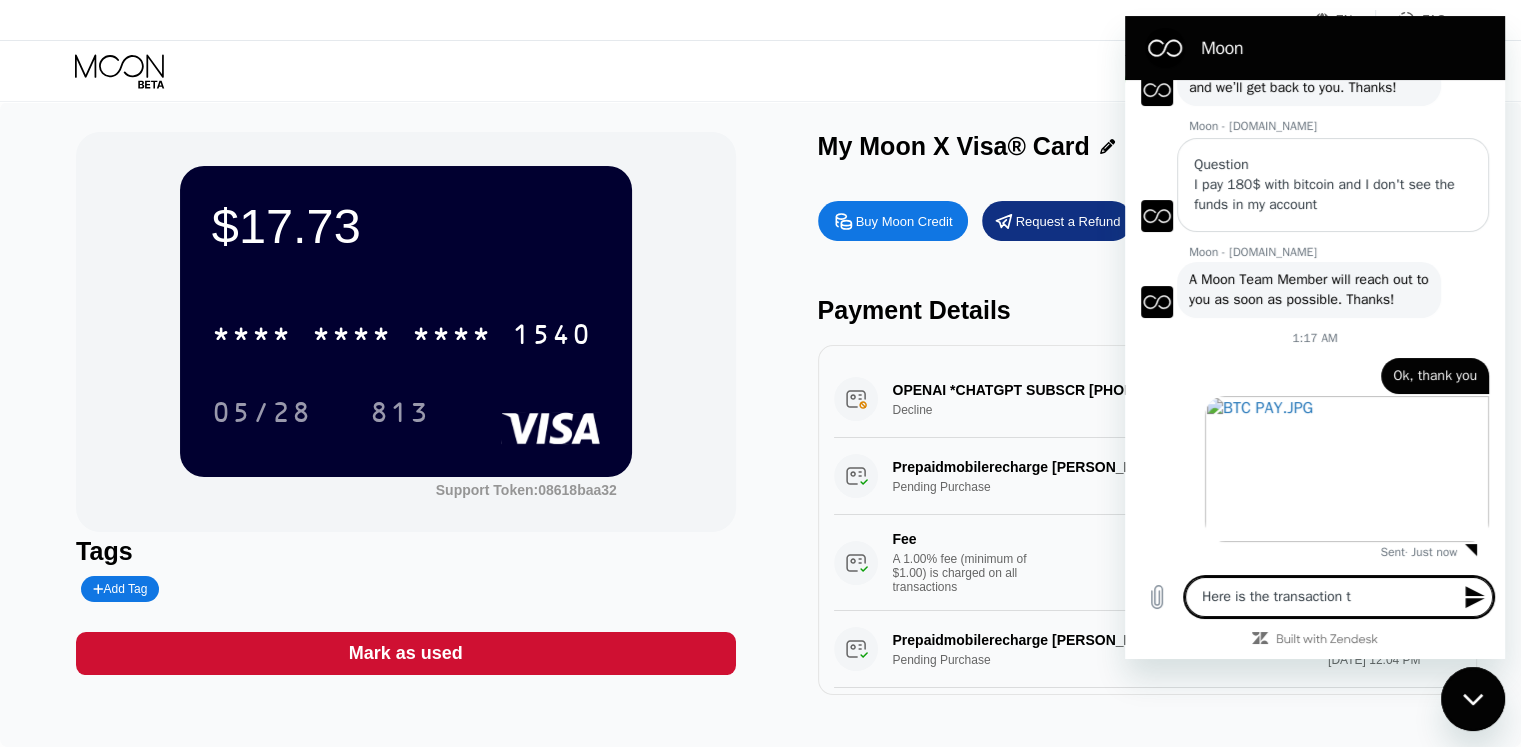 type on "Here is the transaction th" 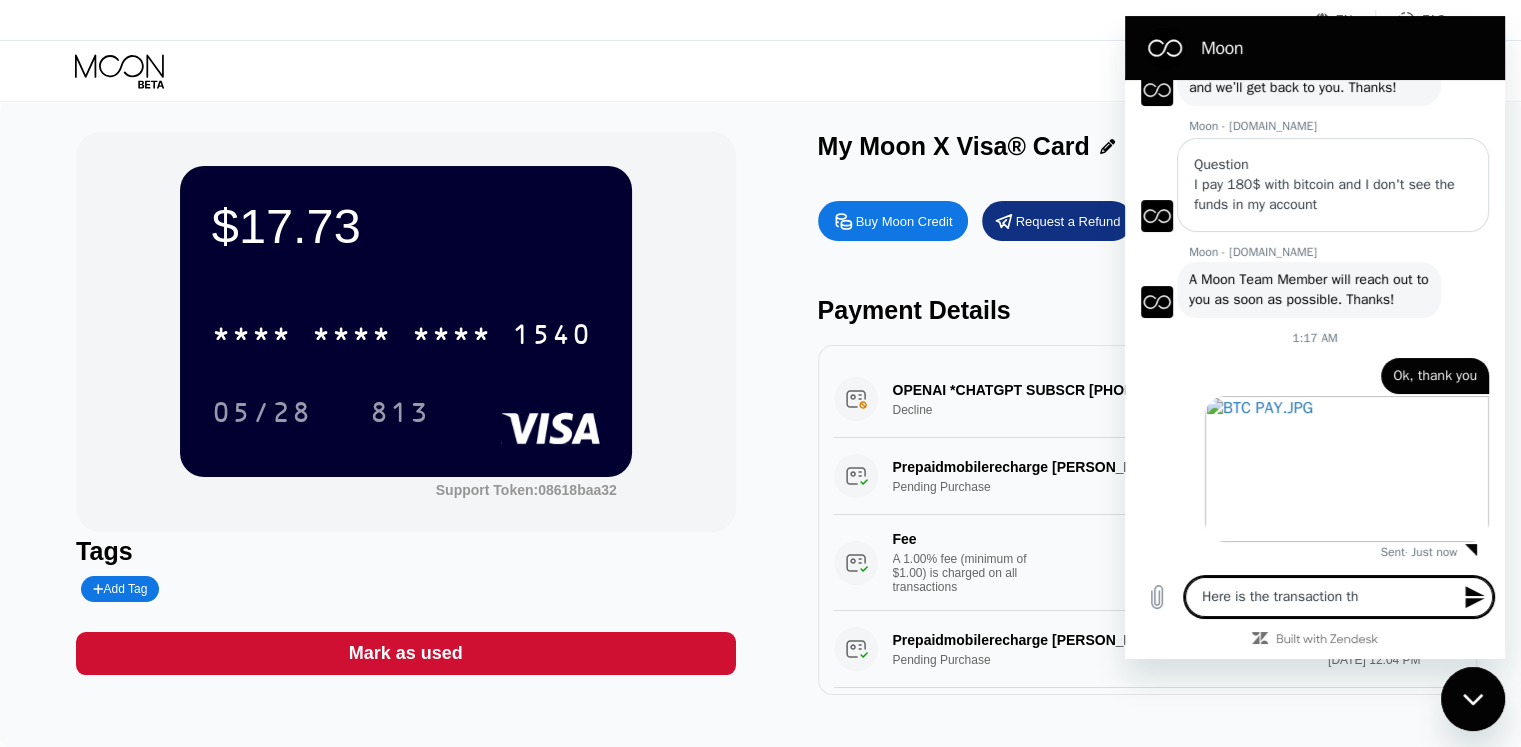type on "Here is the transaction tha" 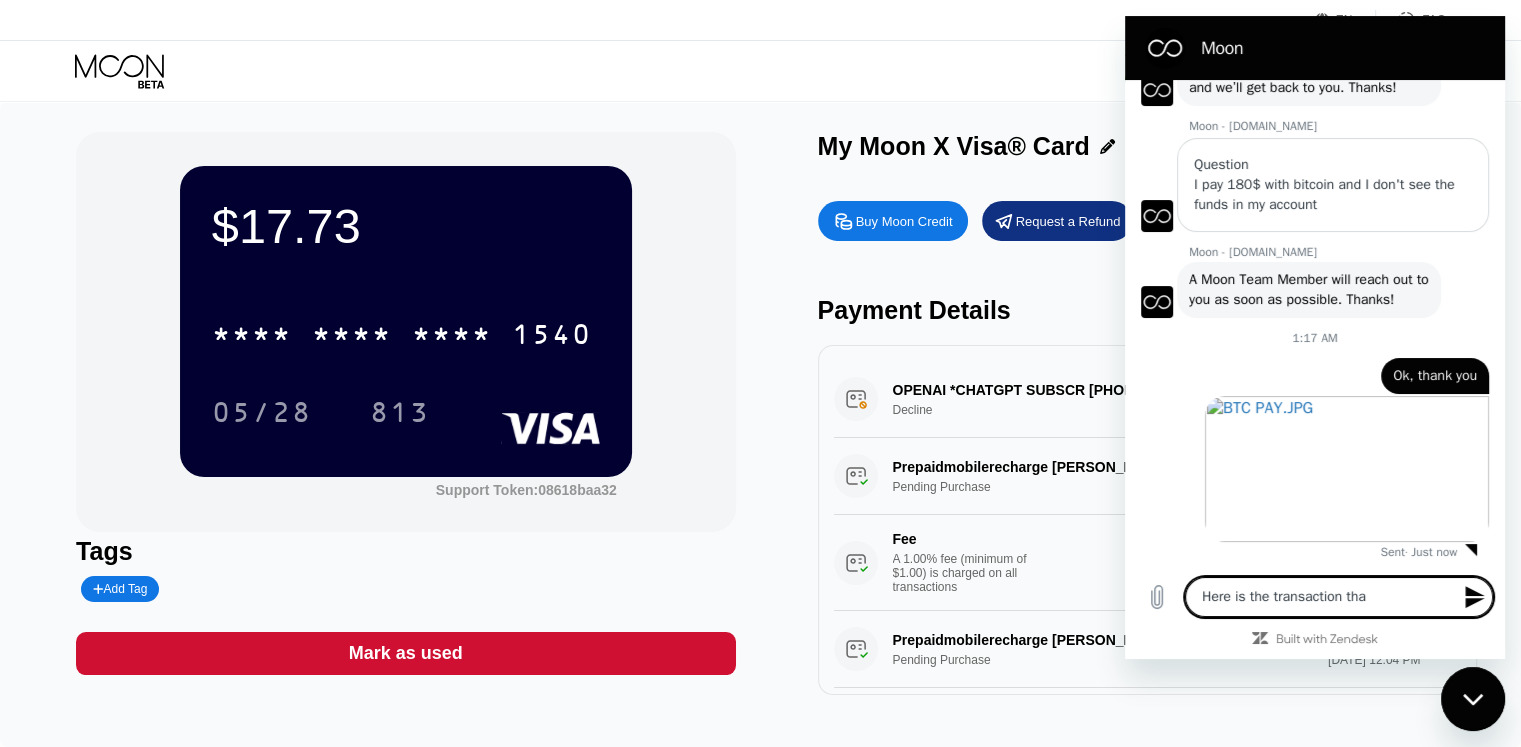 type on "Here is the transaction tha" 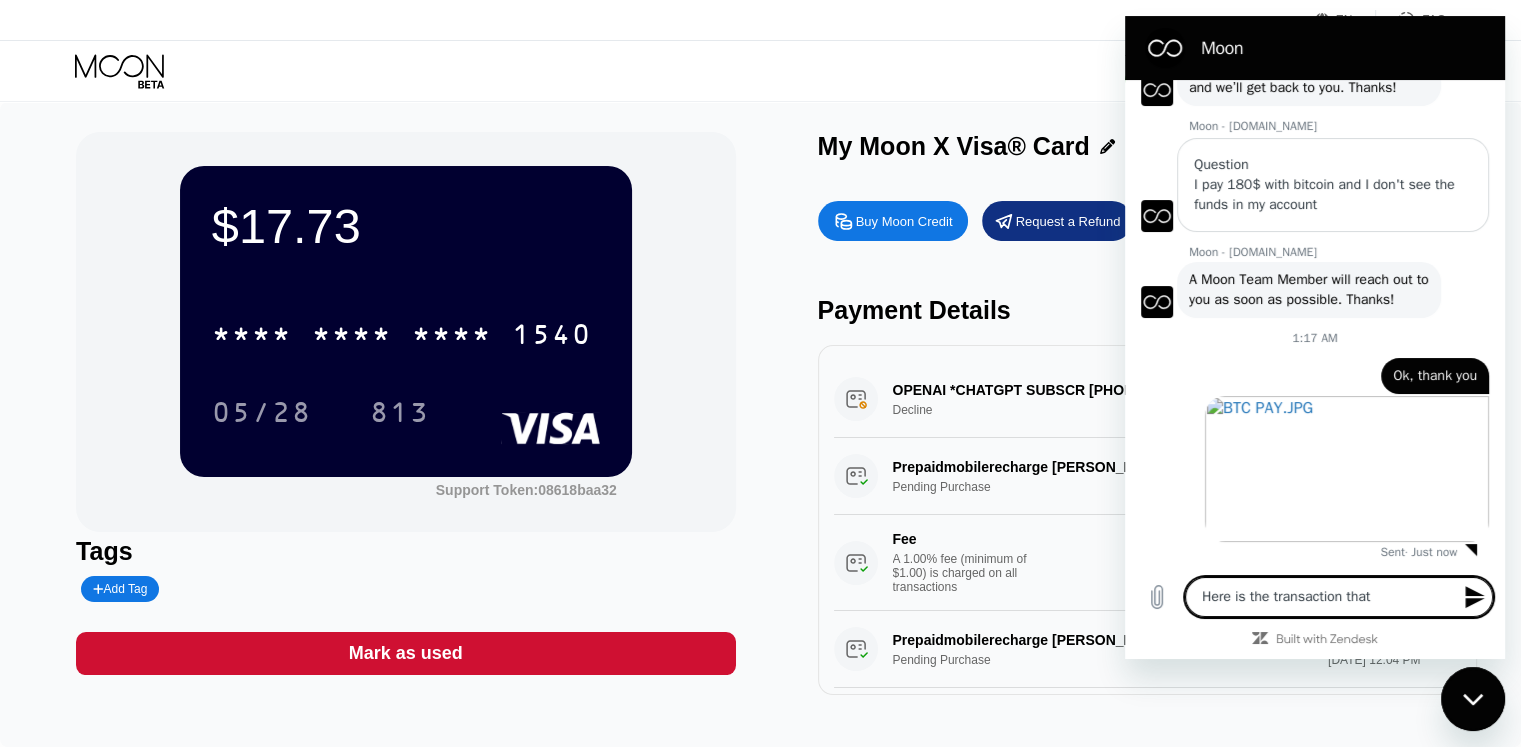 type on "Here is the transaction that" 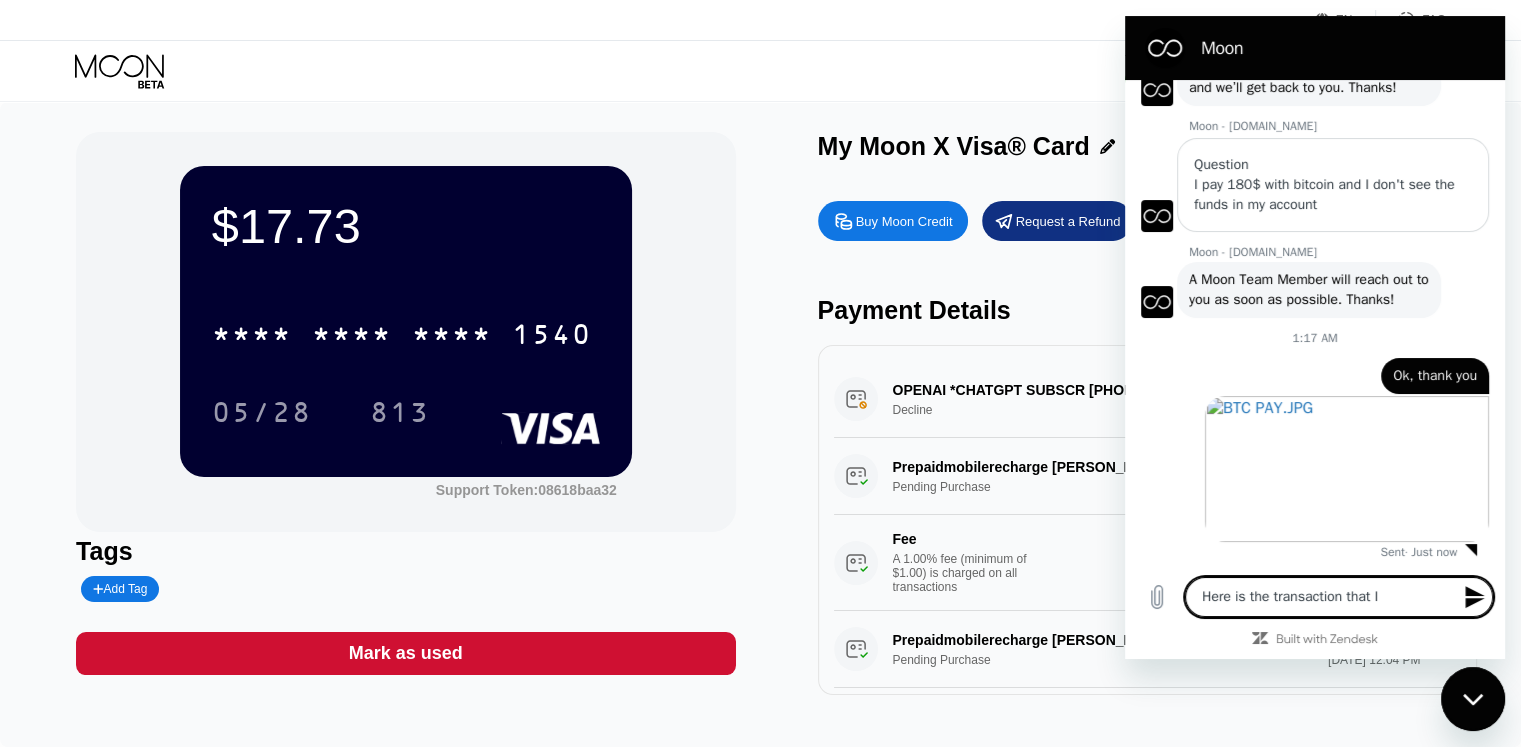 type on "Here is the transaction that I" 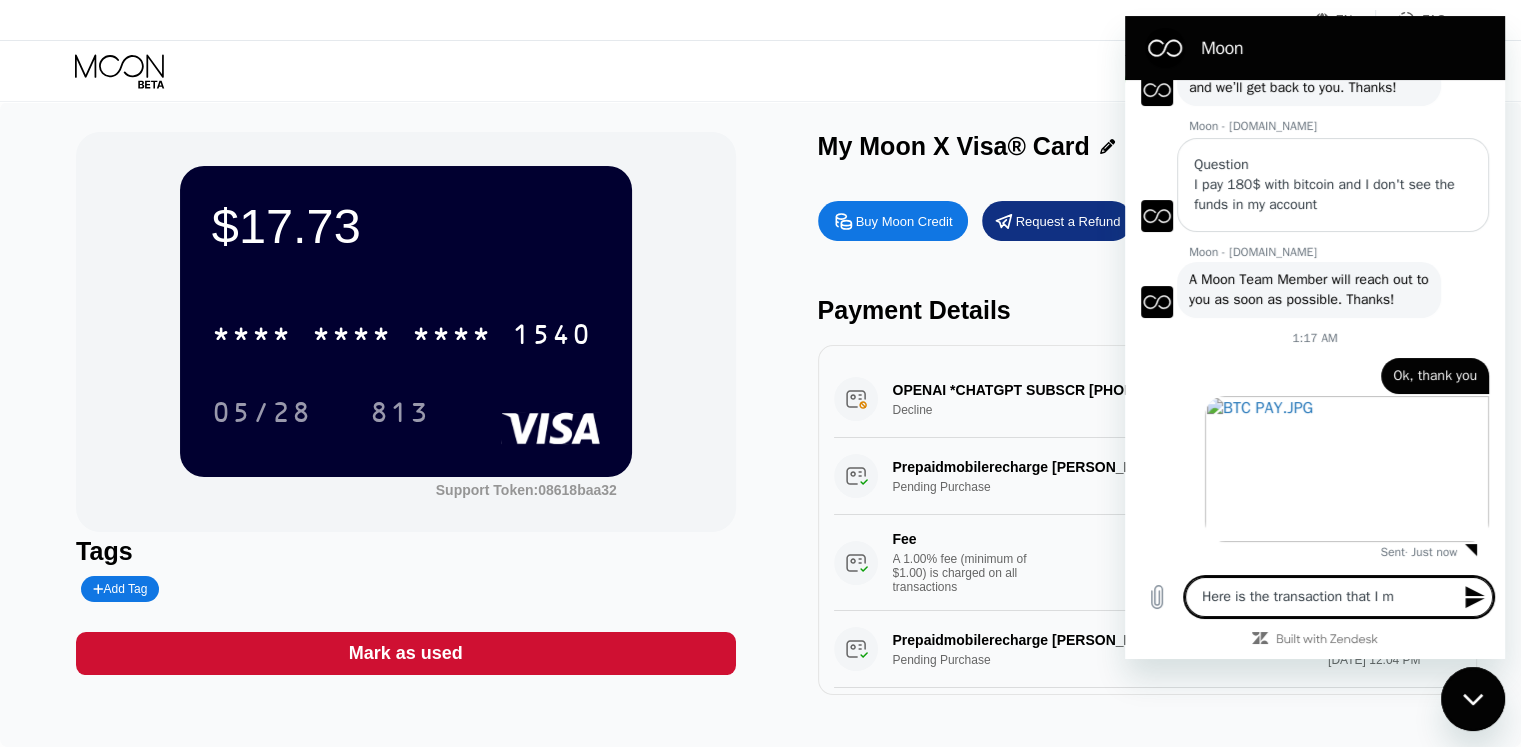 type on "Here is the transaction that I ma" 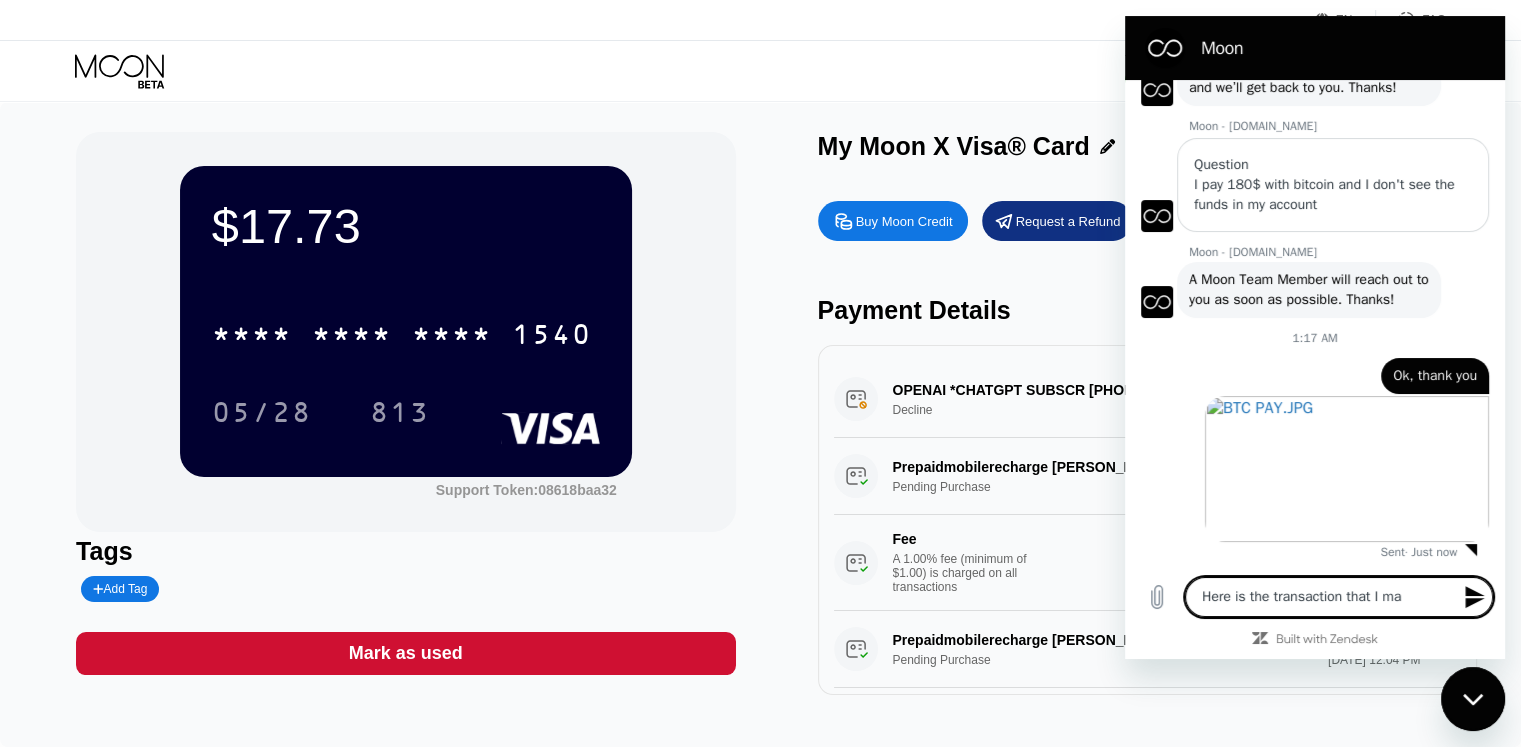 type on "Here is the transaction that I mad" 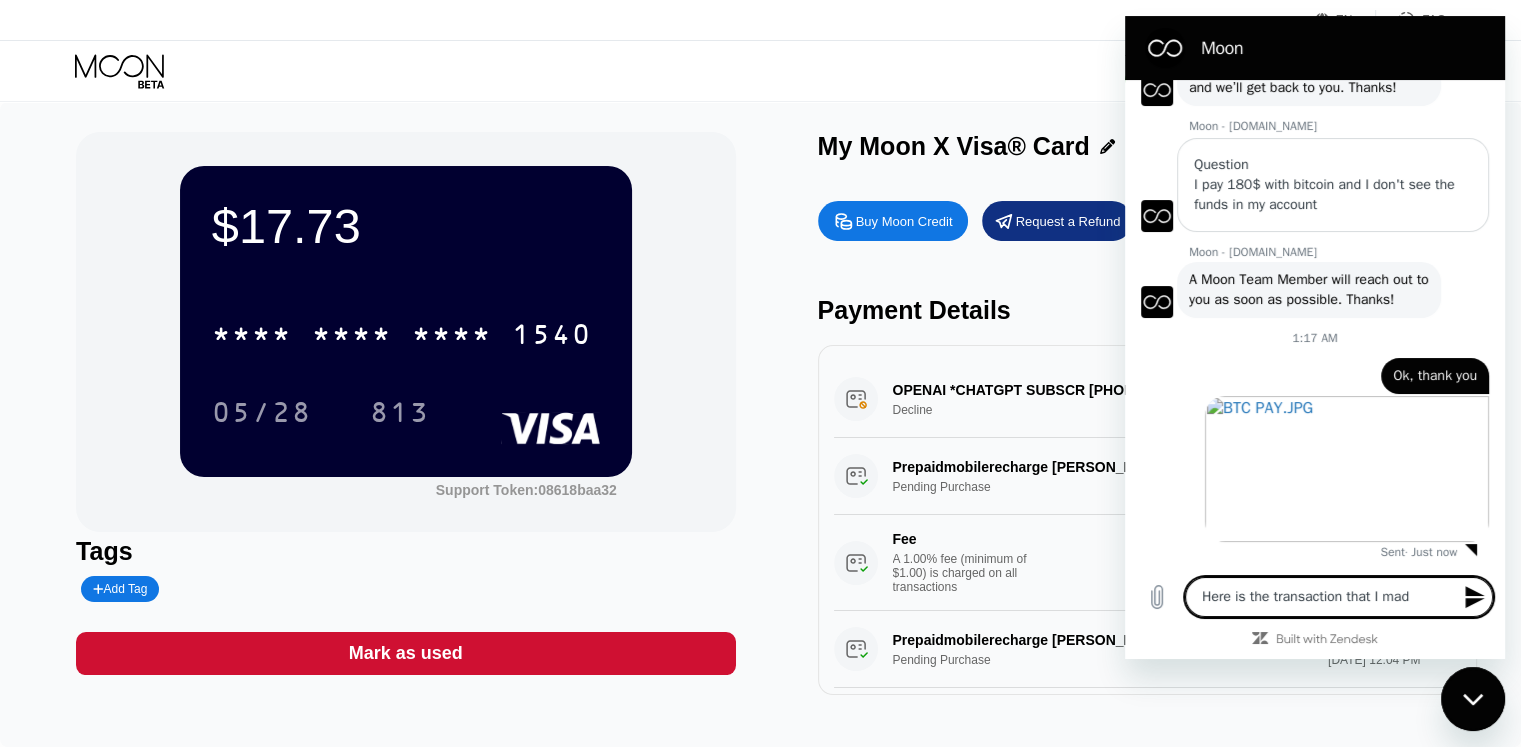 type on "Here is the transaction that I made" 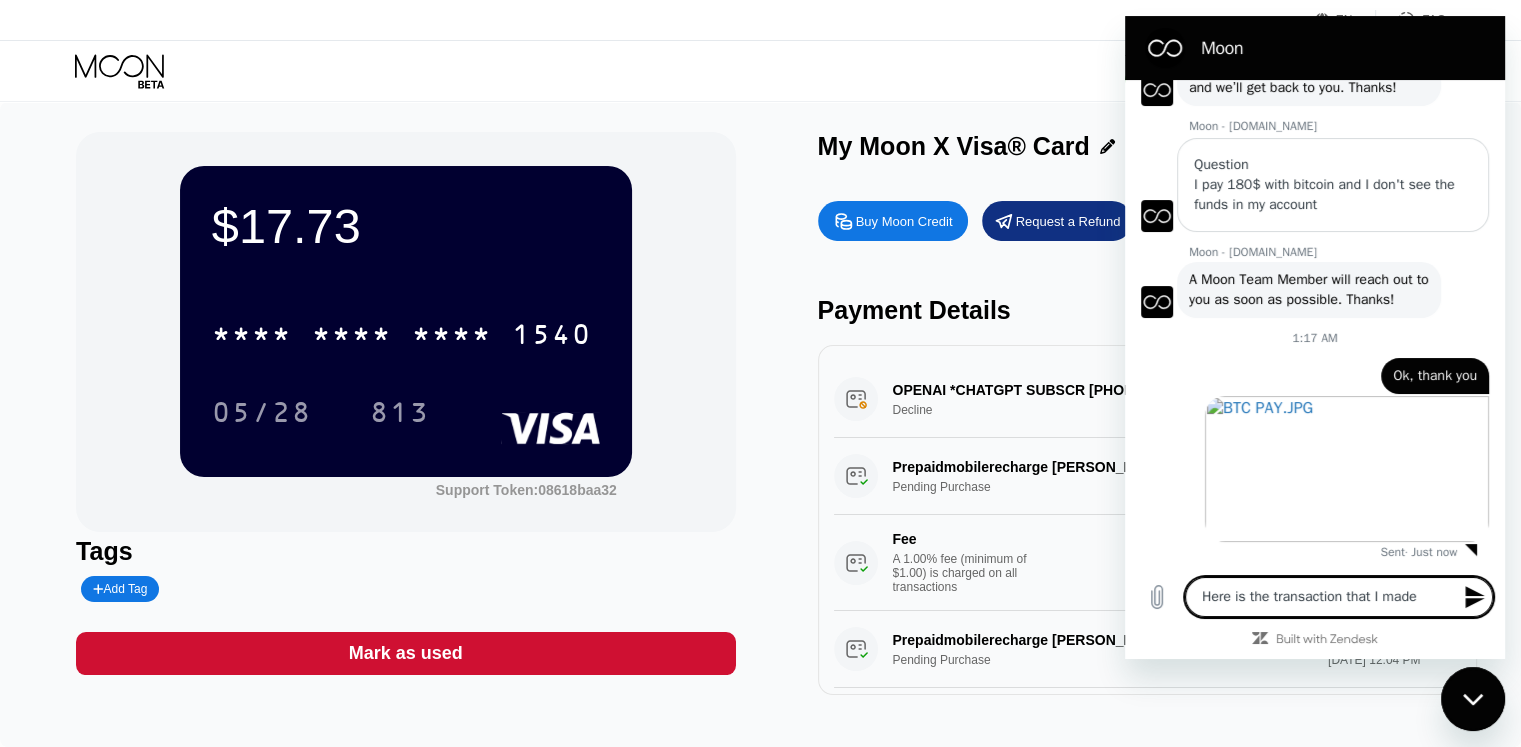type on "Here is the transaction that I made" 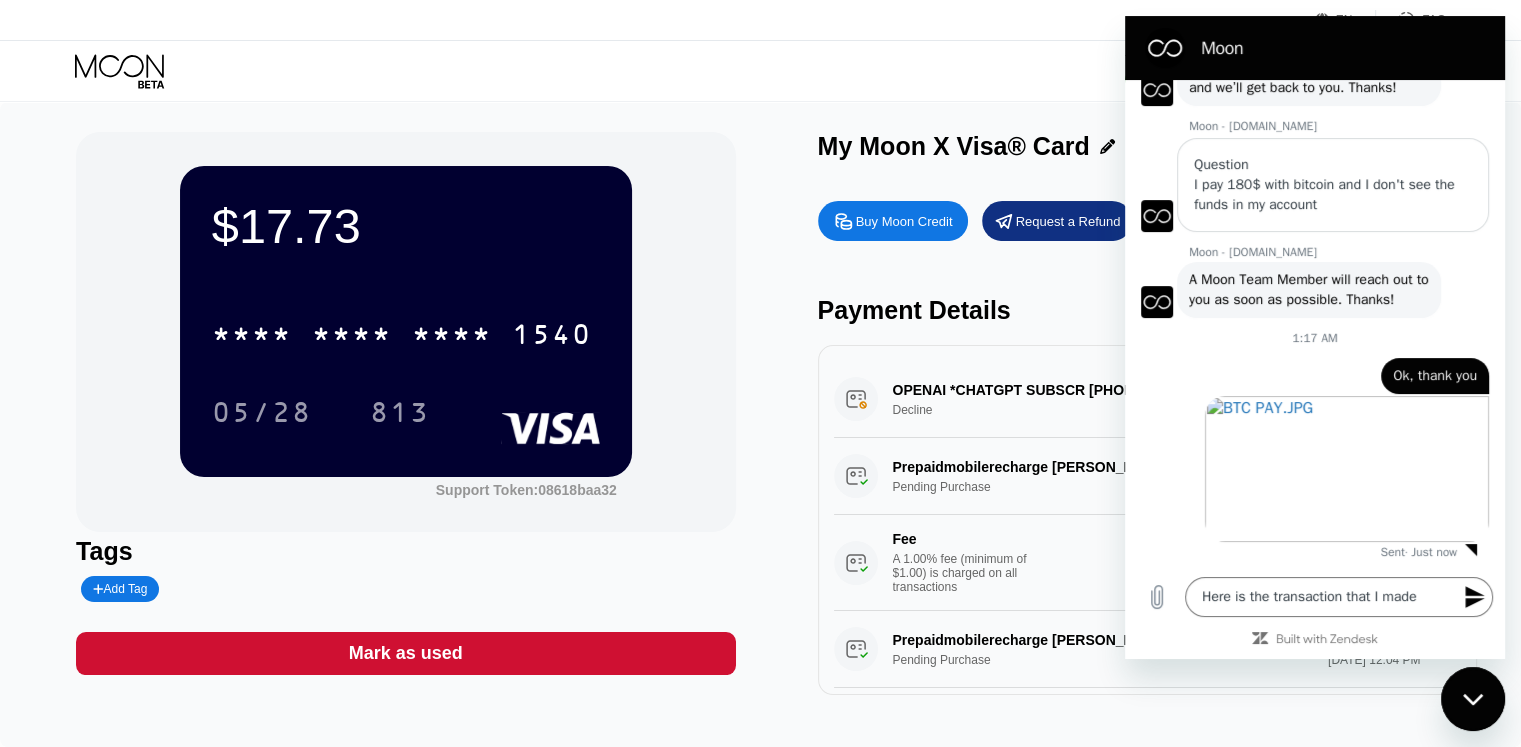 click 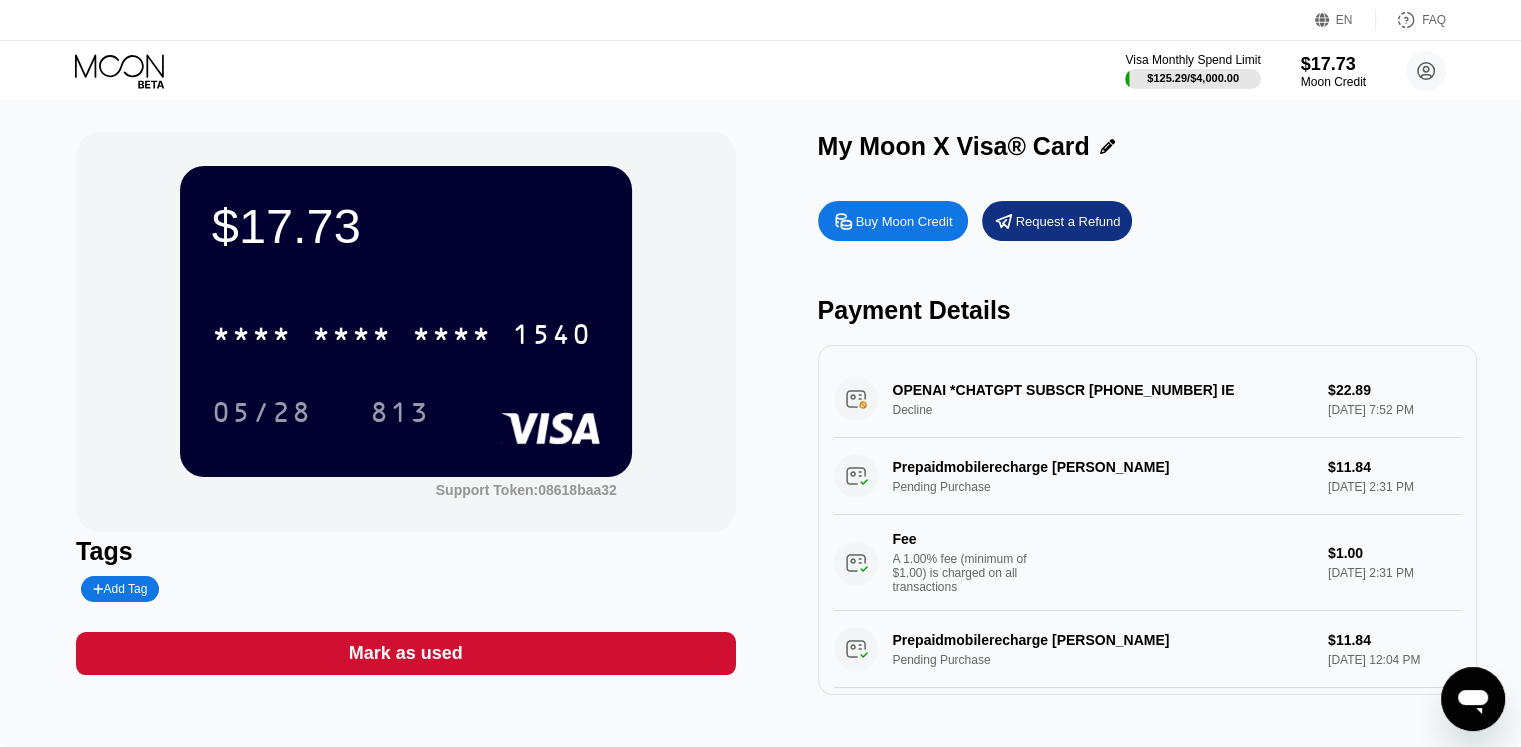click 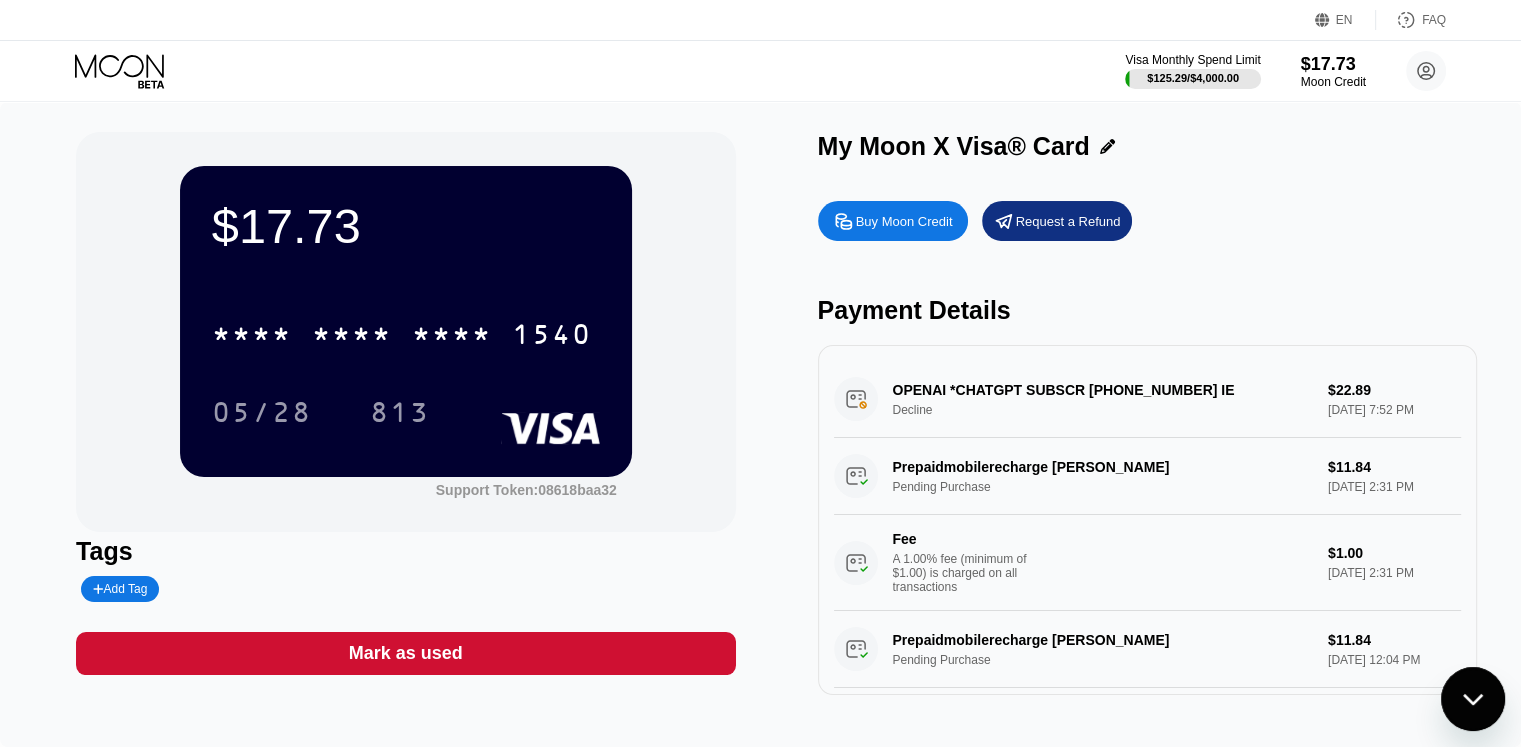 scroll, scrollTop: 0, scrollLeft: 0, axis: both 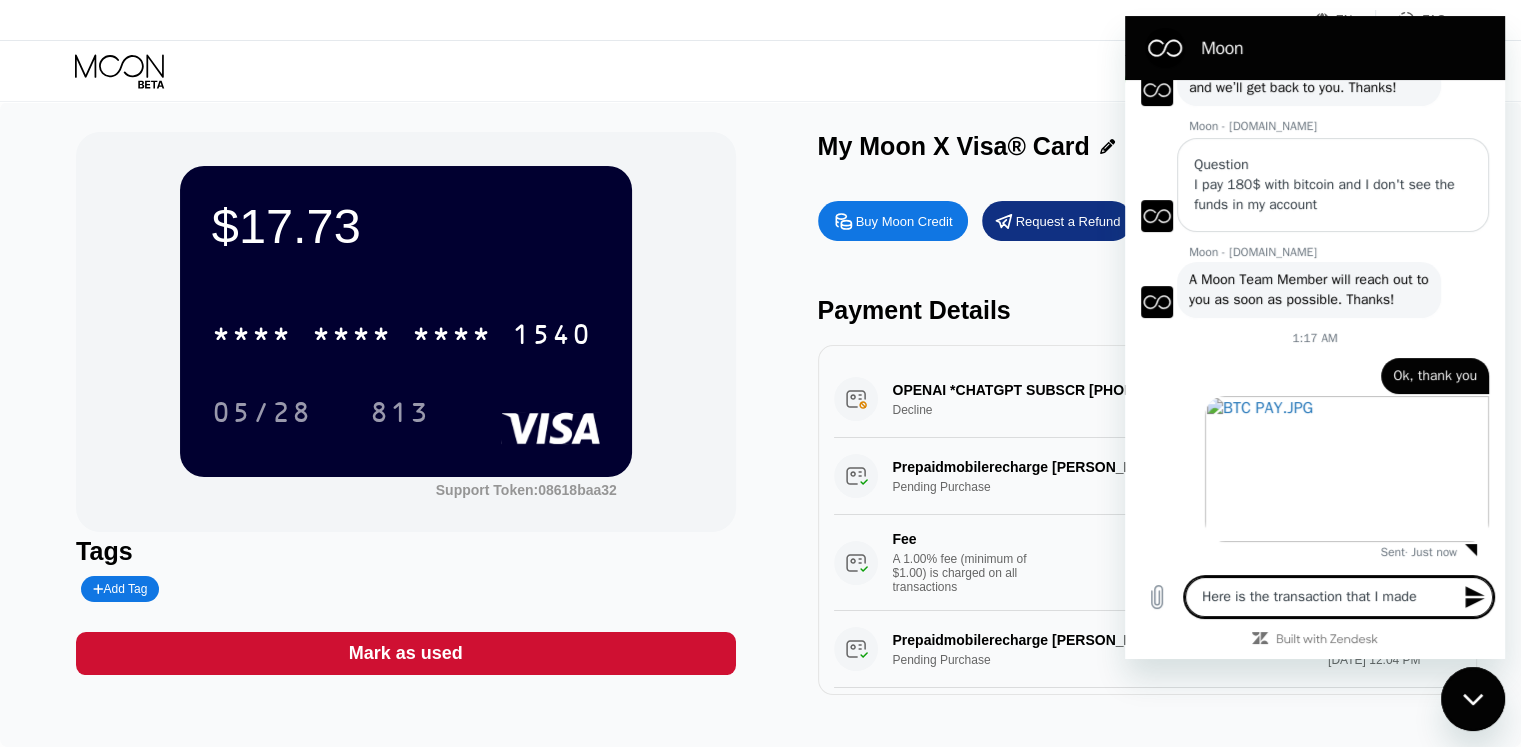 click 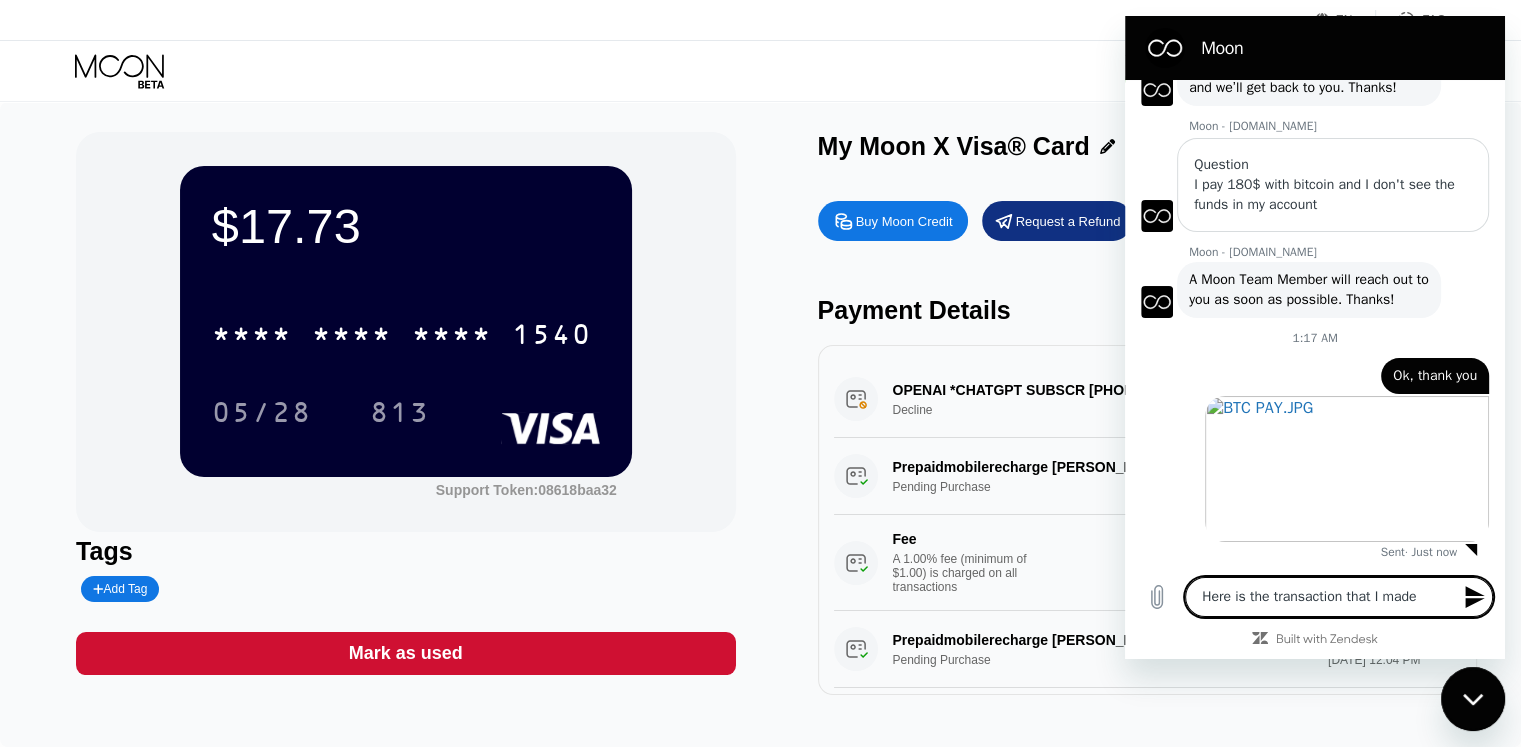 type 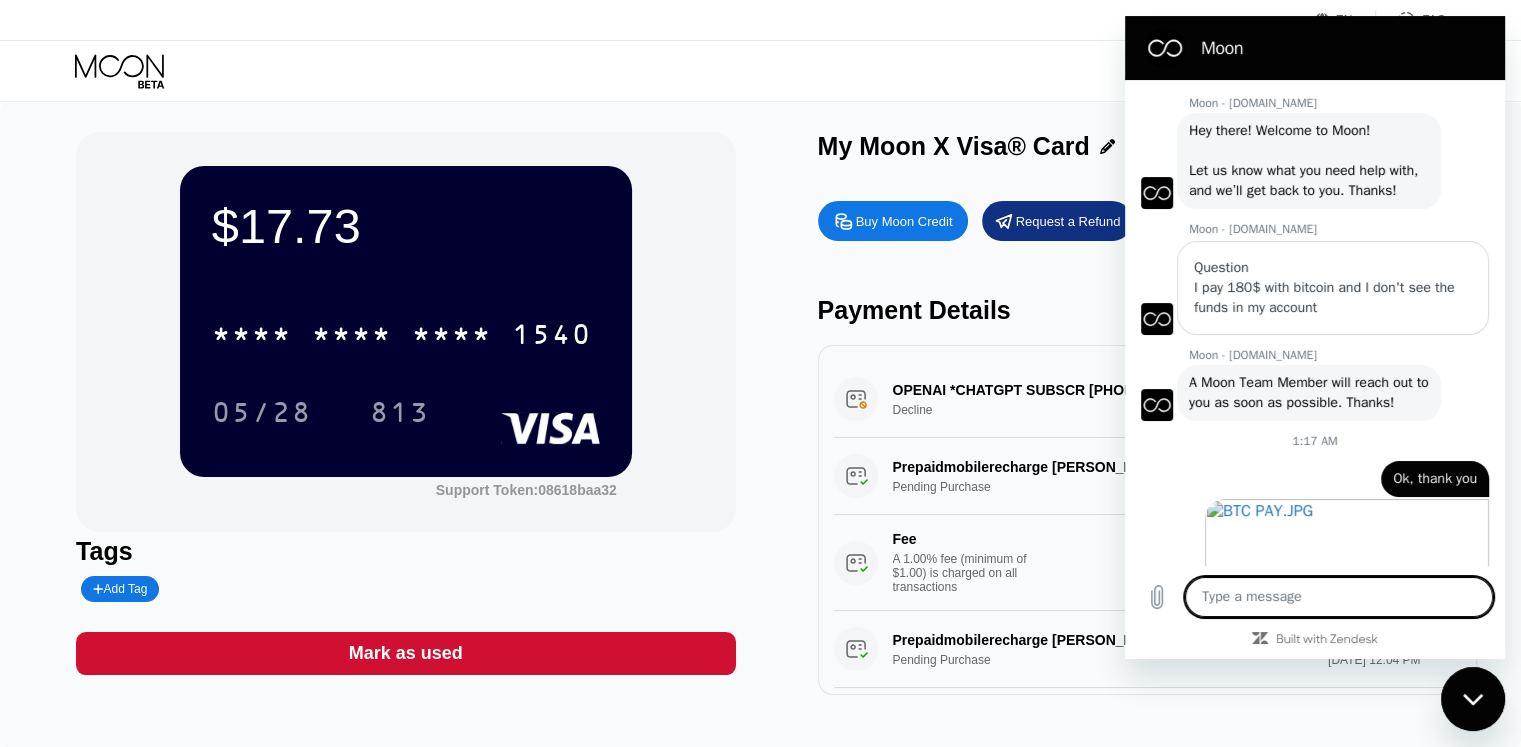 scroll, scrollTop: 0, scrollLeft: 0, axis: both 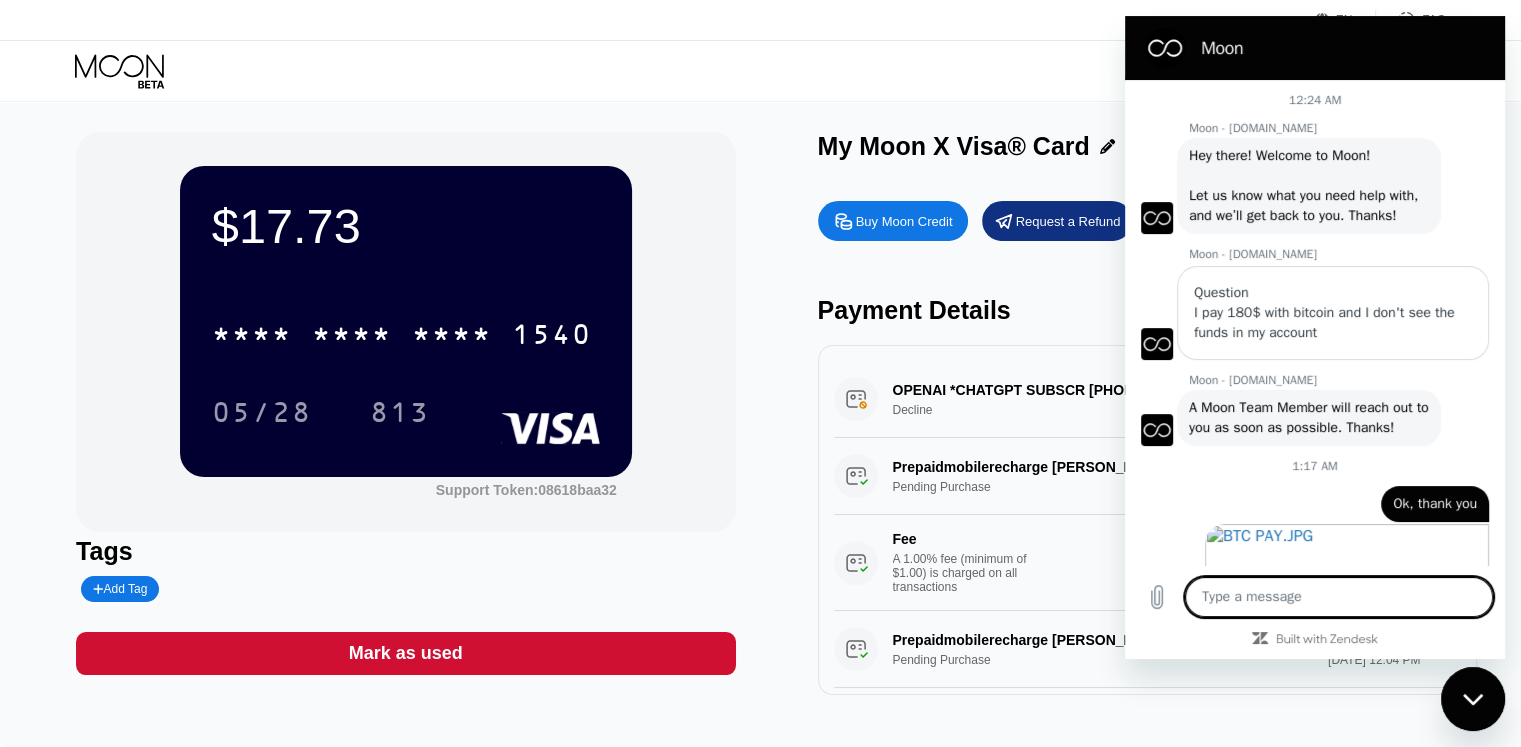 click at bounding box center [1473, 699] 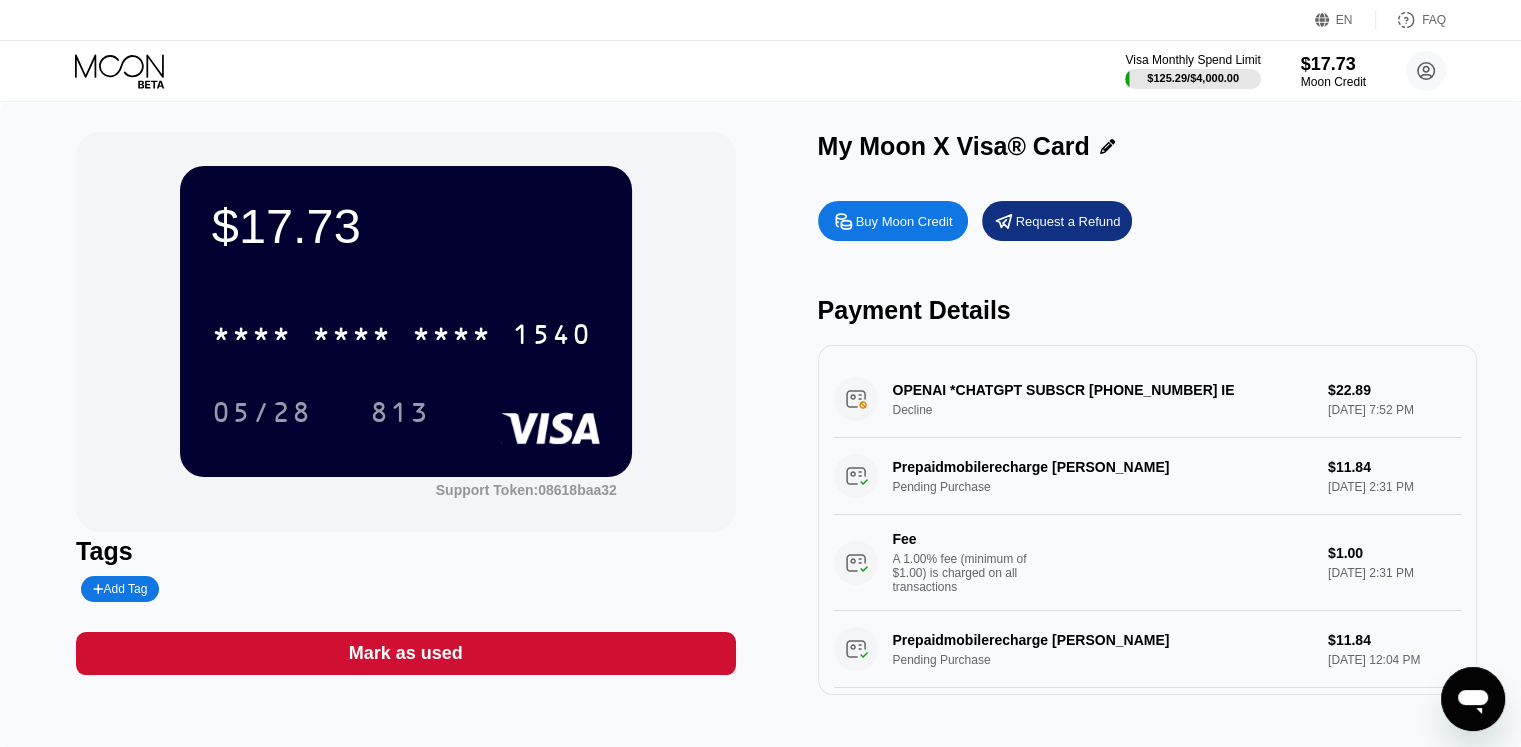 click on "$17.73 * * * * * * * * * * * * 1540 05/28 813 Support Token:  08618baa32 Tags  Add Tag Mark as used My Moon X Visa® Card Buy Moon Credit Request a Refund Payment Details OPENAI *CHATGPT SUBSCR   +14158799686 IE Decline $22.89 Jul 09, 2025 7:52 PM Prepaidmobilerecharge    Nicosia      CY Pending Purchase $11.84 Jul 09, 2025 2:31 PM Fee A 1.00% fee (minimum of $1.00) is charged on all transactions $1.00 Jul 09, 2025 2:31 PM Prepaidmobilerecharge    Nicosia      CY Pending Purchase $11.84 Jul 09, 2025 12:04 PM Fee A 1.00% fee (minimum of $1.00) is charged on all transactions $1.00 Jul 09, 2025 12:04 PM STAYS.NET                +552135183822BR Settled Purchase $26.60 Jul 01, 2025 4:49 PM Fee A 1.00% fee (minimum of $1.00) is charged on all transactions $1.00 Jul 01, 2025 4:49 PM HOSTHUB.COM              +16469804828 US Settled Purchase $75.00 Jul 01, 2025 4:21 PM Fee A 1.00% fee (minimum of $1.00) is charged on all transactions $1.00 Jul 01, 2025 4:21 PM" at bounding box center [760, 424] 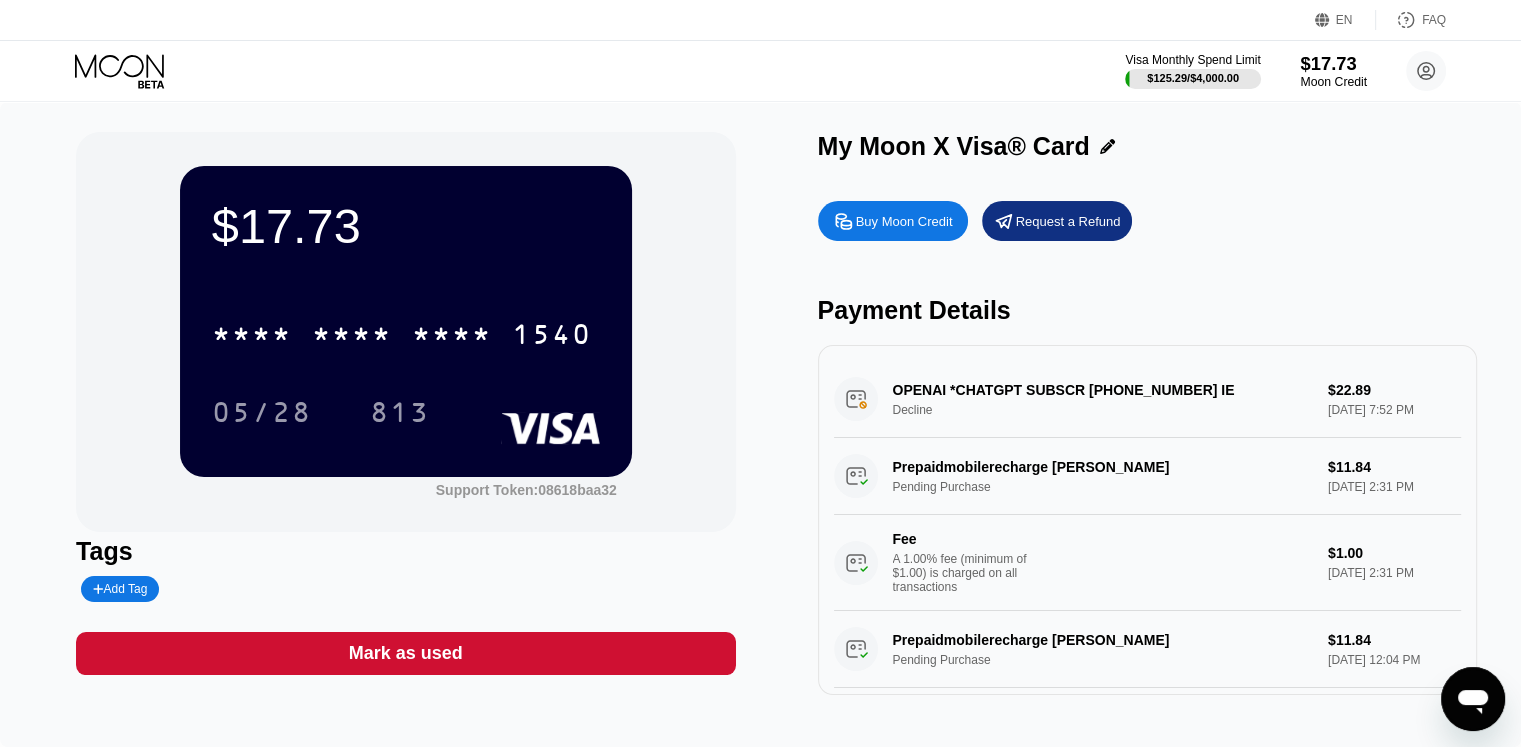 click on "$17.73" at bounding box center [1333, 63] 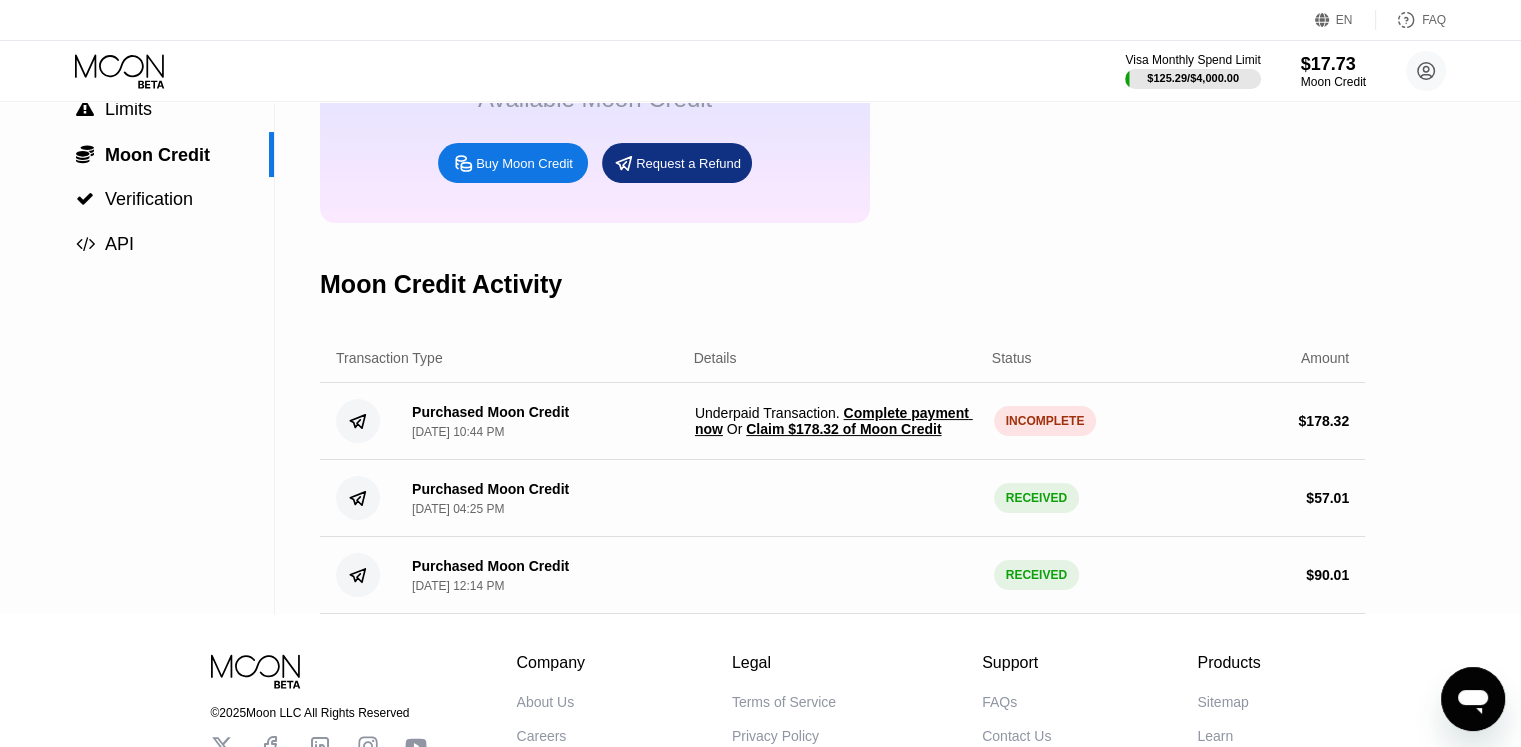 scroll, scrollTop: 200, scrollLeft: 0, axis: vertical 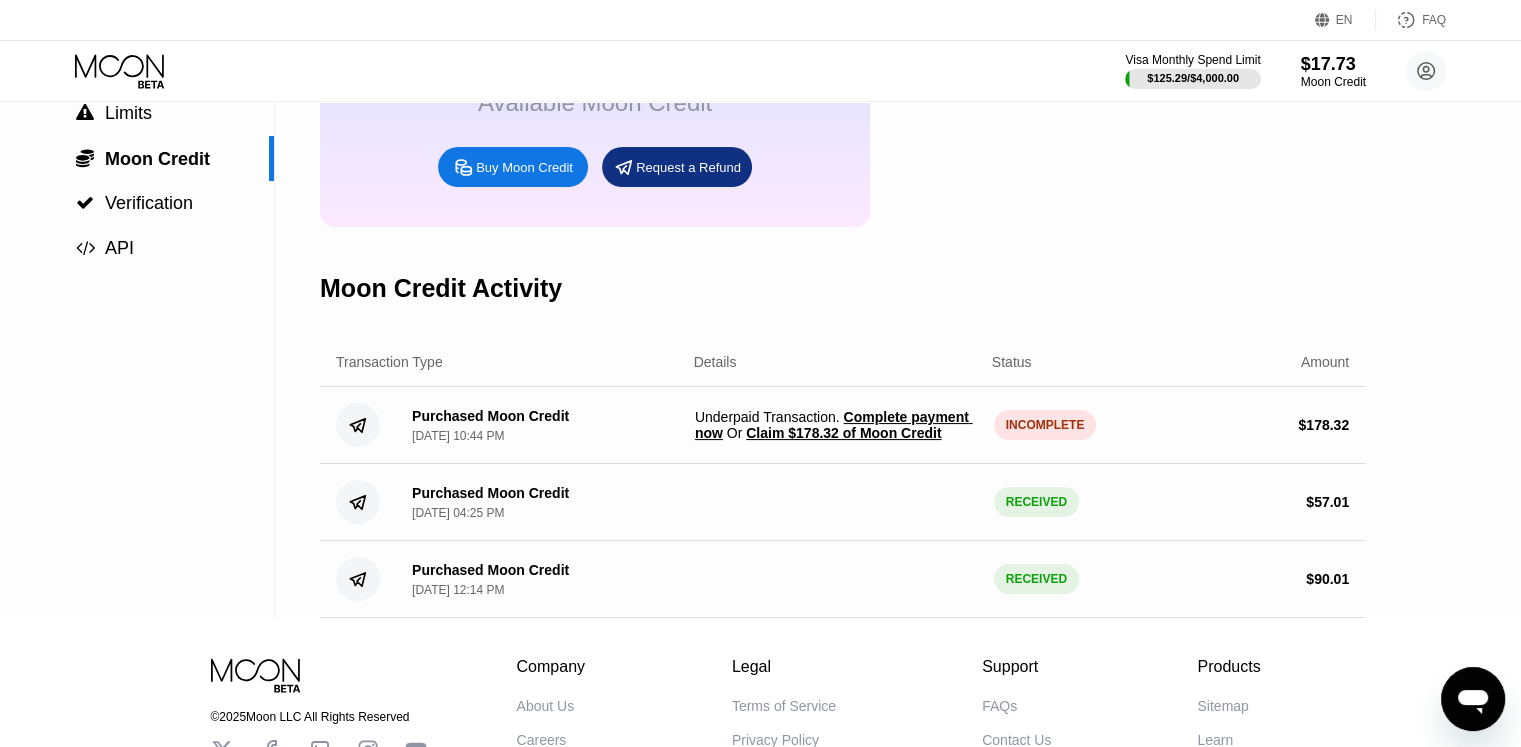 click 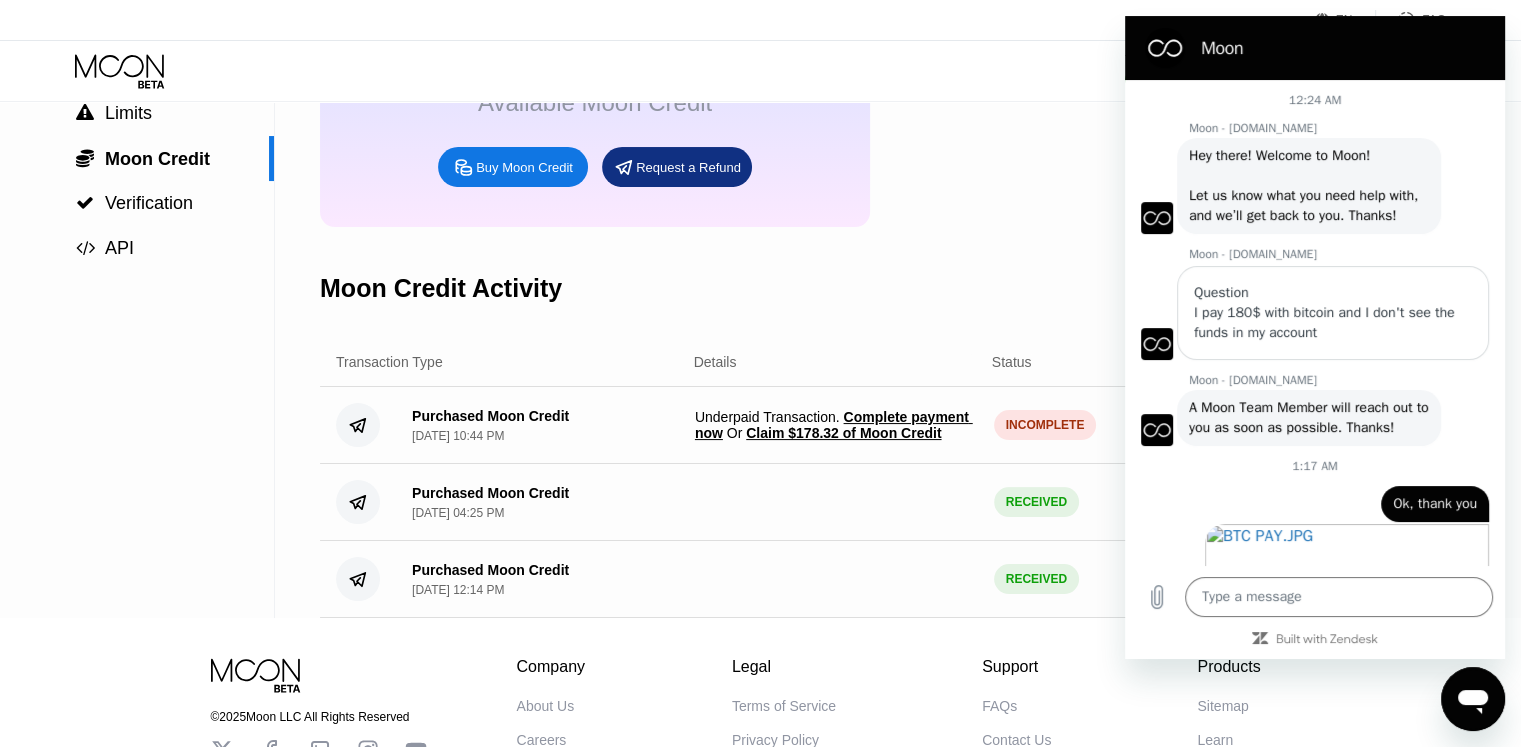 scroll, scrollTop: 0, scrollLeft: 0, axis: both 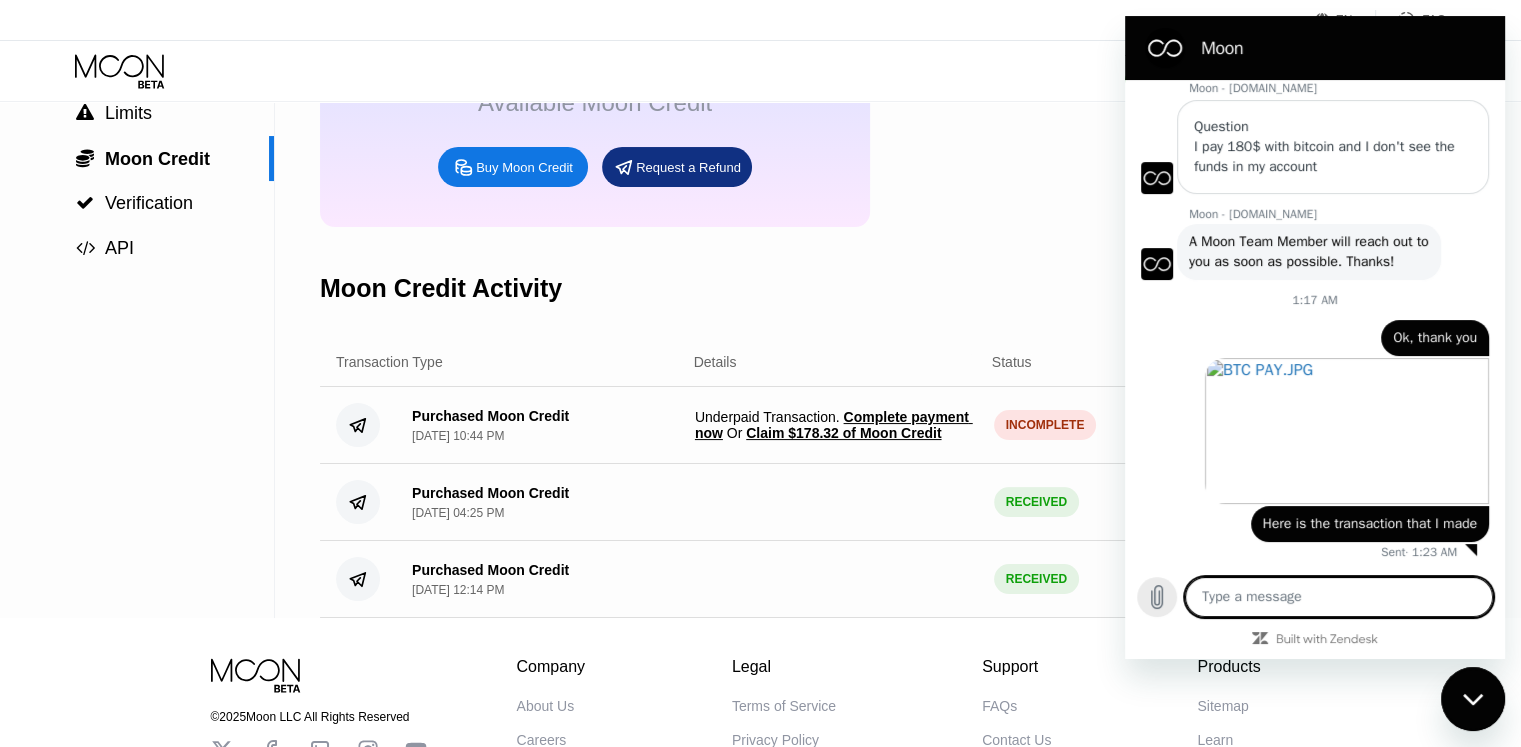 click 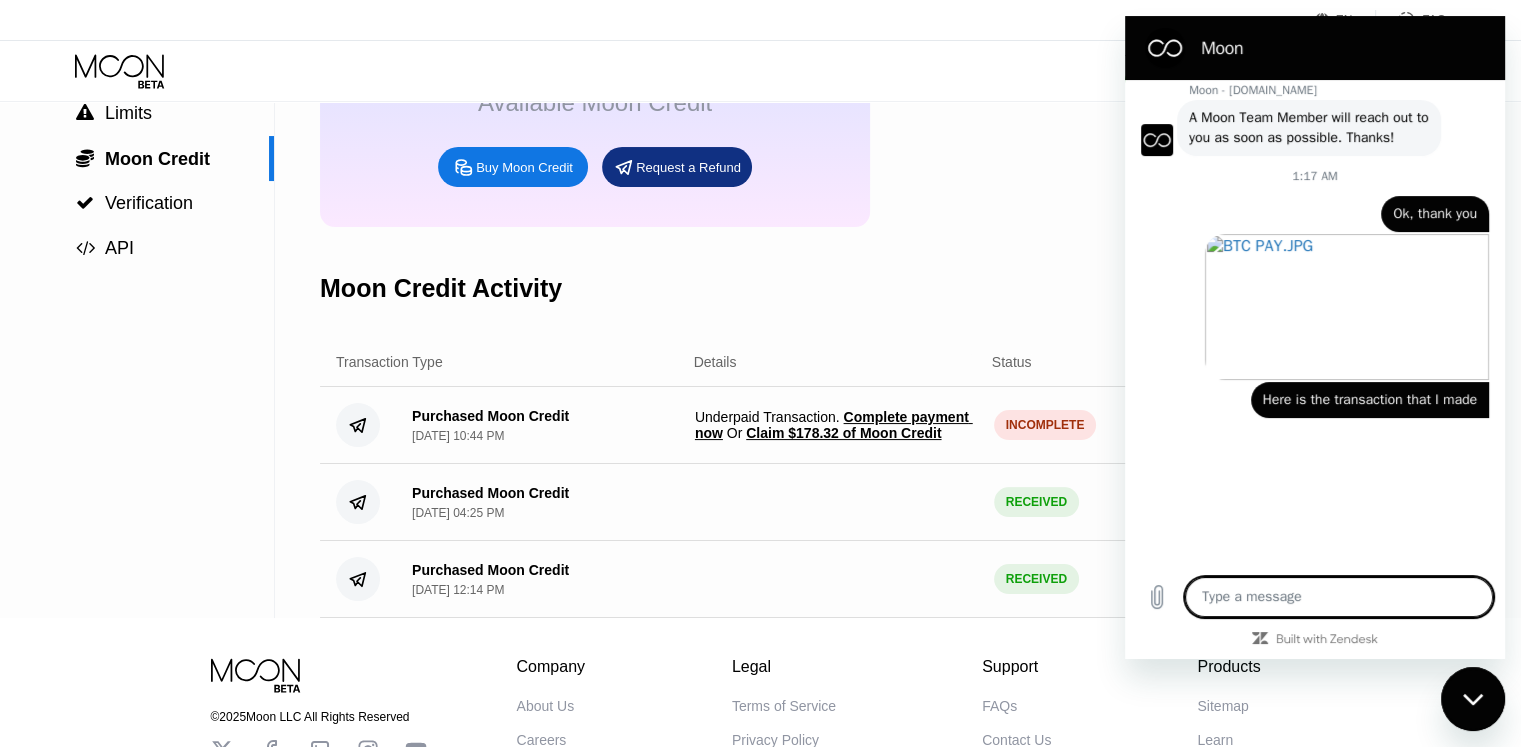 scroll, scrollTop: 352, scrollLeft: 0, axis: vertical 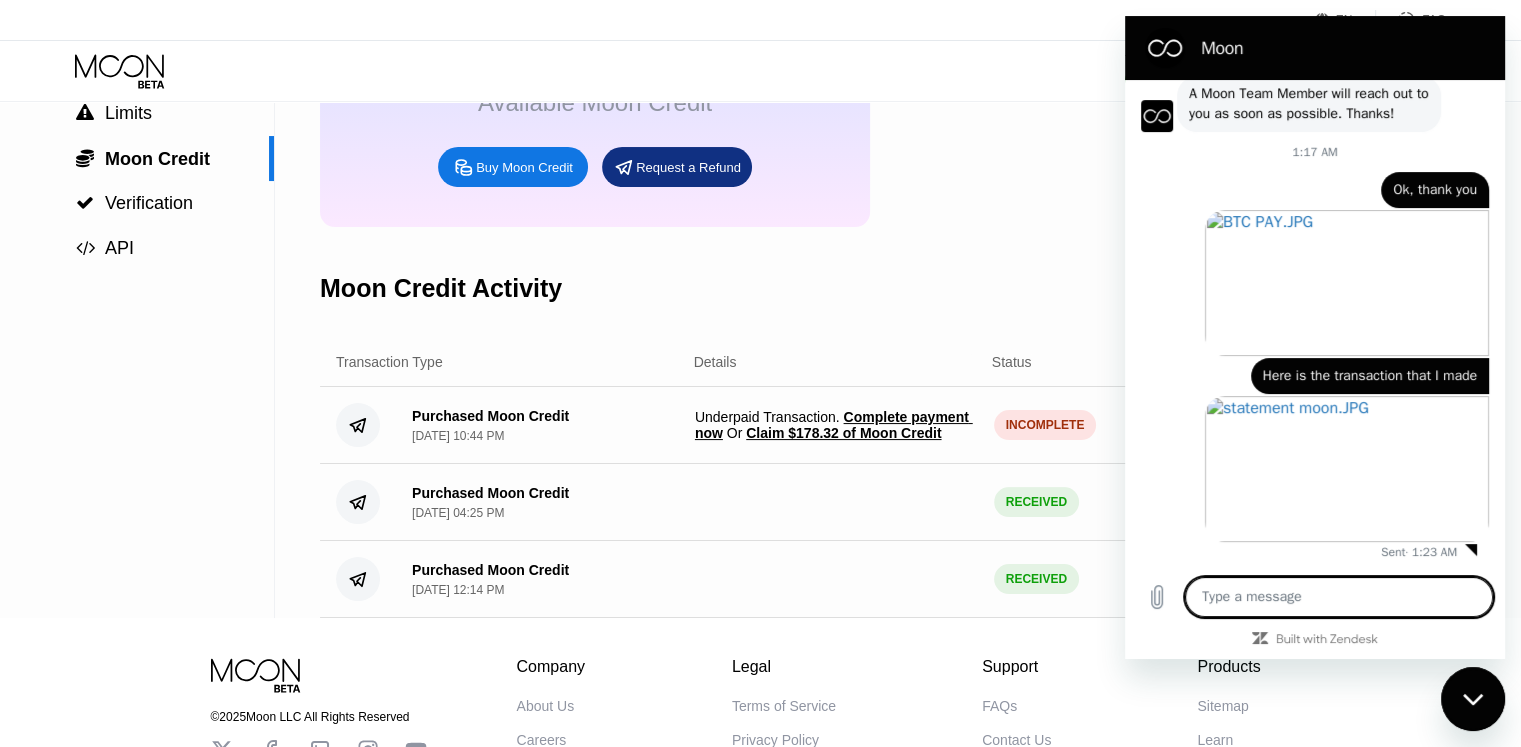 click 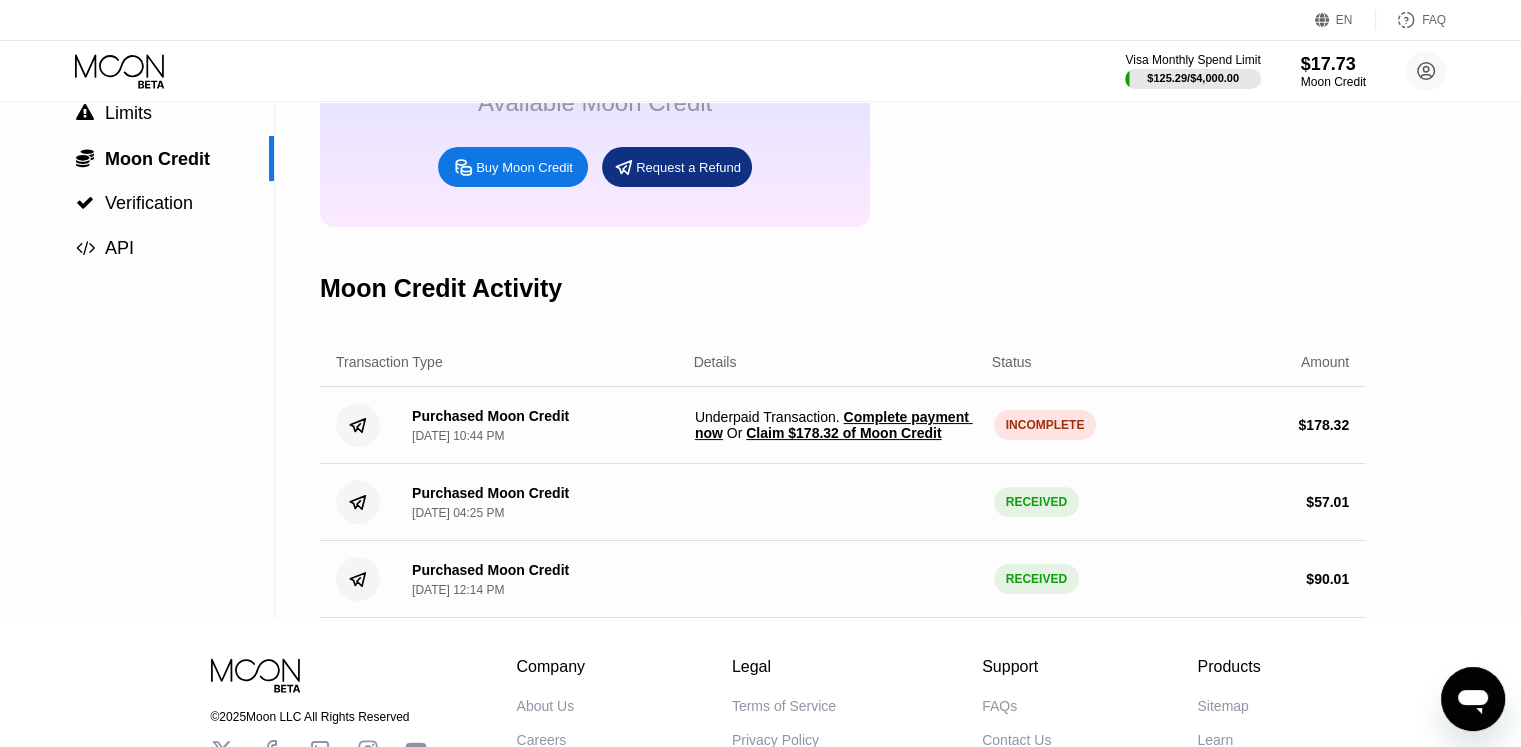 click on "INCOMPLETE" at bounding box center [1045, 425] 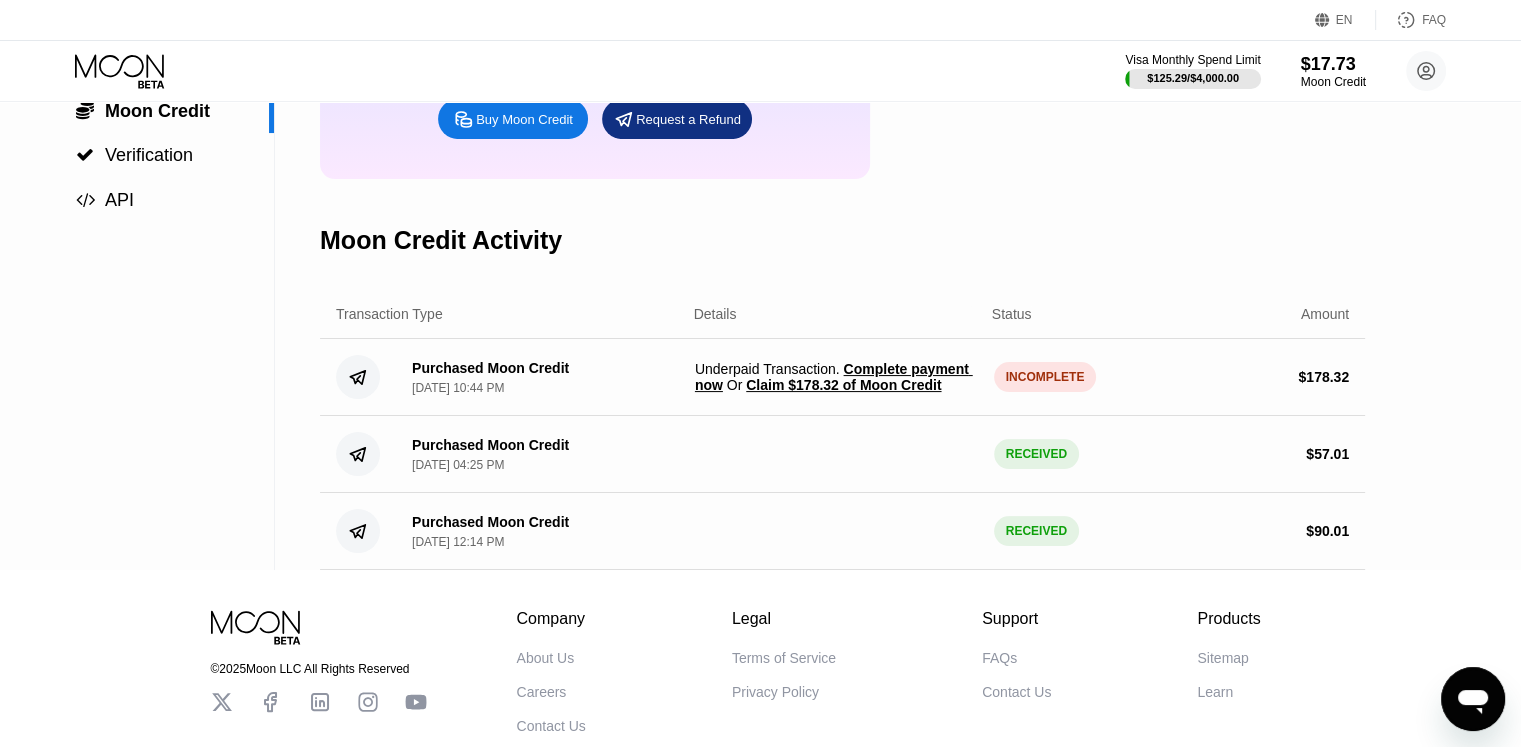 scroll, scrollTop: 200, scrollLeft: 0, axis: vertical 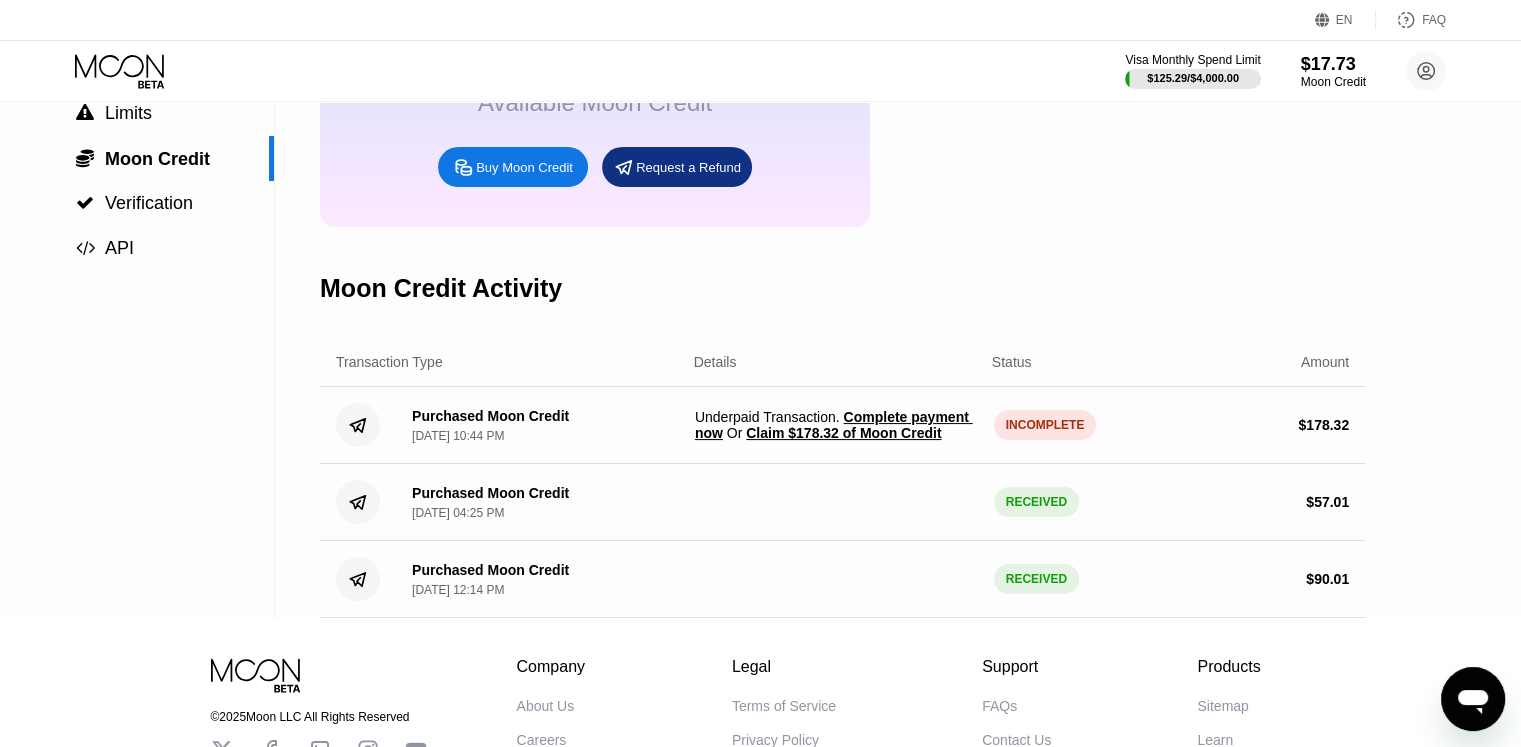 click on "Claim $178.32 of Moon Credit" at bounding box center [843, 433] 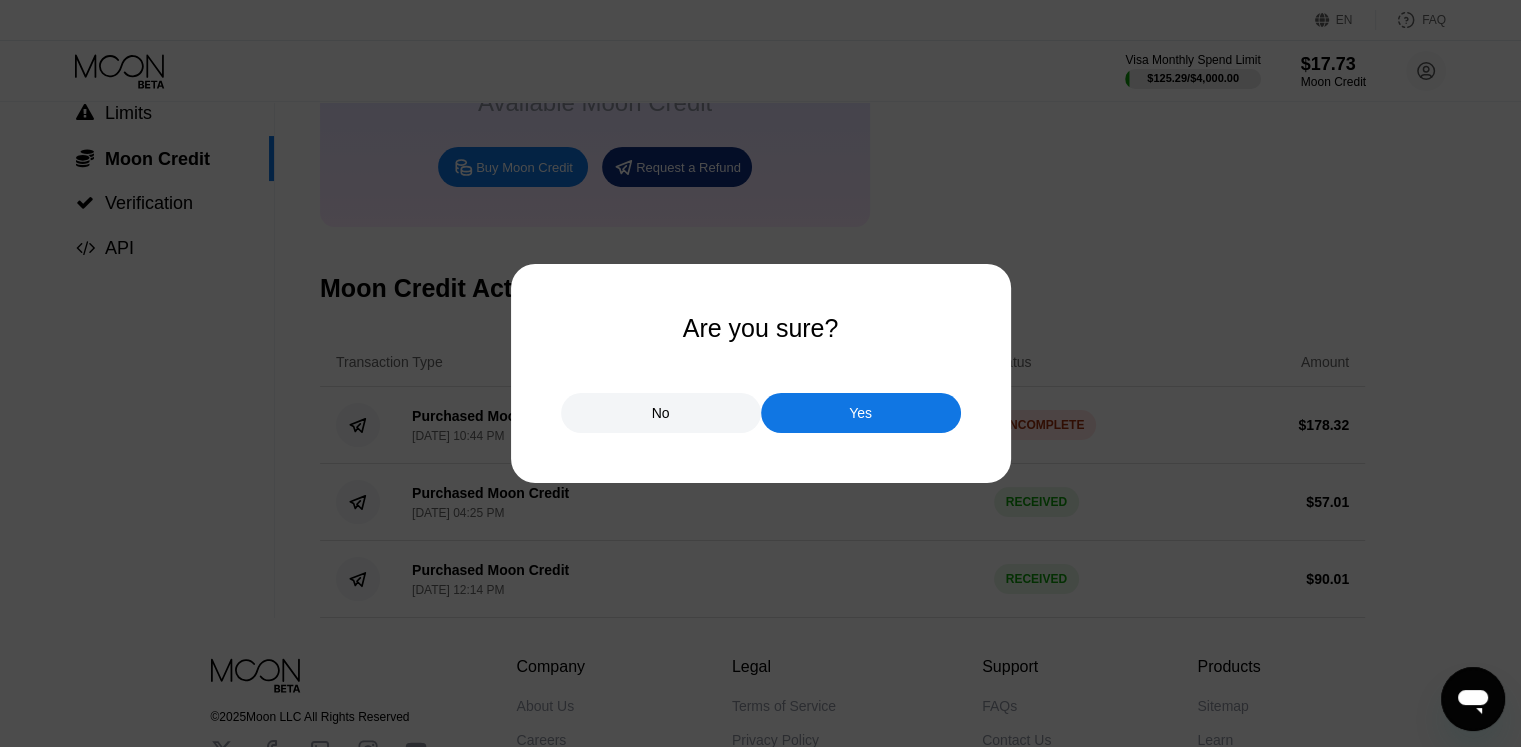 click on "No" at bounding box center [661, 413] 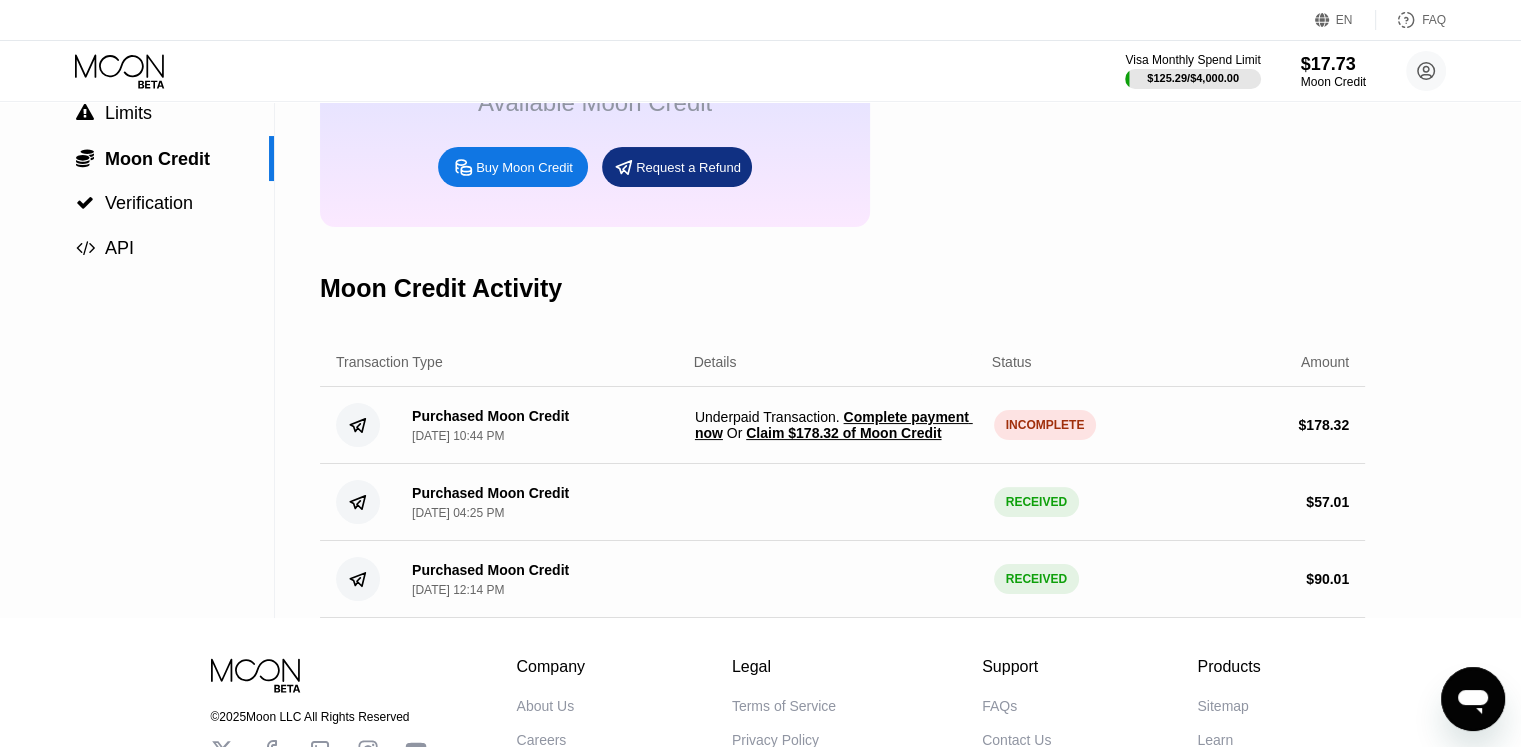 click on "Complete payment now" at bounding box center (834, 425) 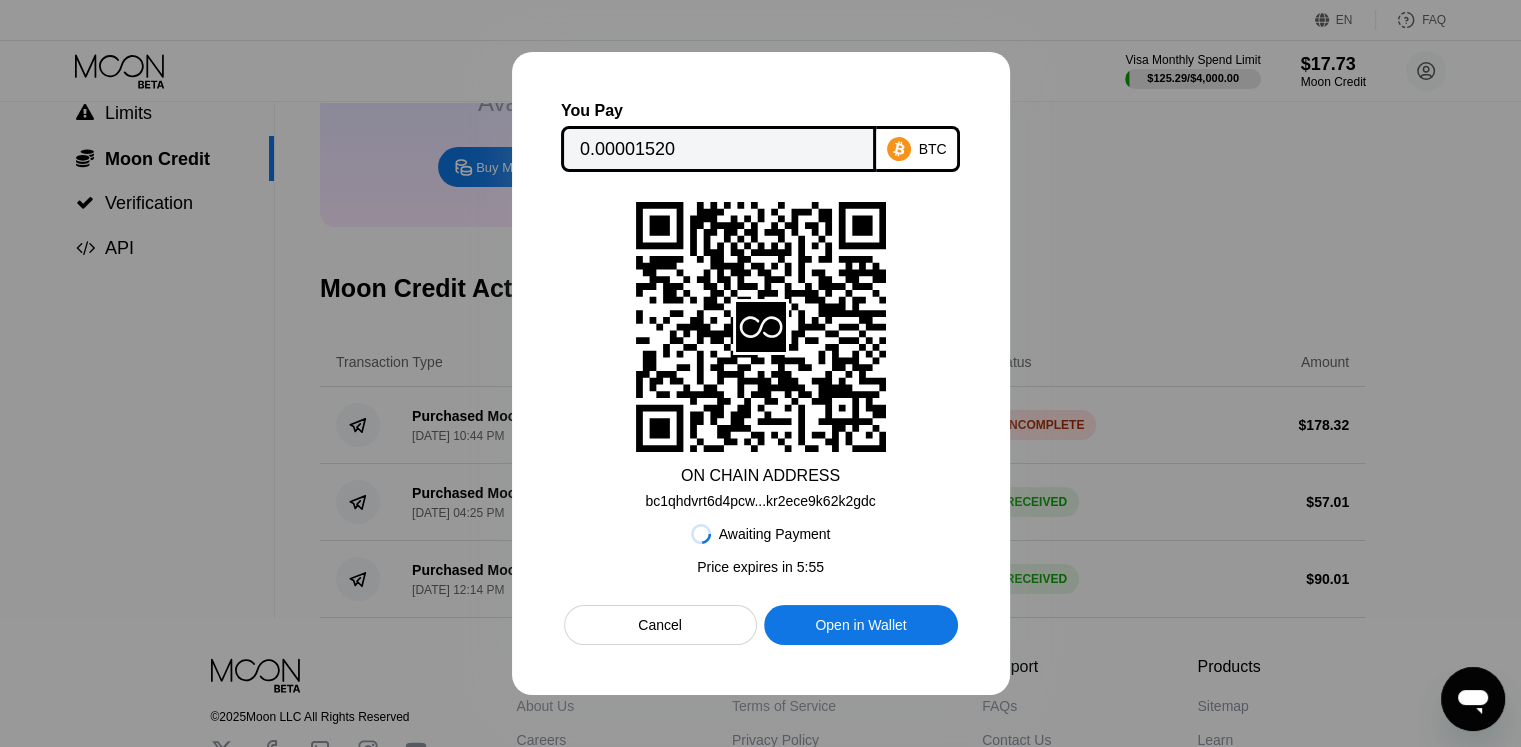 click on "Cancel" at bounding box center [660, 625] 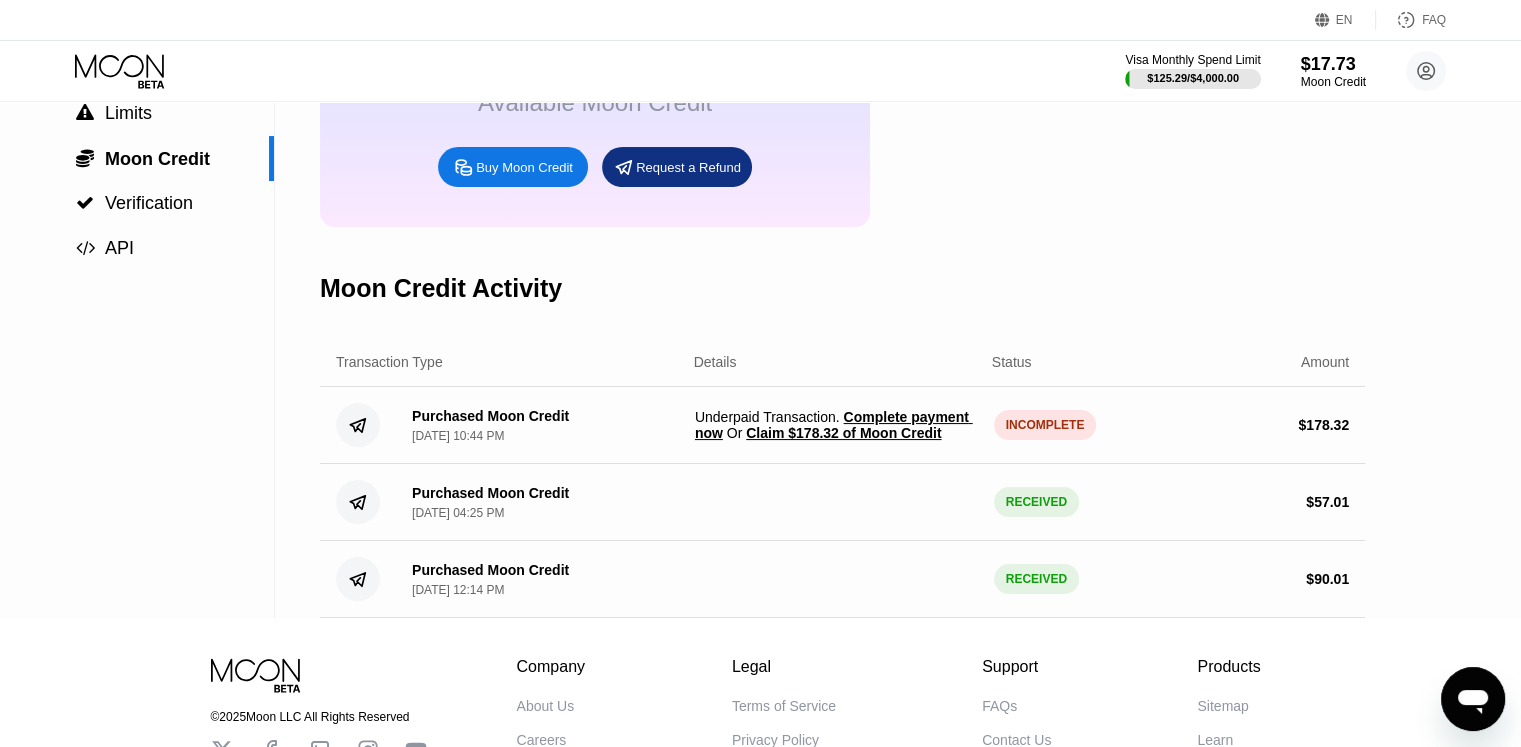 click on "Claim $178.32 of Moon Credit" at bounding box center [843, 433] 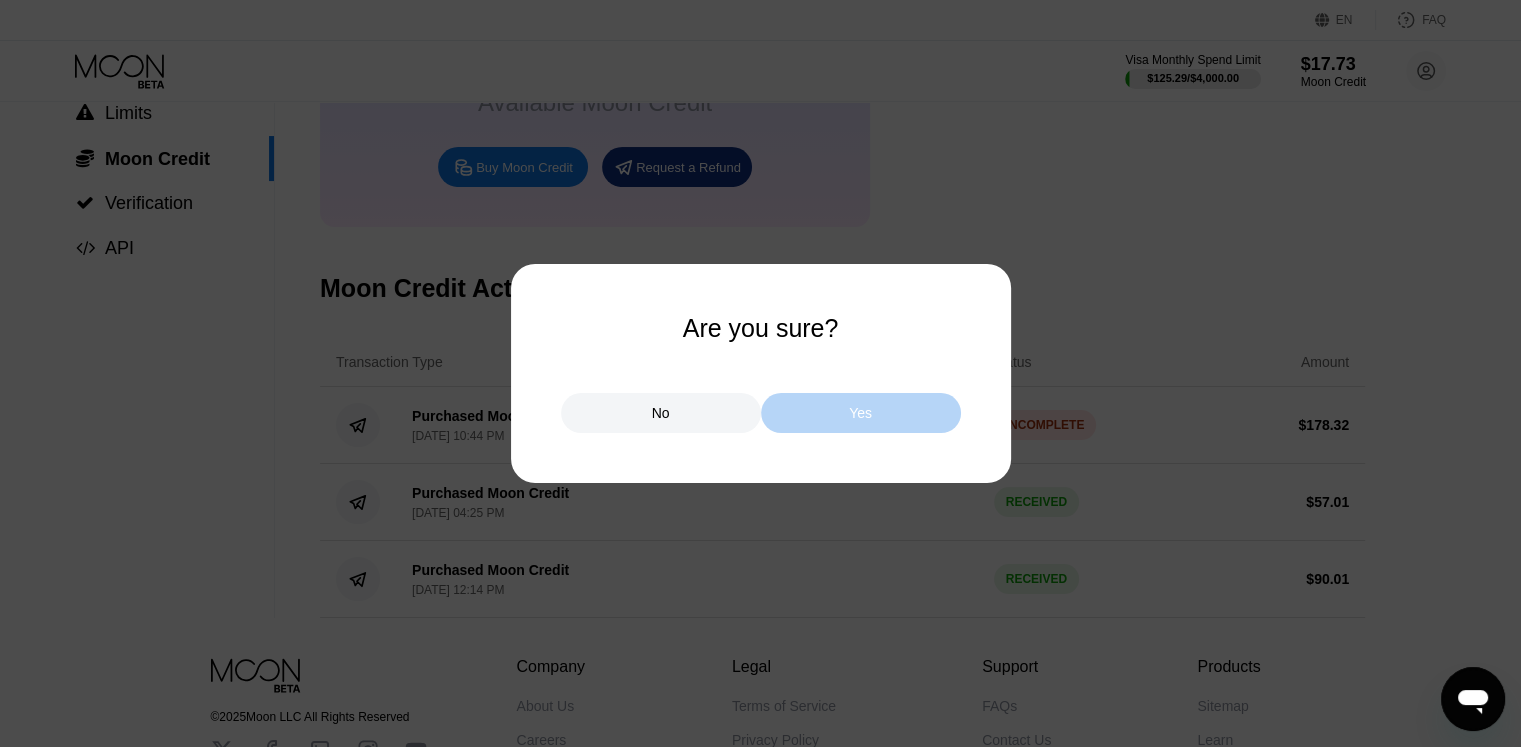 click on "Yes" at bounding box center [861, 413] 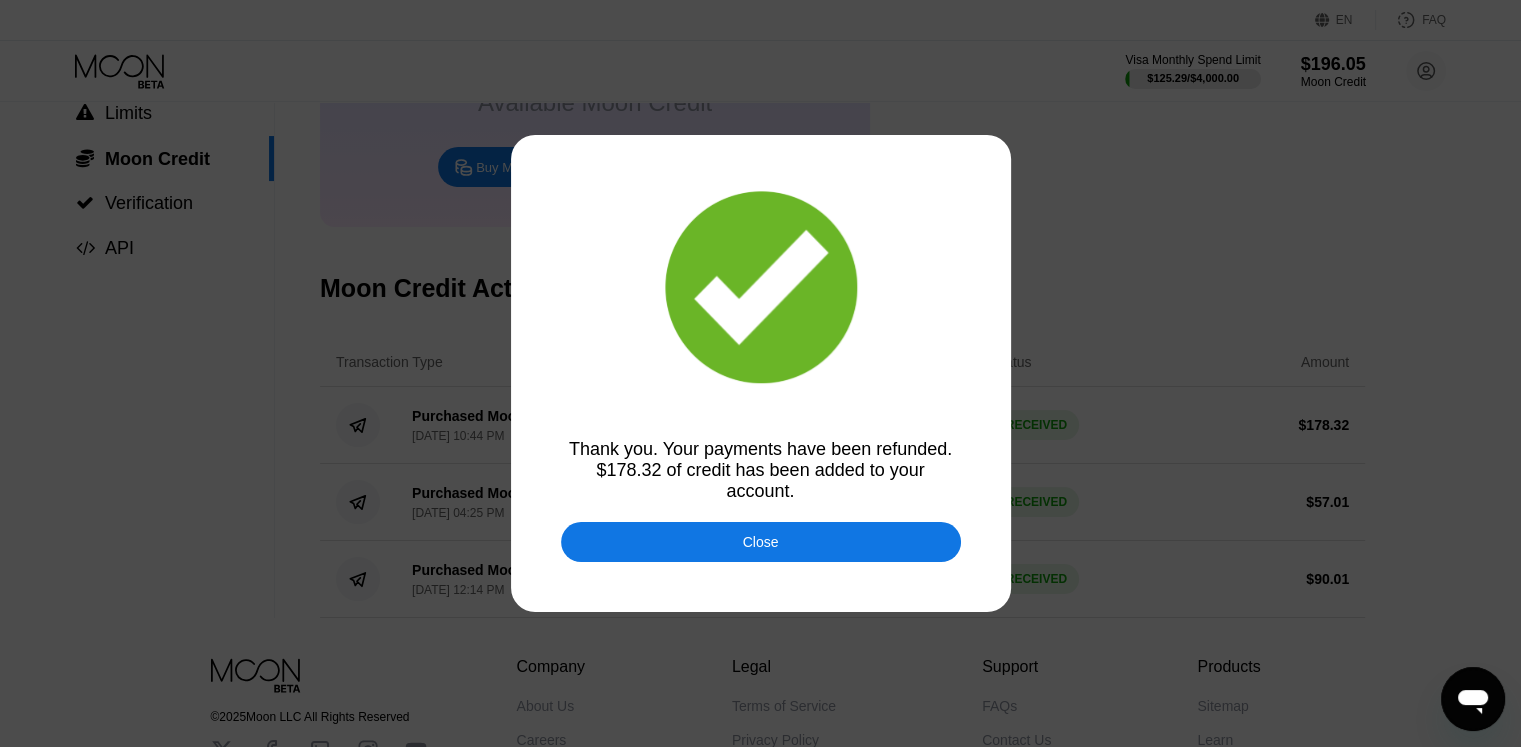 click on "Close" at bounding box center [761, 542] 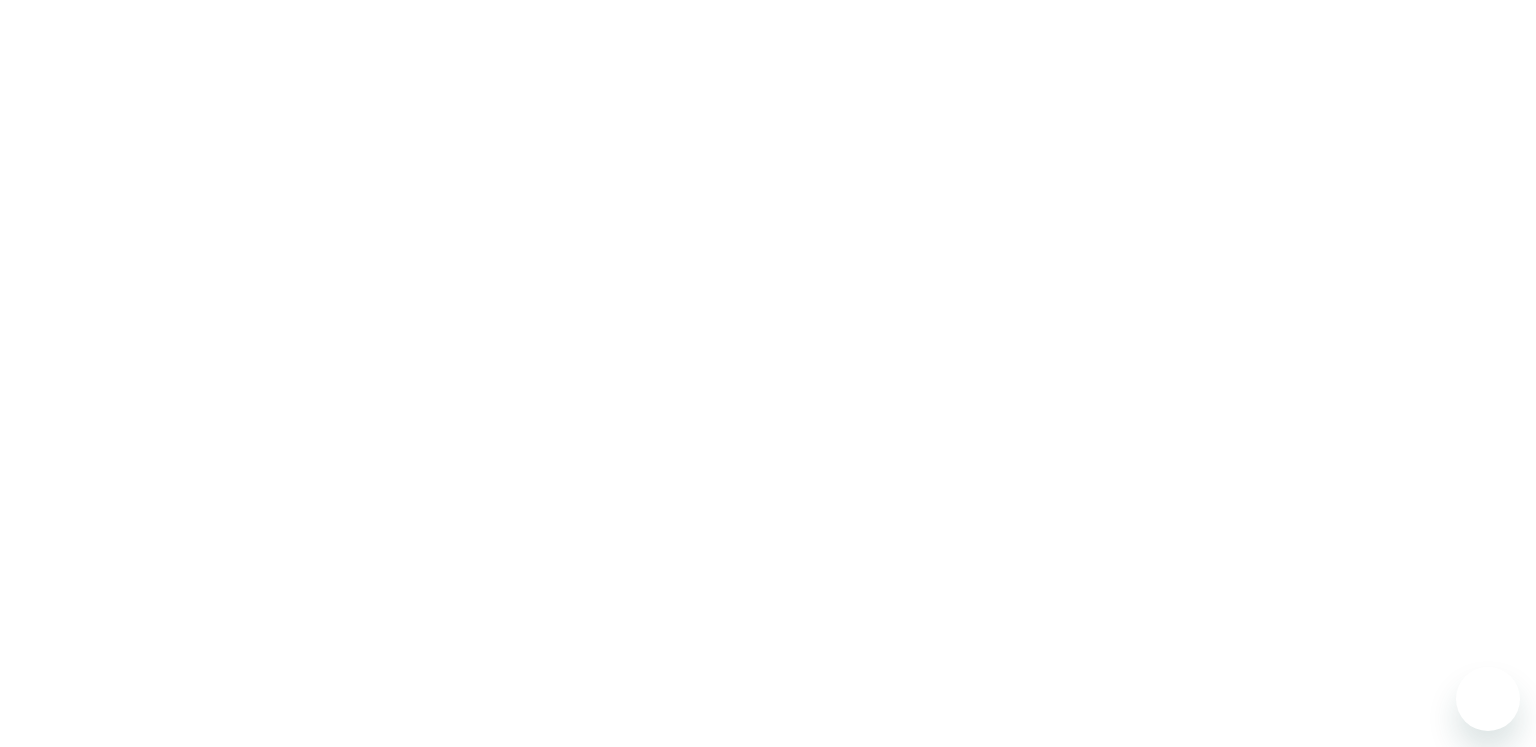 scroll, scrollTop: 0, scrollLeft: 0, axis: both 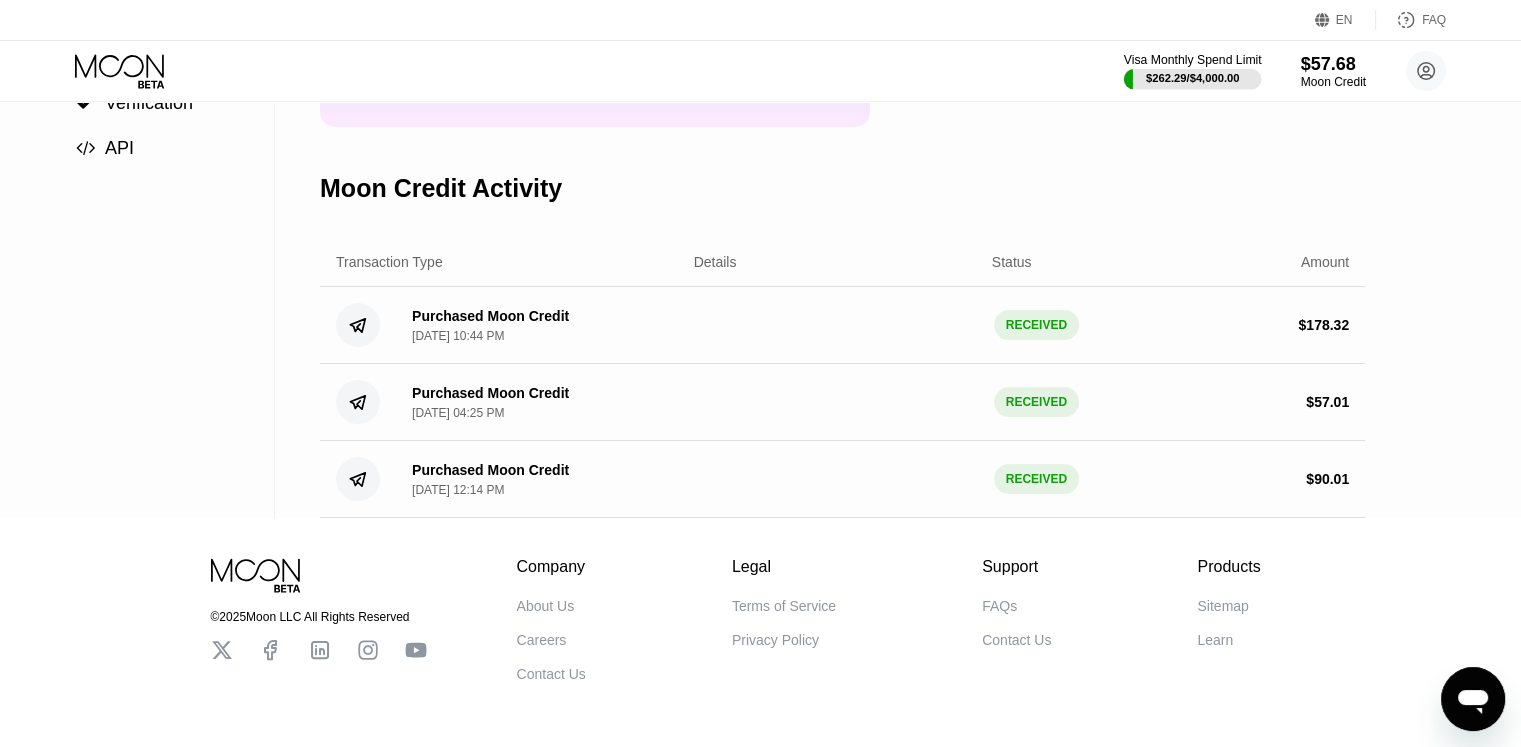 click at bounding box center (1193, 79) 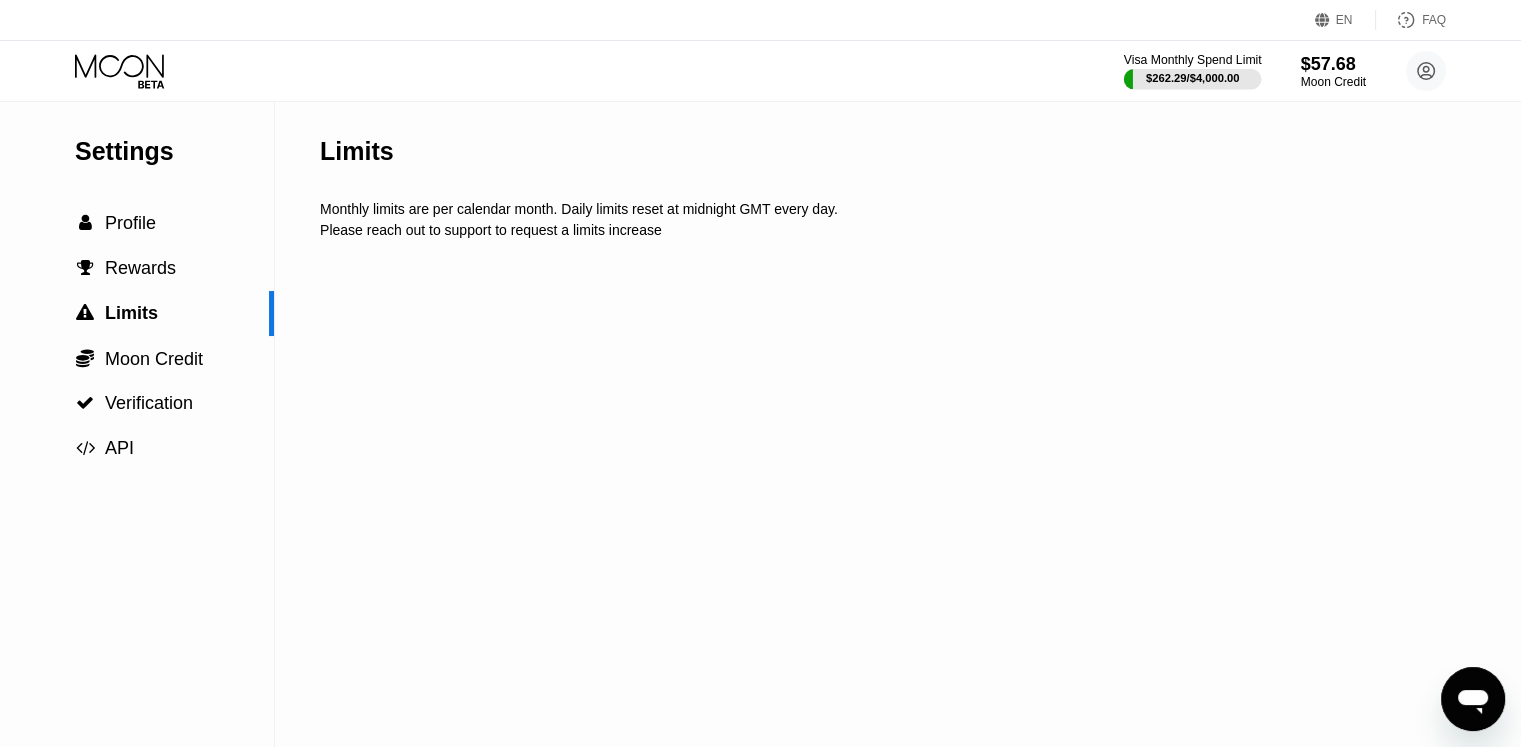 scroll, scrollTop: 0, scrollLeft: 0, axis: both 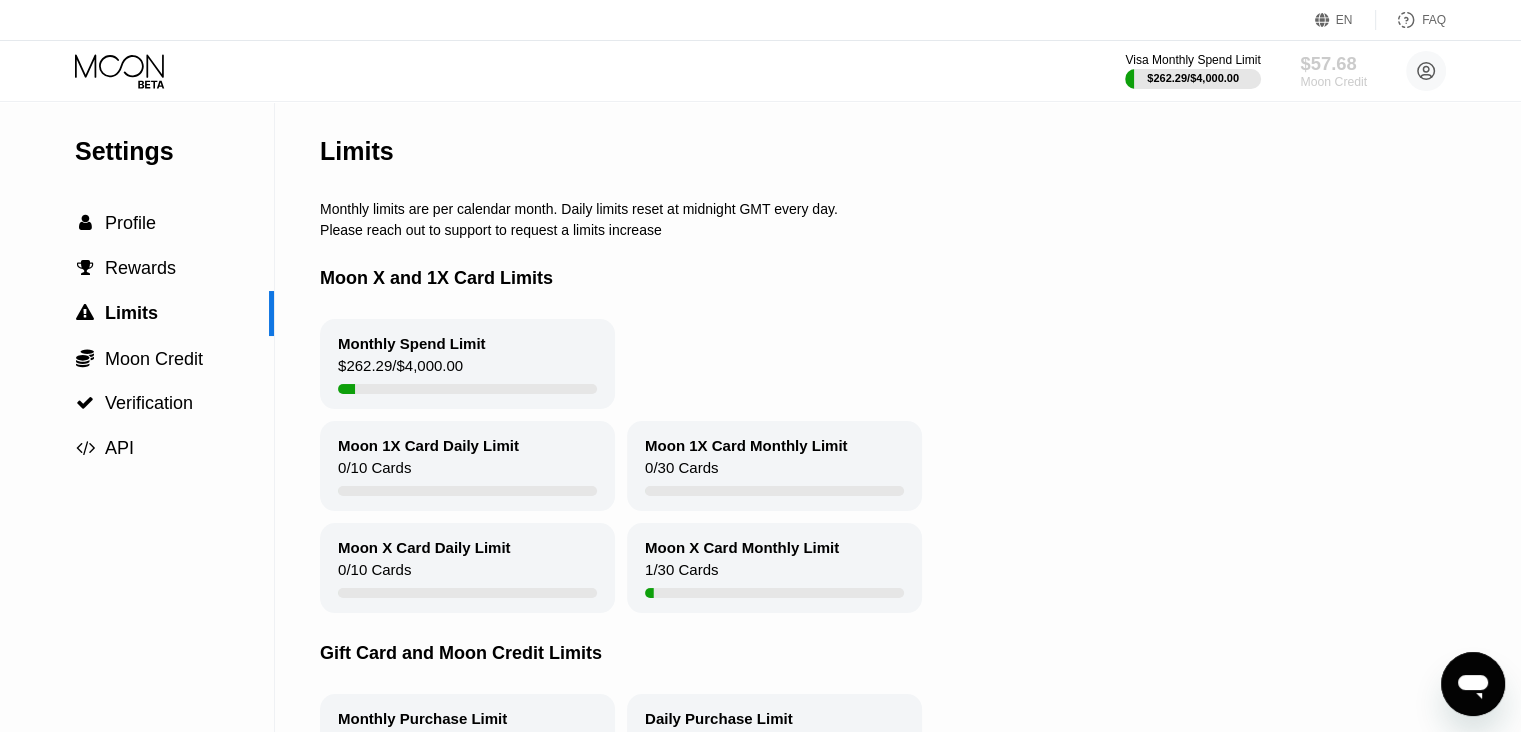 click on "$57.68" at bounding box center [1333, 63] 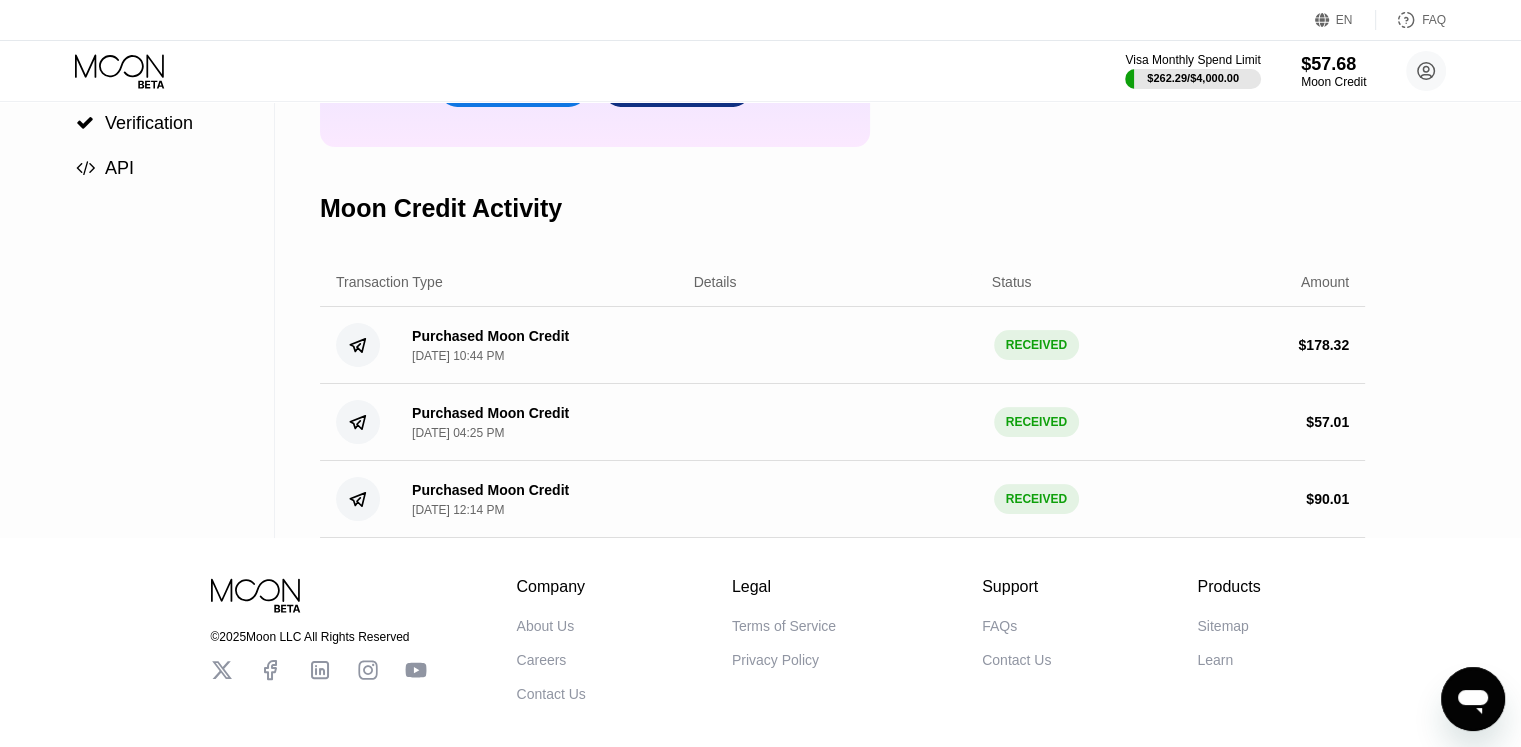 scroll, scrollTop: 0, scrollLeft: 0, axis: both 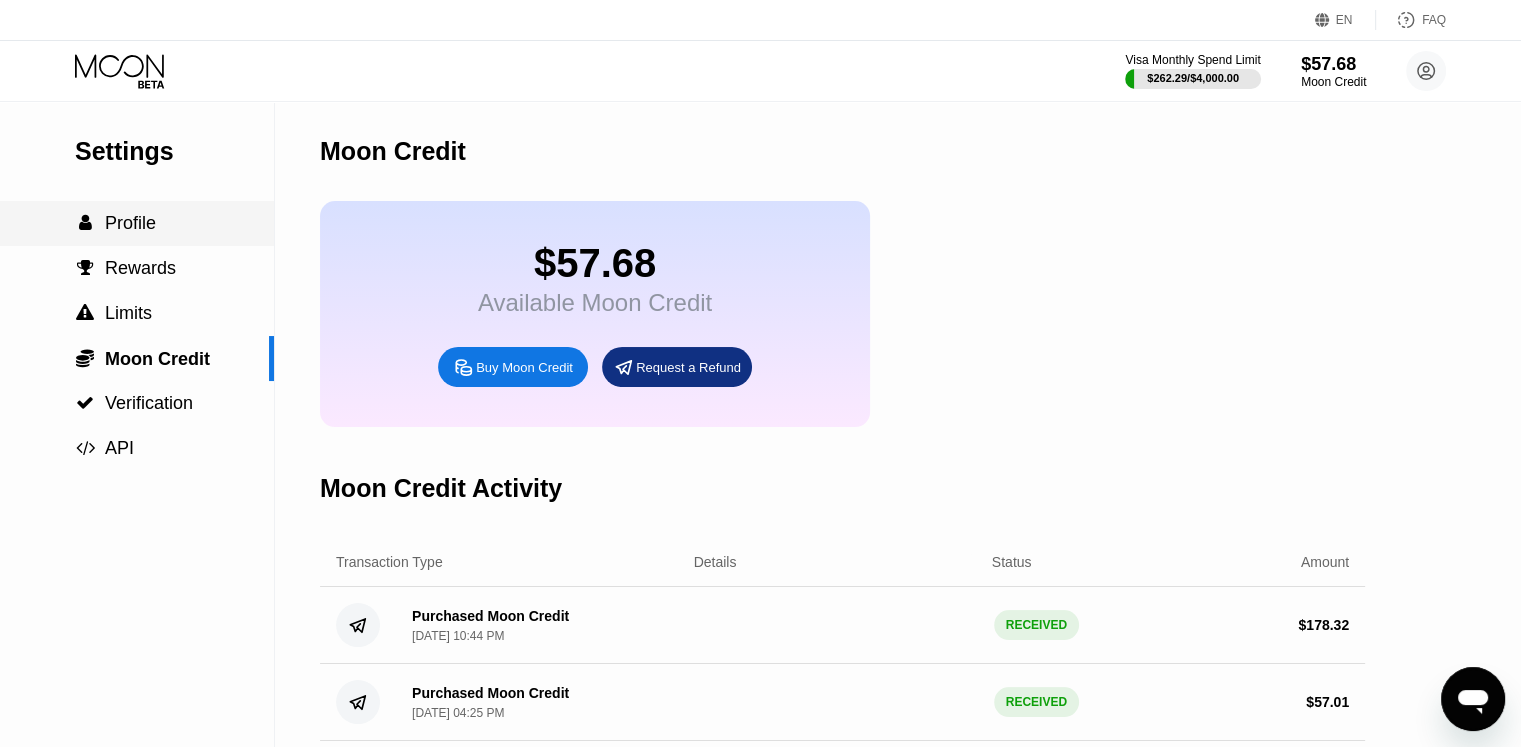 click on "Profile" at bounding box center [130, 223] 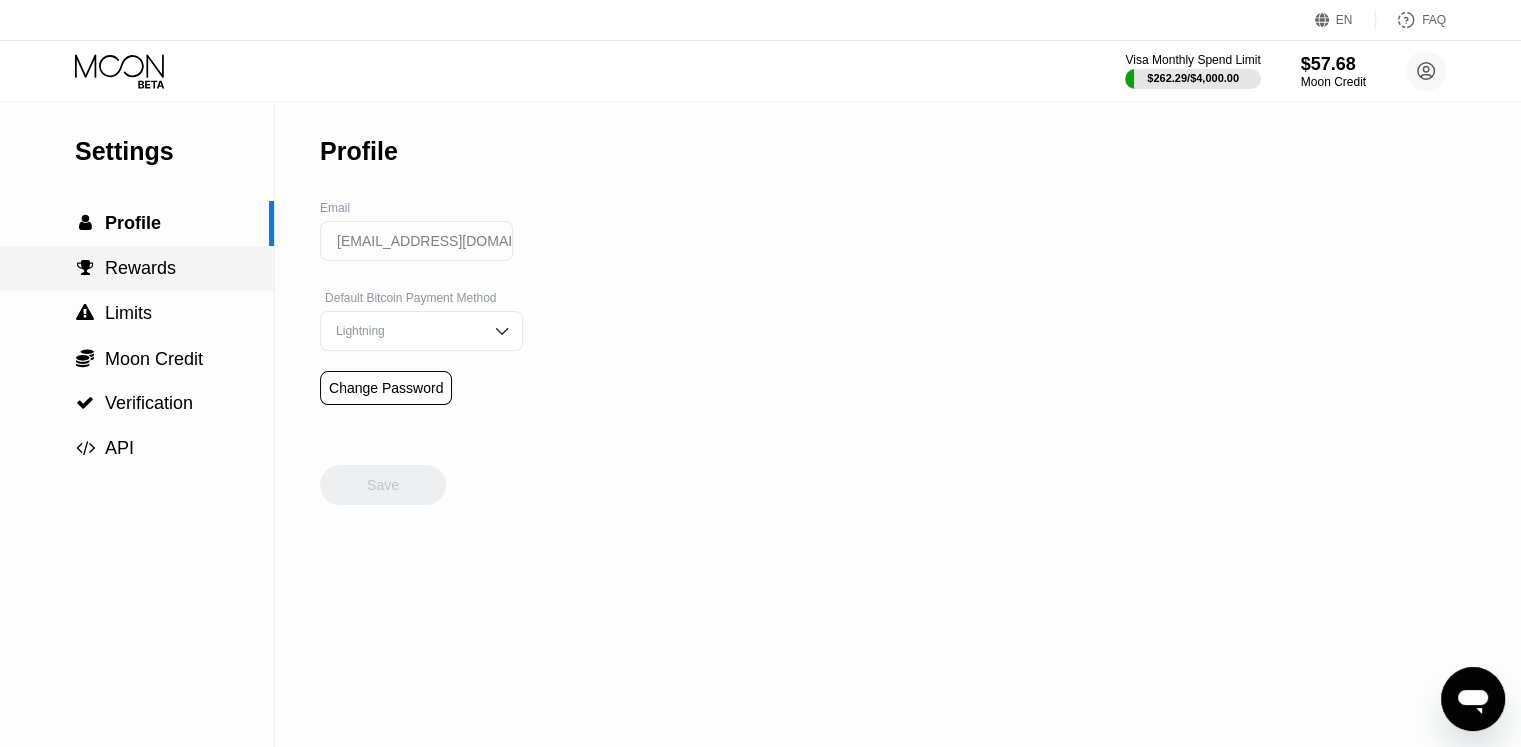 click on " Rewards" at bounding box center (137, 268) 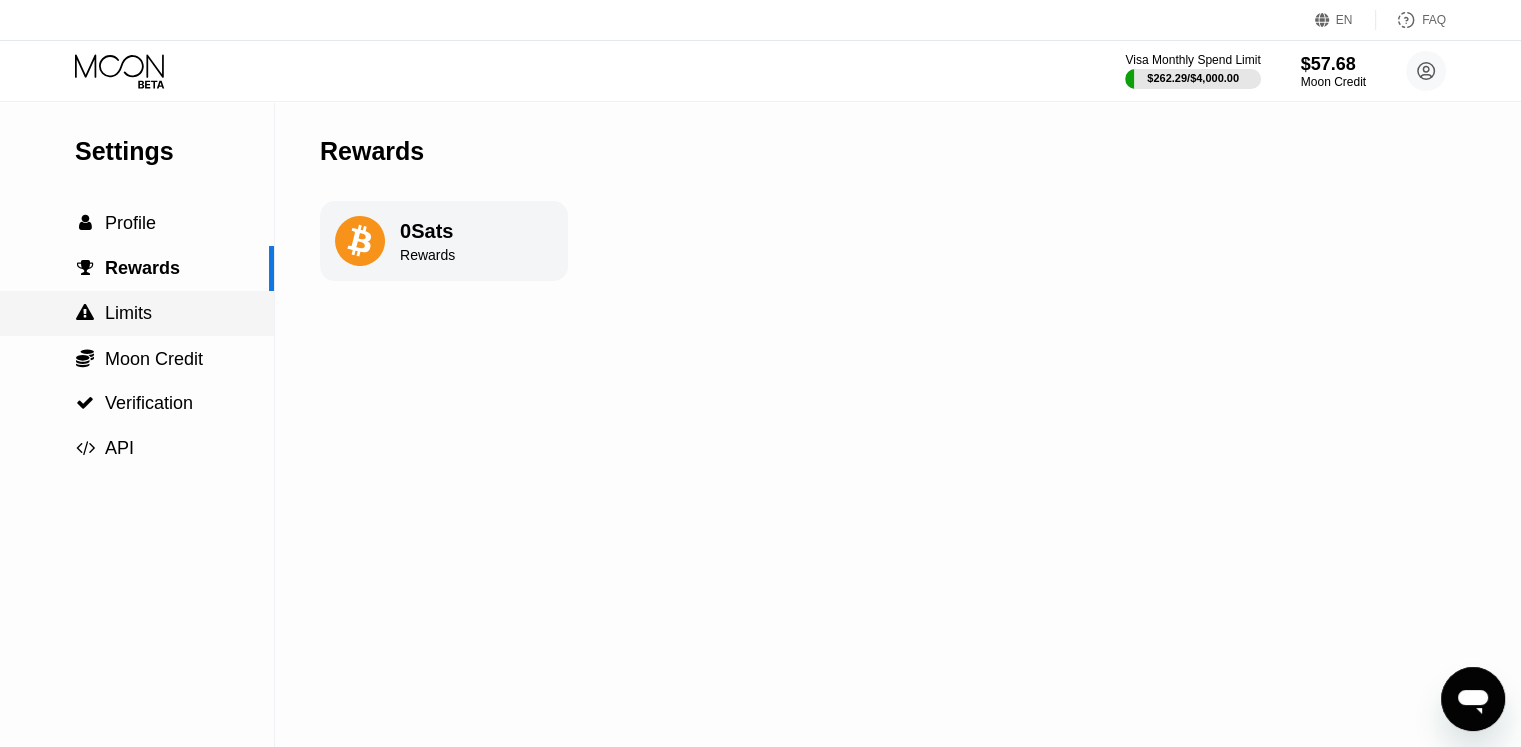 click on " Limits" at bounding box center (137, 313) 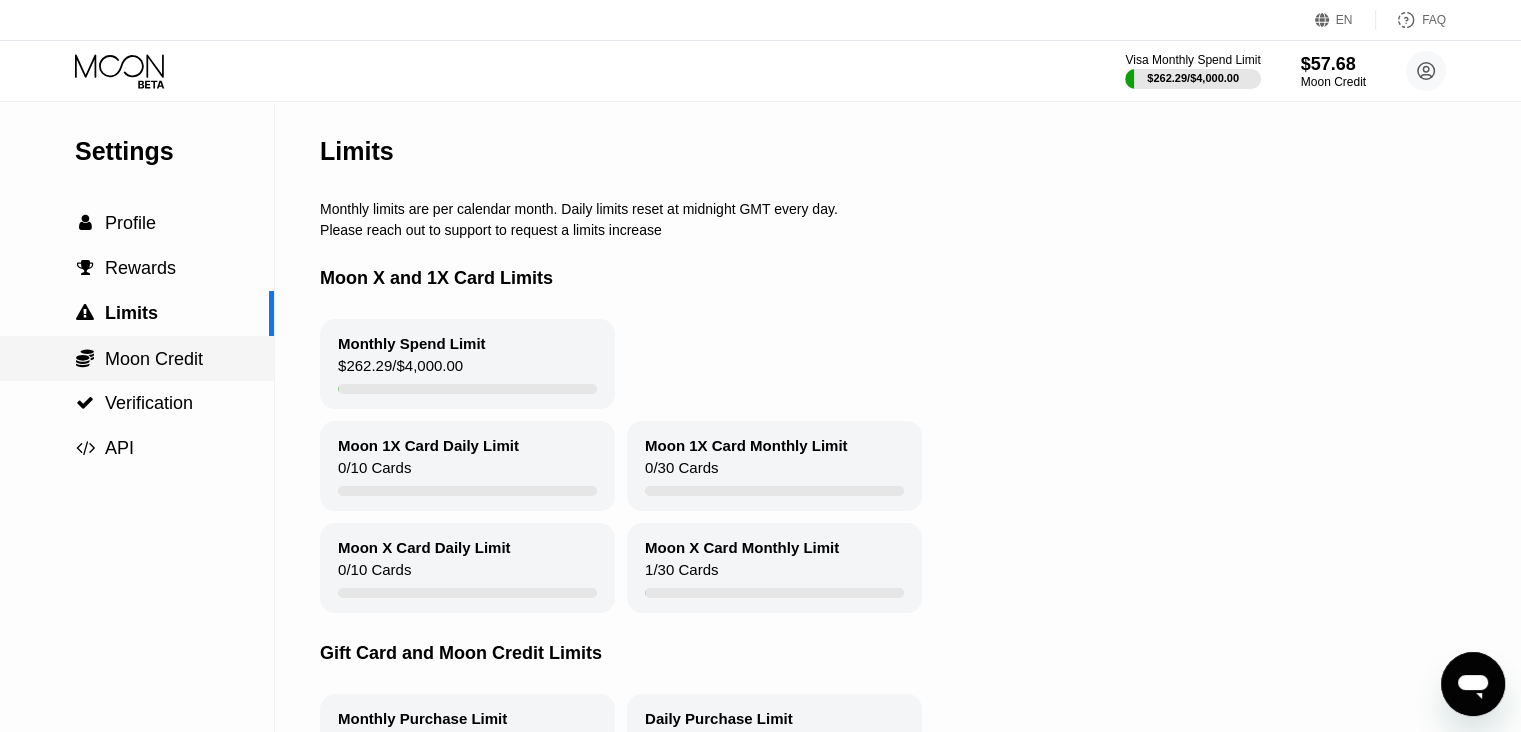 click on "Moon Credit" at bounding box center [154, 359] 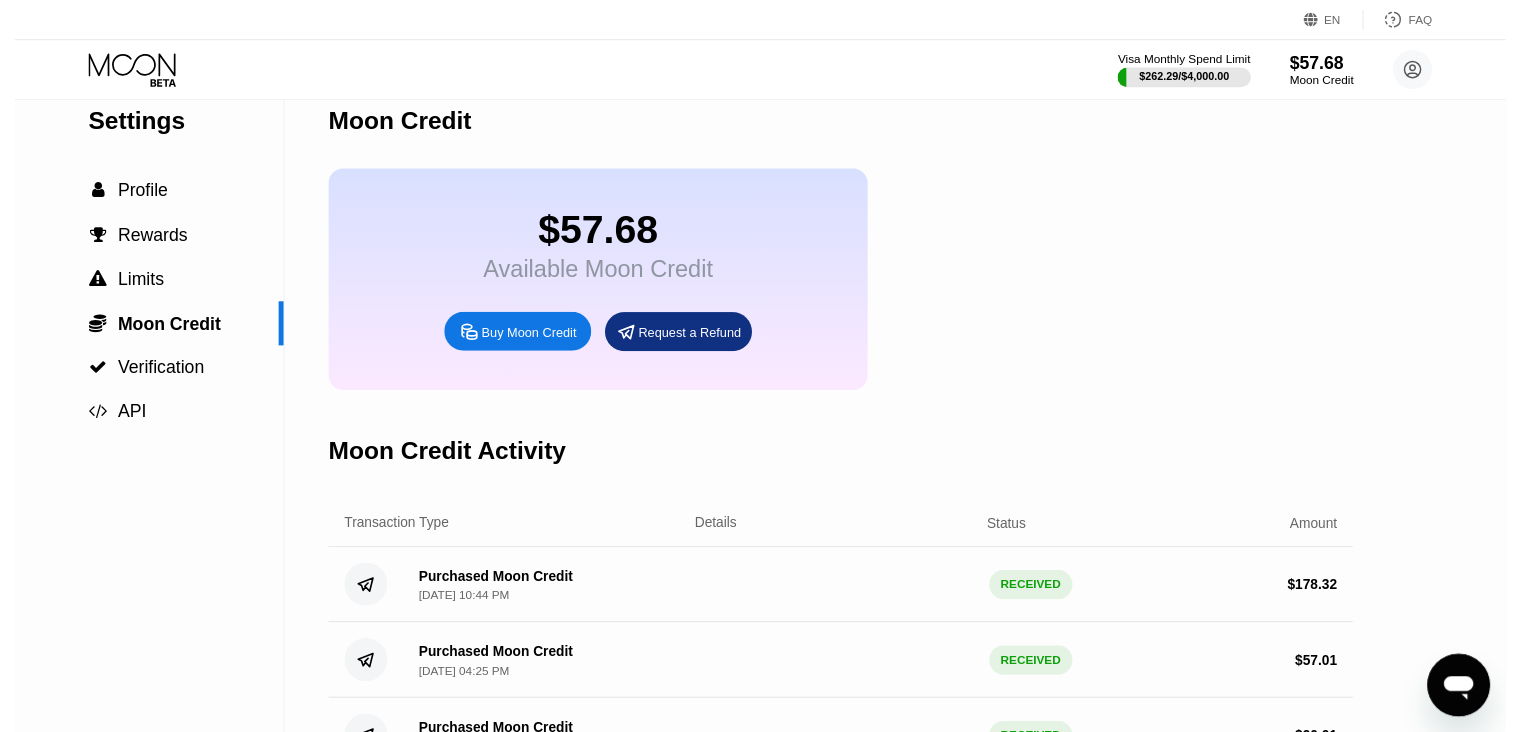 scroll, scrollTop: 0, scrollLeft: 0, axis: both 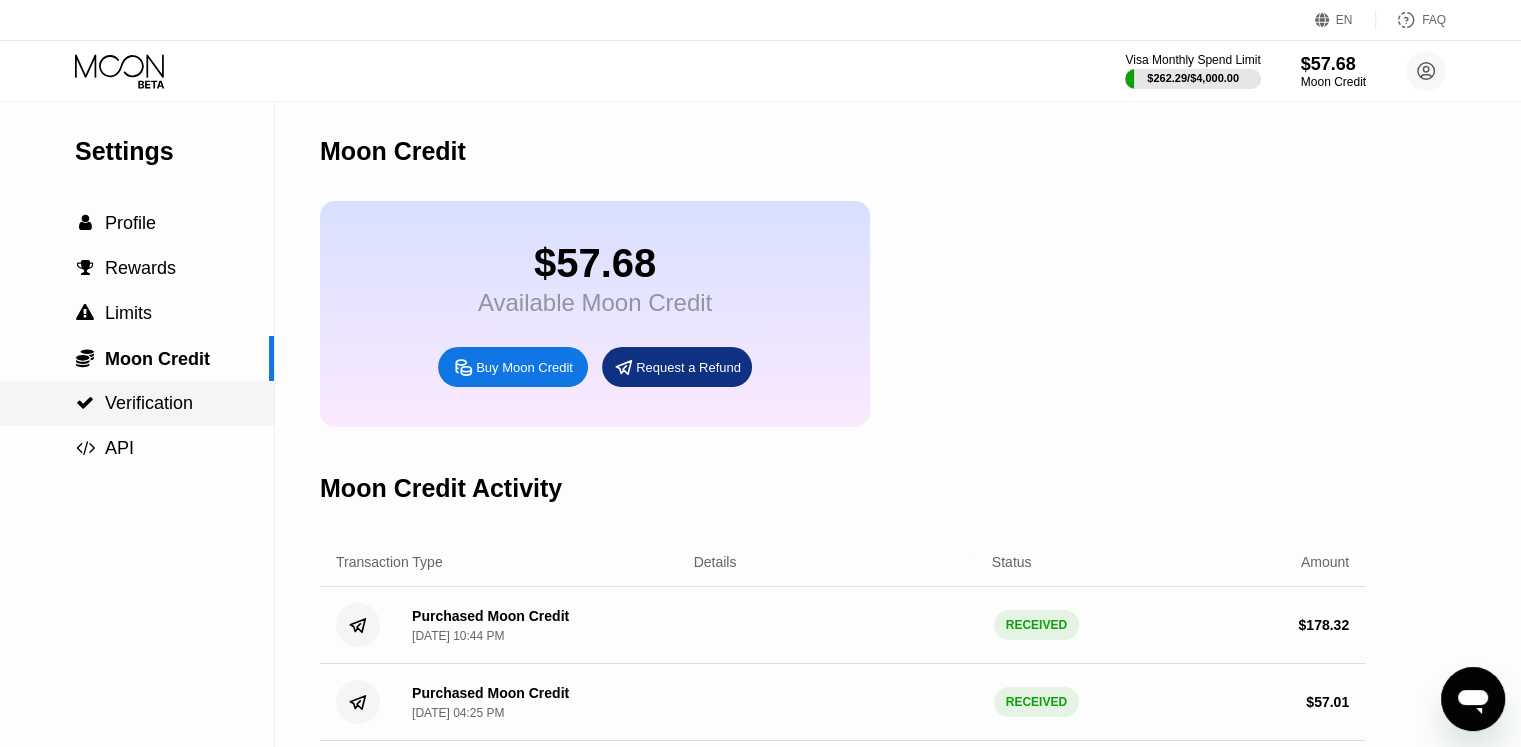 click on "Verification" at bounding box center [149, 403] 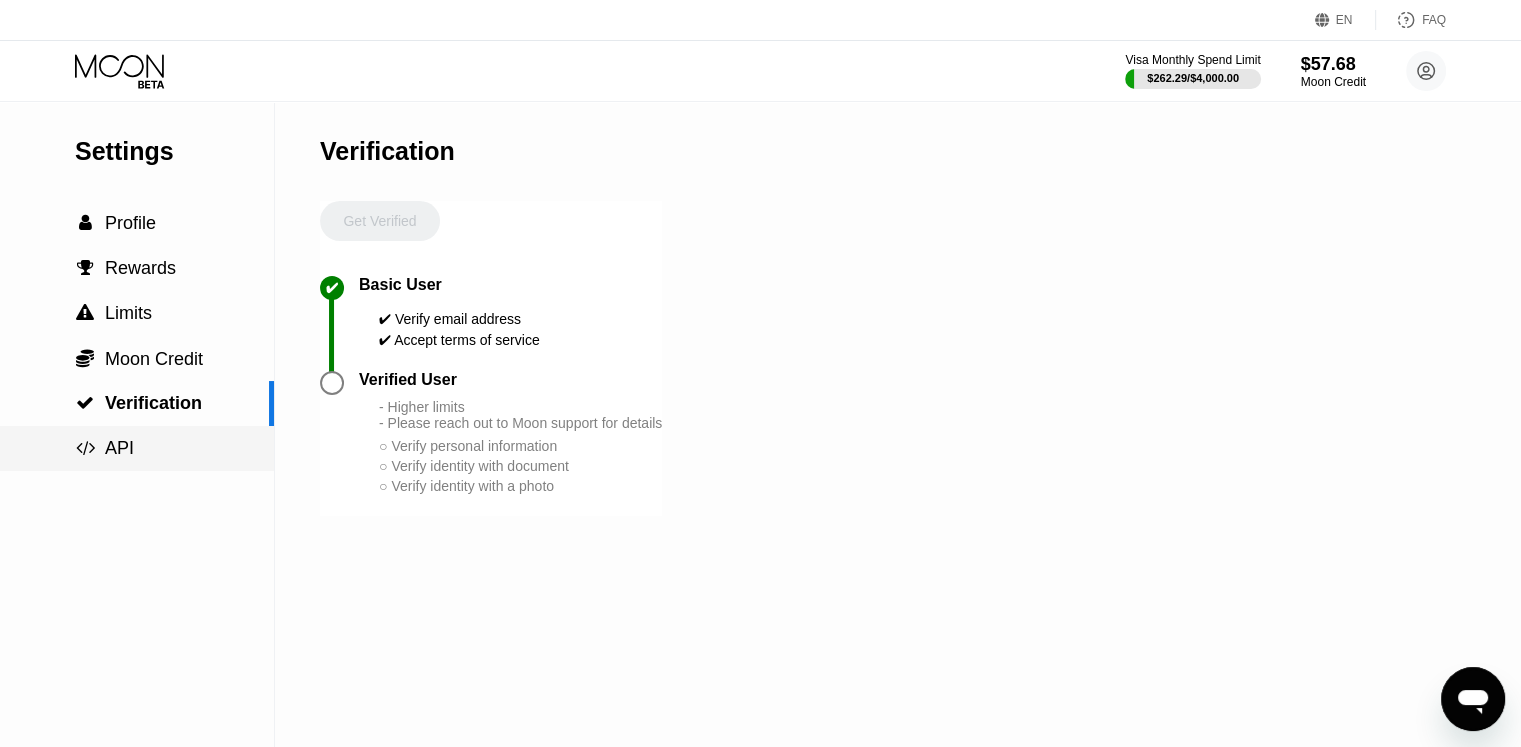 click on " API" at bounding box center (137, 448) 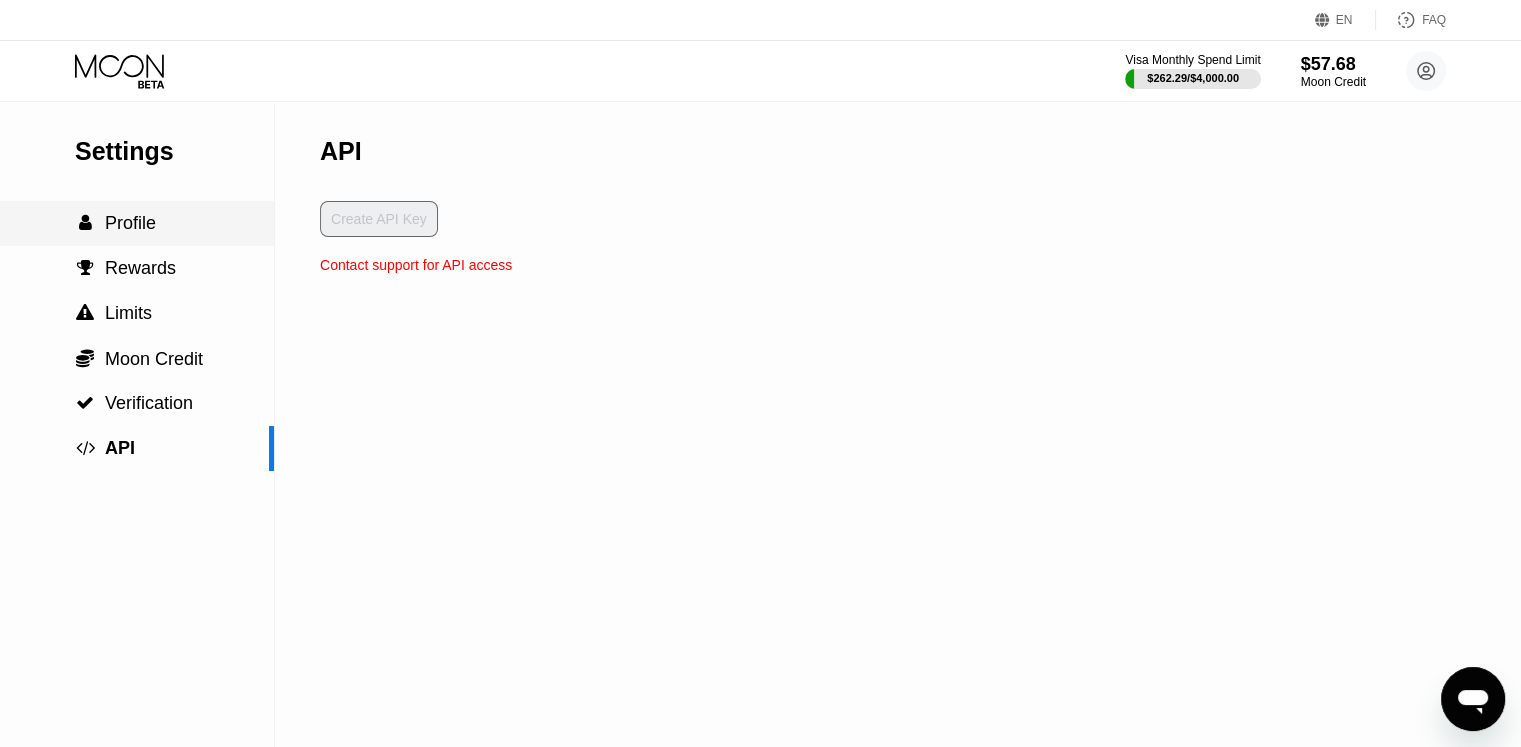 click on "Profile" at bounding box center (130, 223) 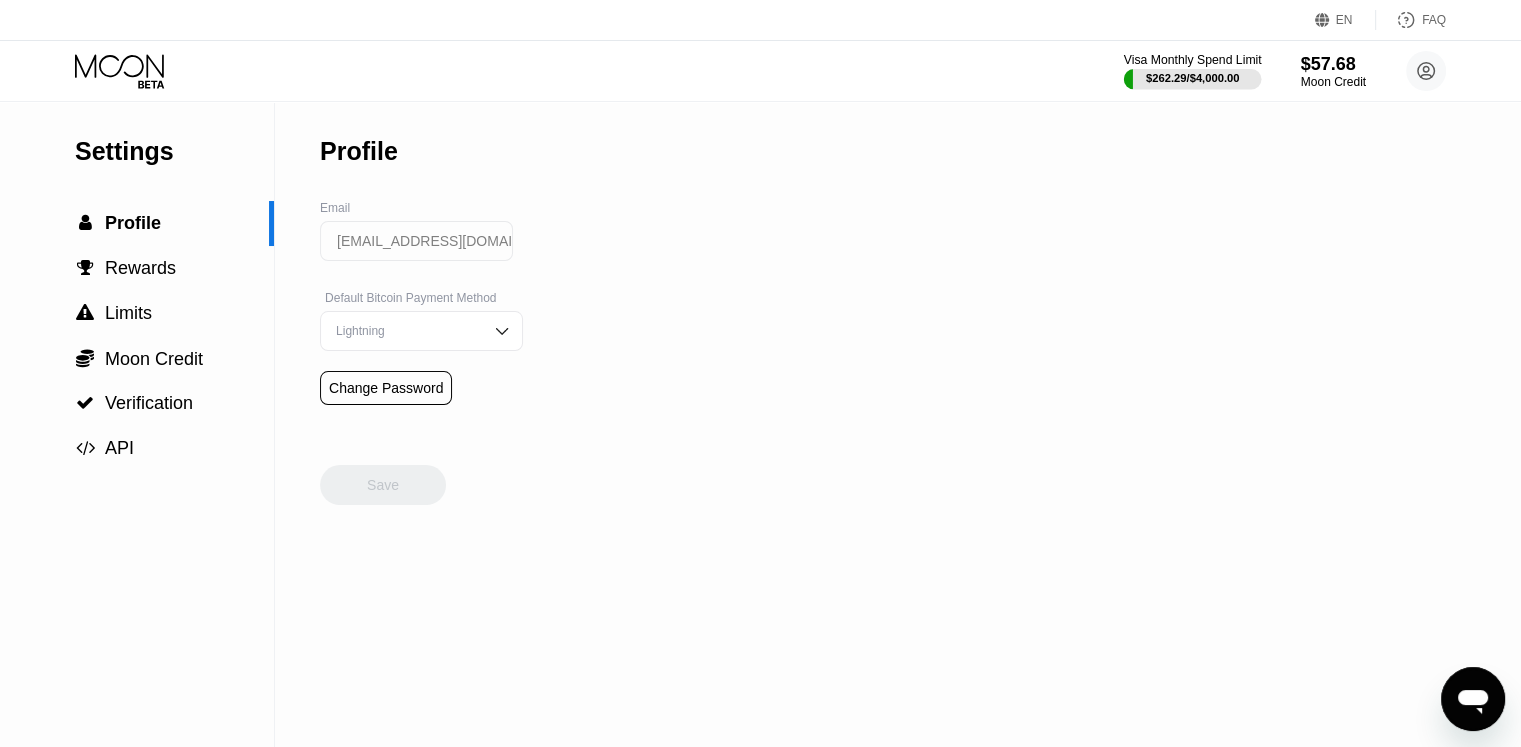 click on "$262.29 / $4,000.00" at bounding box center (1193, 78) 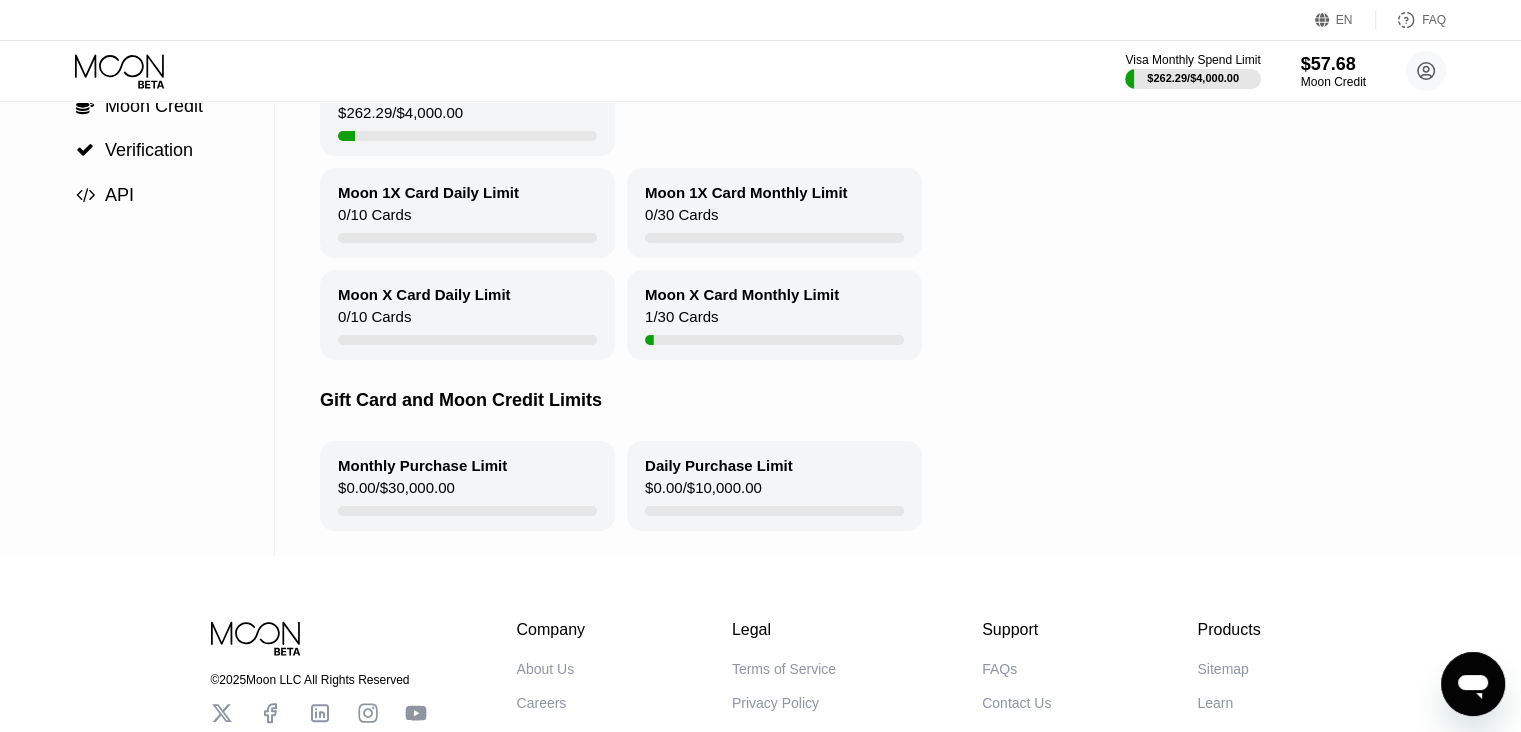 scroll, scrollTop: 300, scrollLeft: 0, axis: vertical 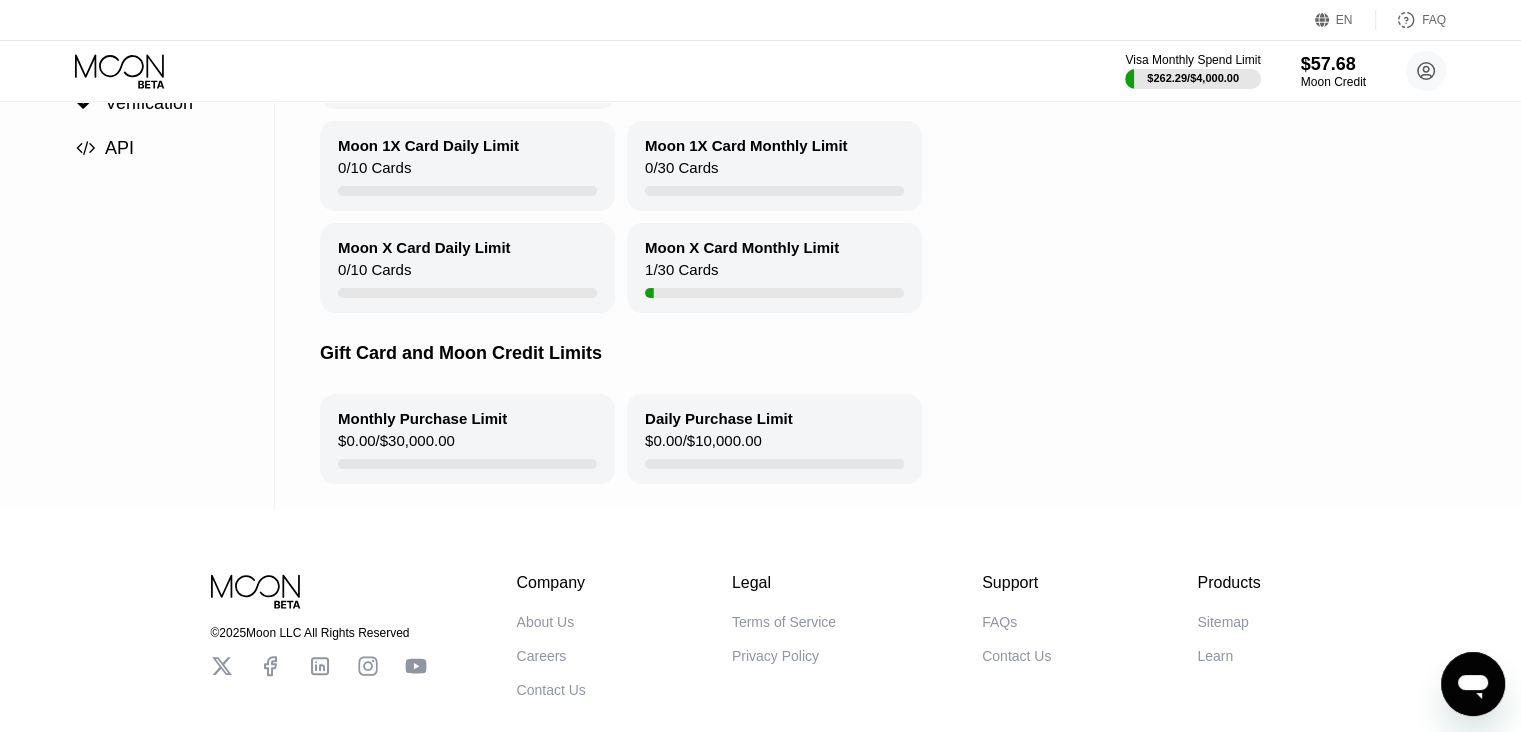 click on "Moon X Card Monthly Limit 1 / 30 Cards" at bounding box center [774, 268] 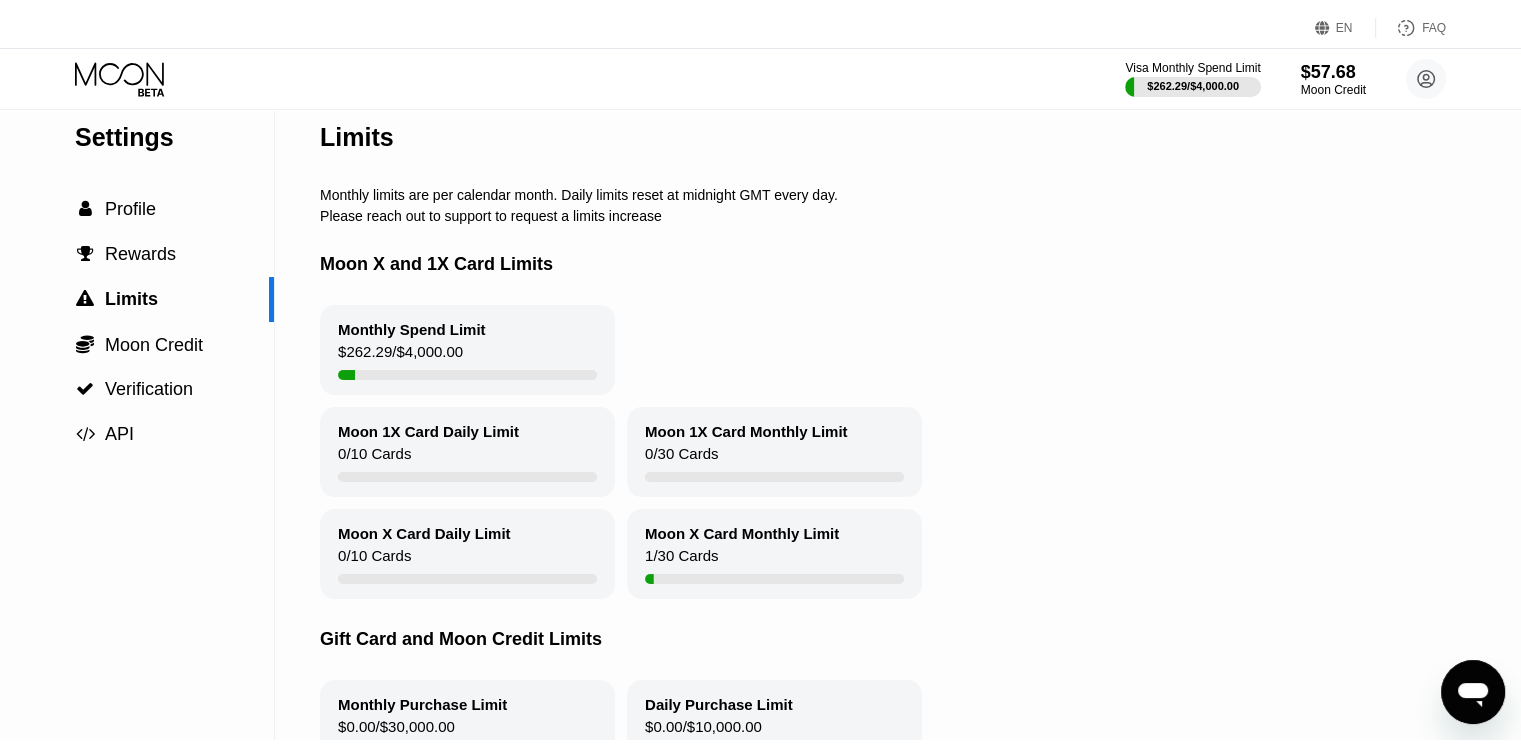 scroll, scrollTop: 0, scrollLeft: 0, axis: both 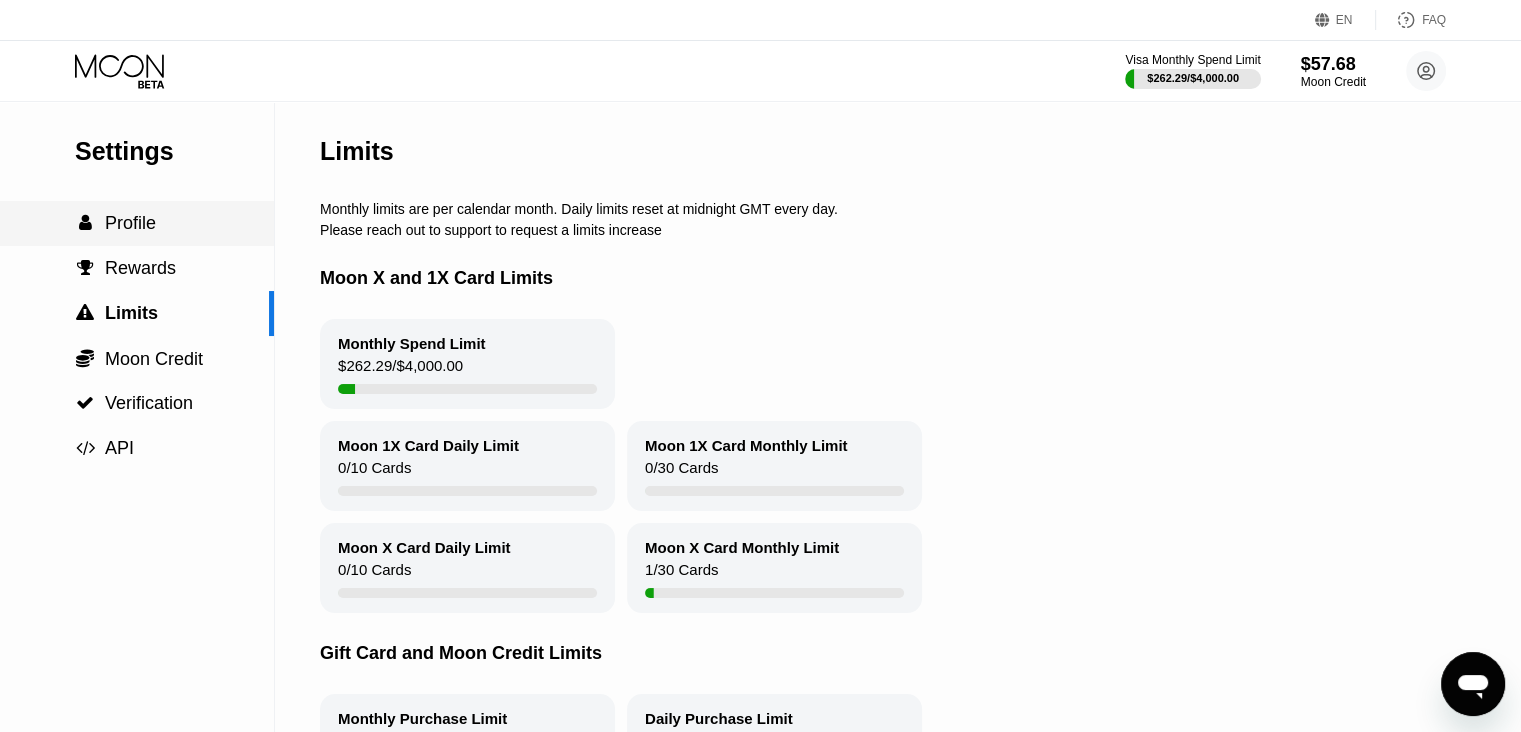 click on "Profile" at bounding box center [130, 223] 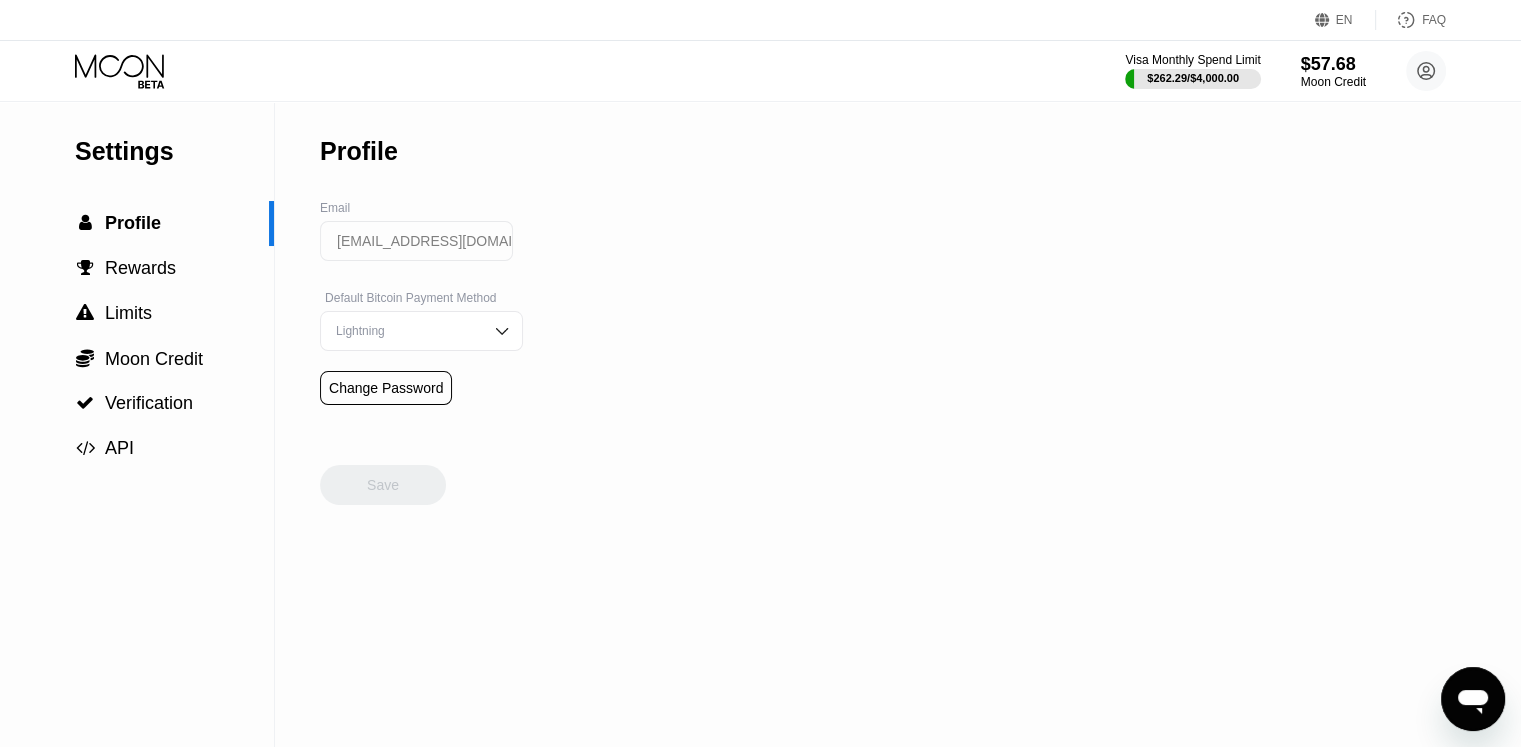 click on "Lightning" at bounding box center [406, 331] 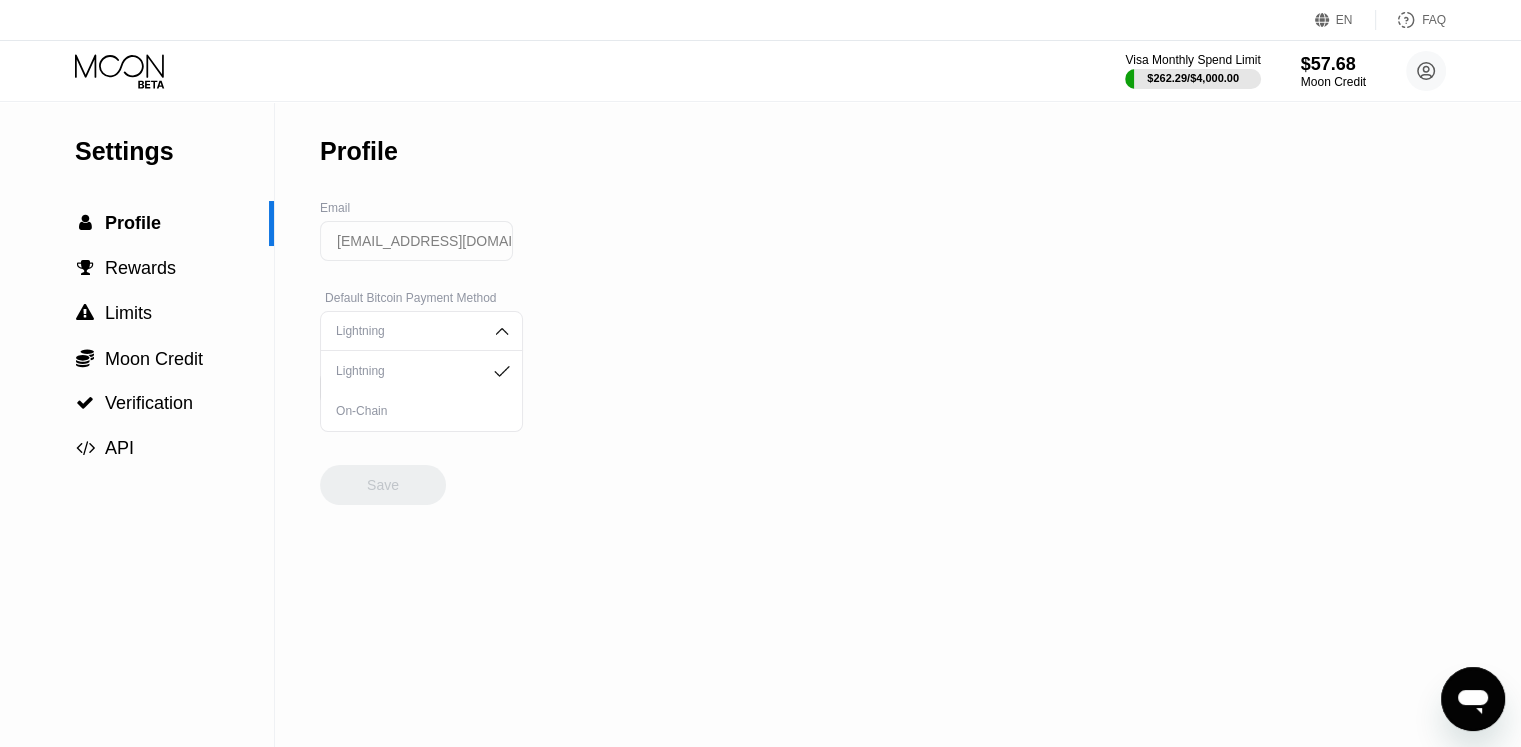 click on "Lightning" at bounding box center (406, 331) 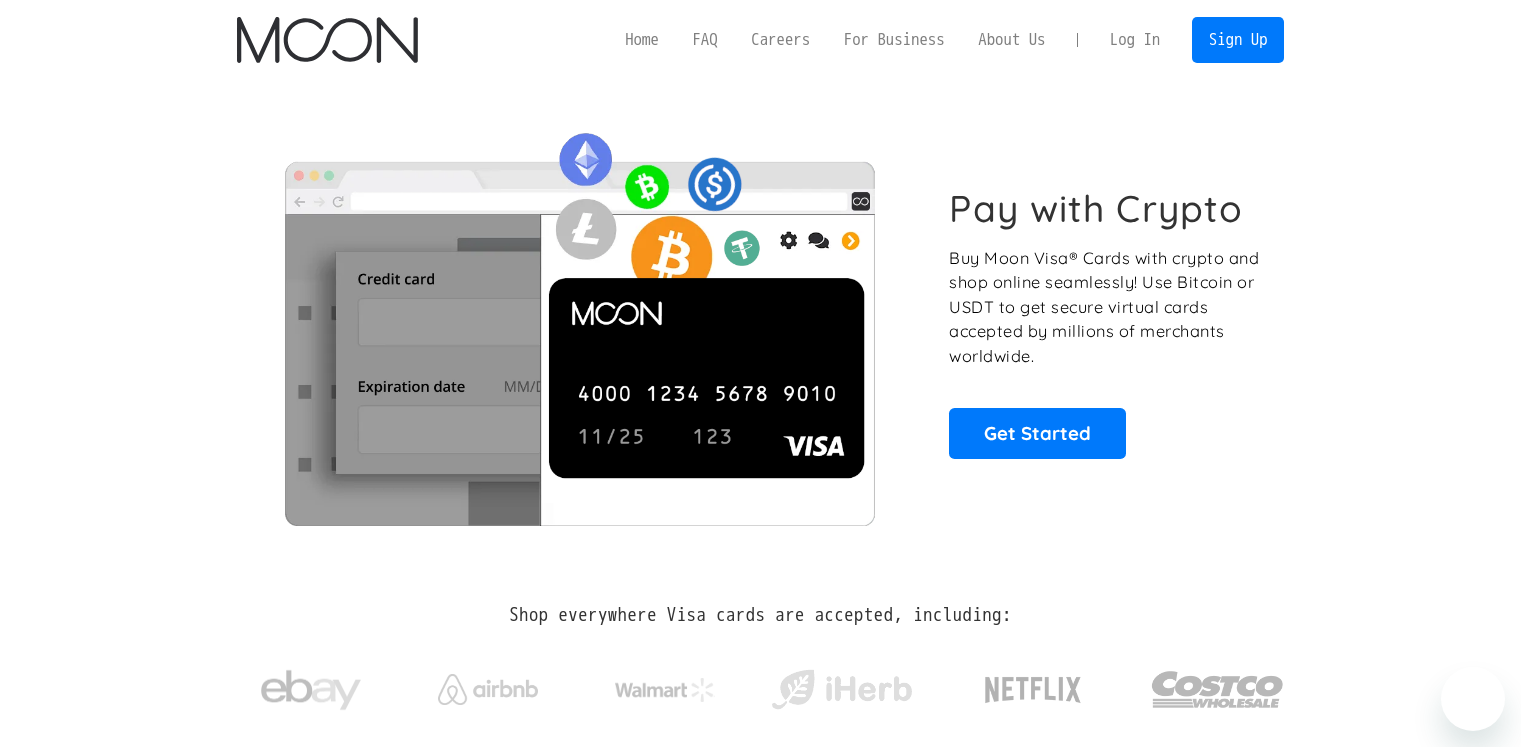 scroll, scrollTop: 0, scrollLeft: 0, axis: both 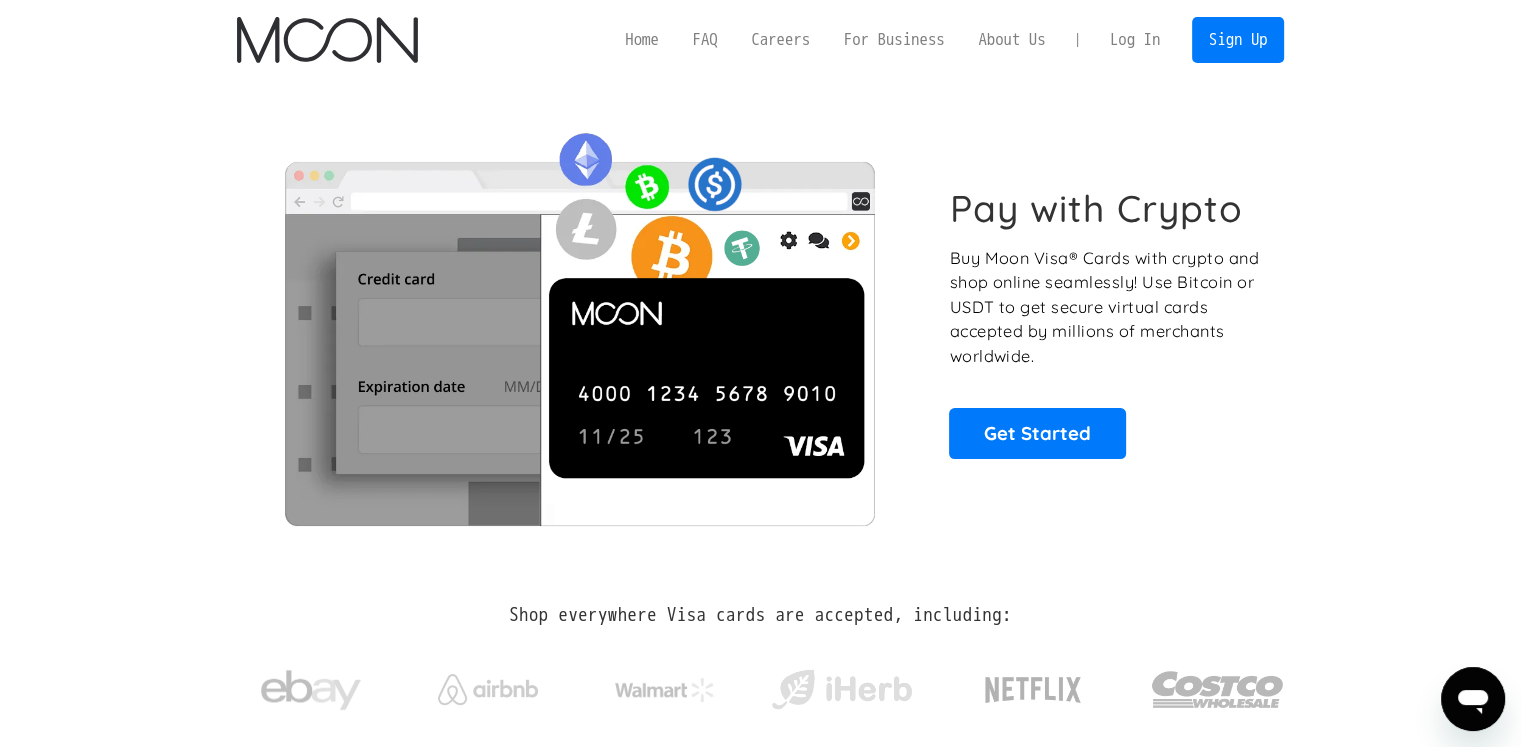 click on "Log In" at bounding box center [1135, 40] 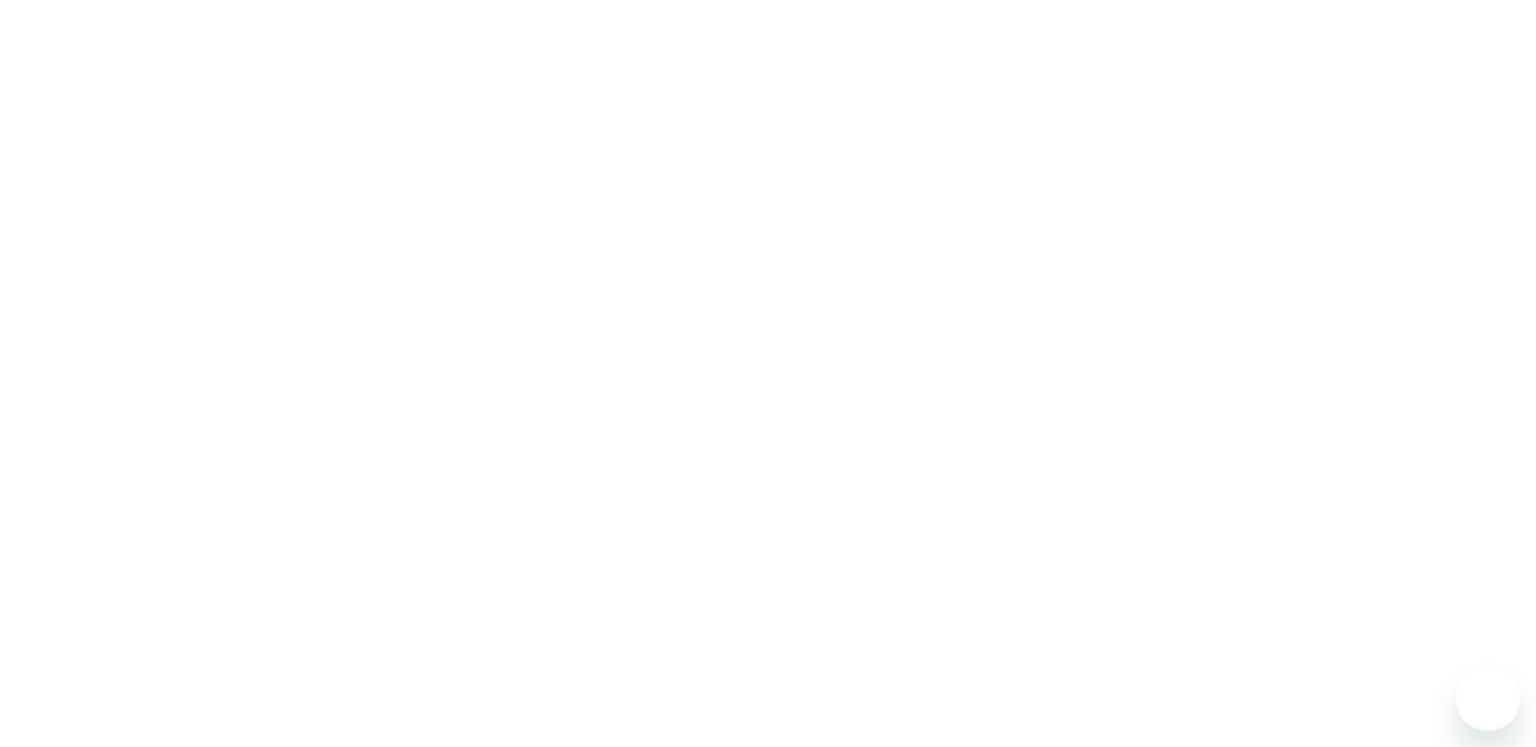 scroll, scrollTop: 0, scrollLeft: 0, axis: both 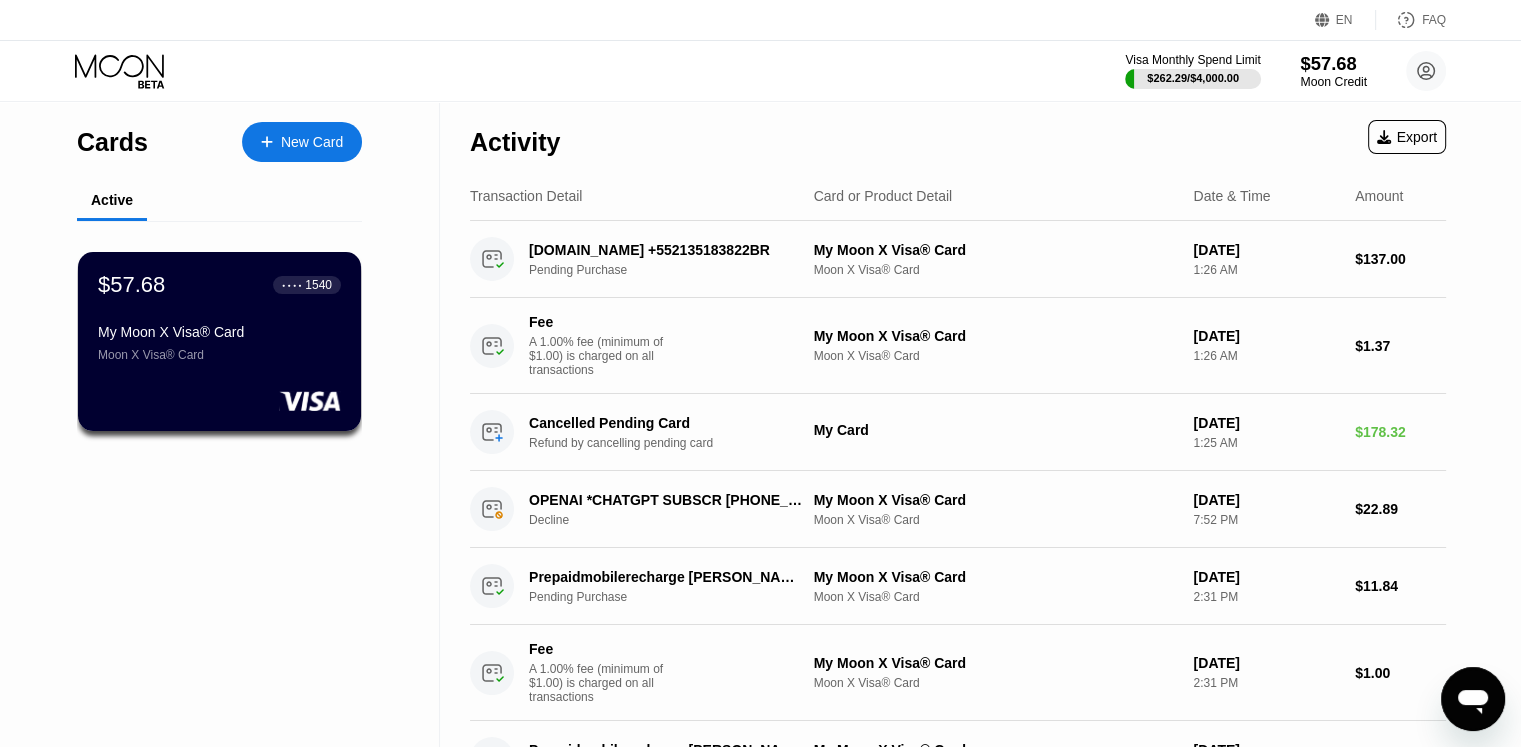 click on "Moon Credit" at bounding box center (1333, 82) 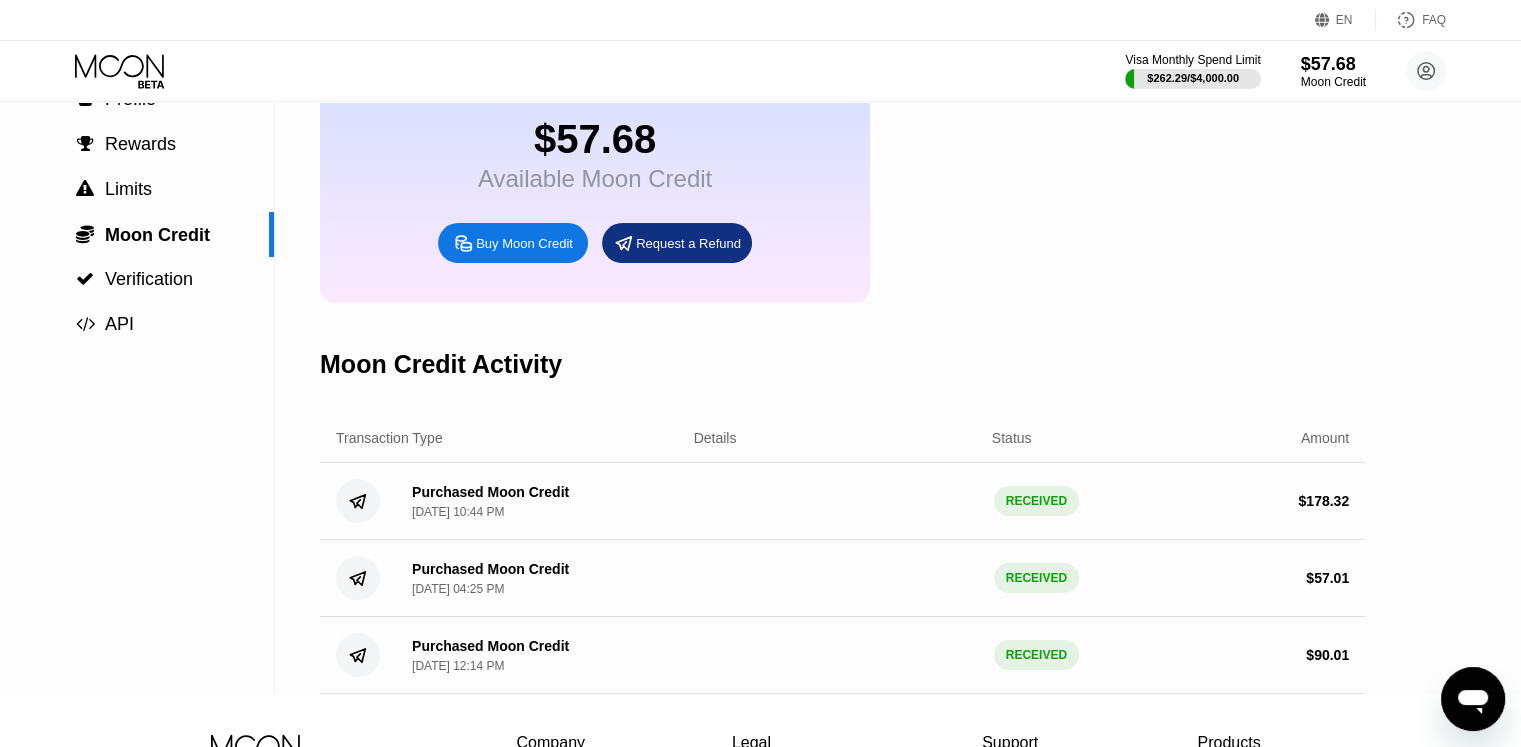 scroll, scrollTop: 0, scrollLeft: 0, axis: both 